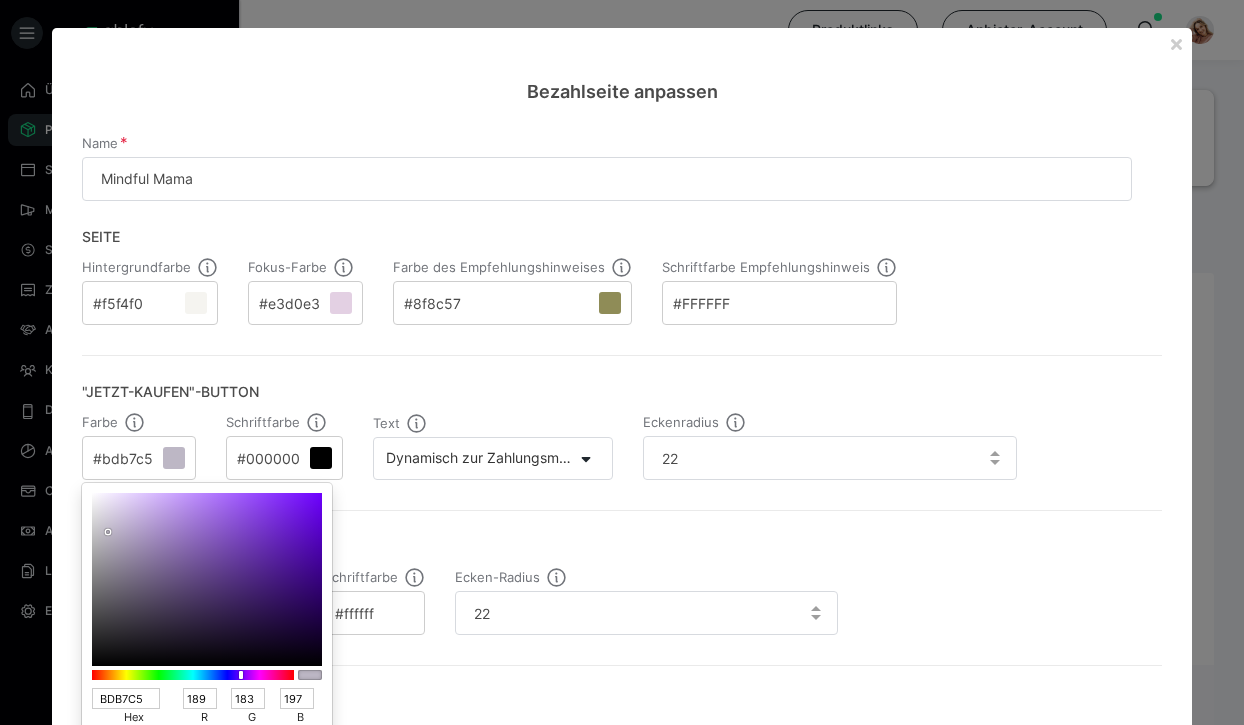 scroll, scrollTop: 170, scrollLeft: 0, axis: vertical 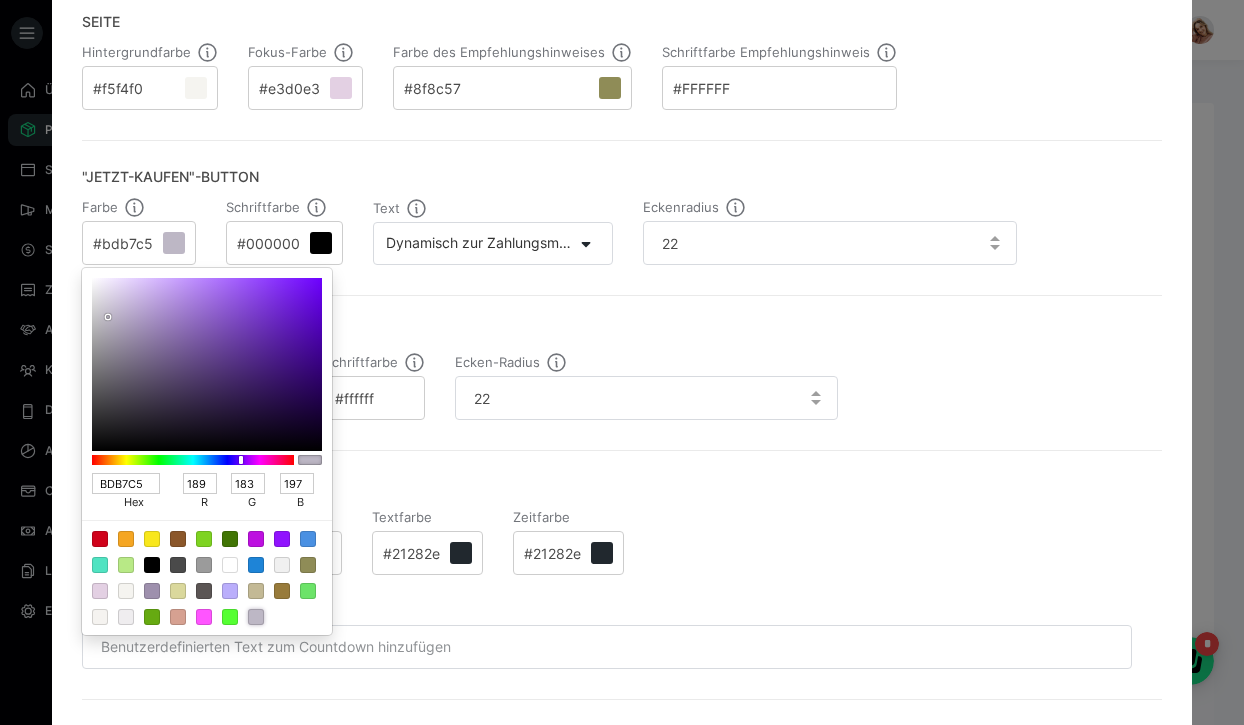 click at bounding box center (622, 362) 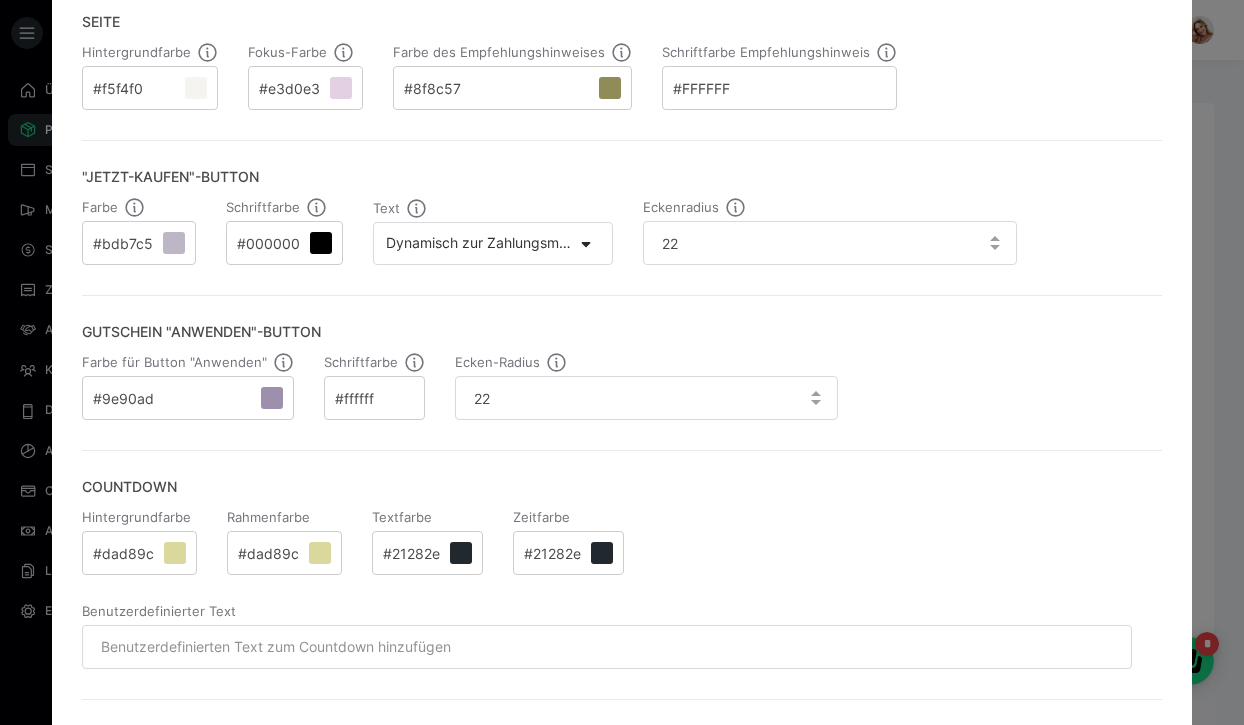 click on "#f5f4f0" at bounding box center [150, 88] 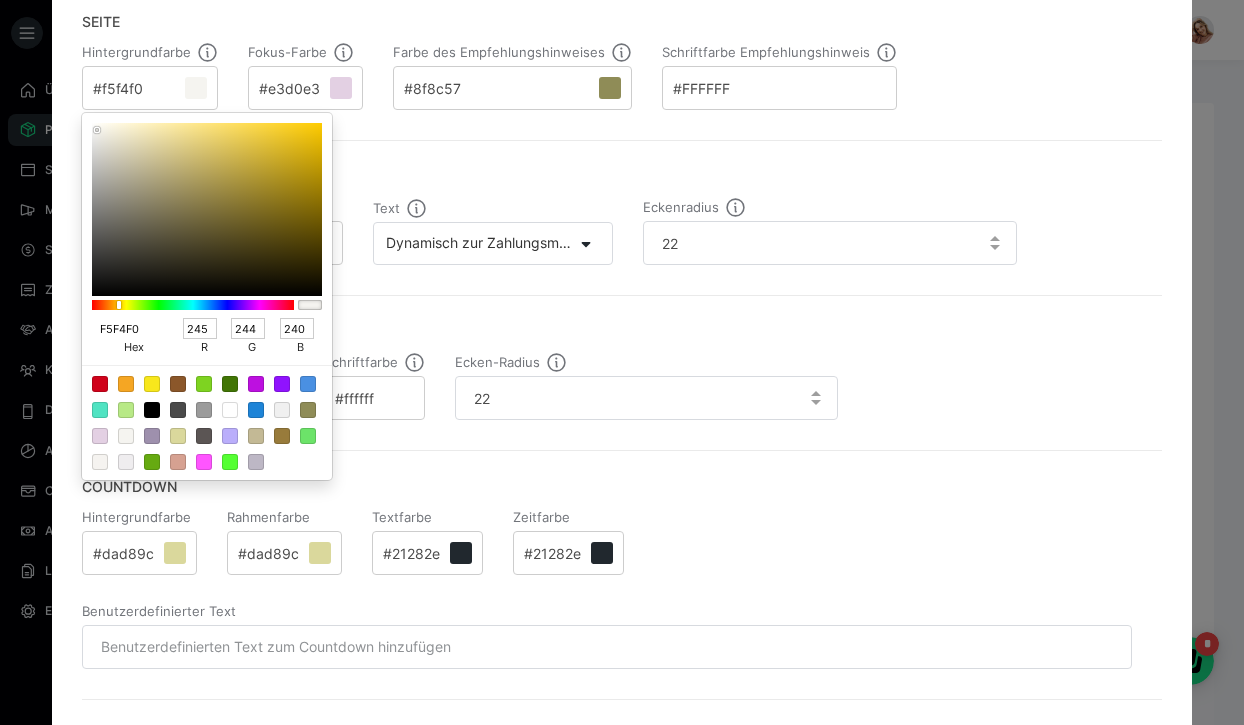 click on "F5F4F0" at bounding box center (126, 328) 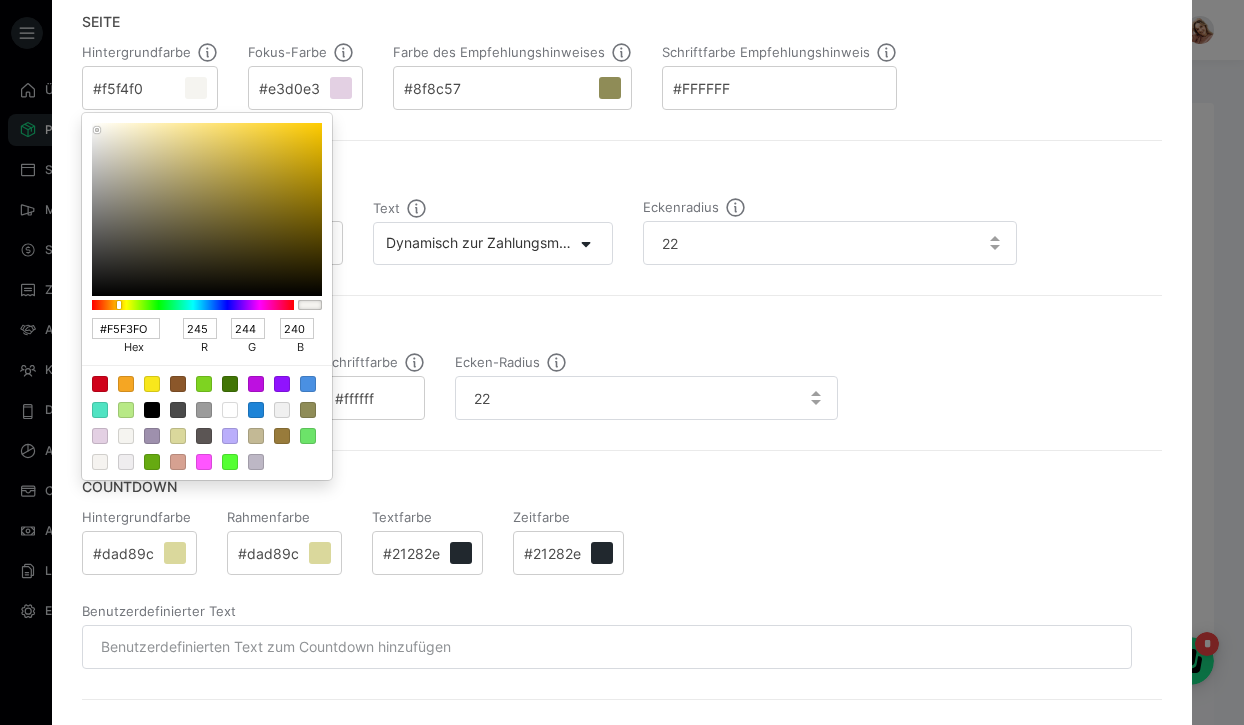 type on "F5F4F0" 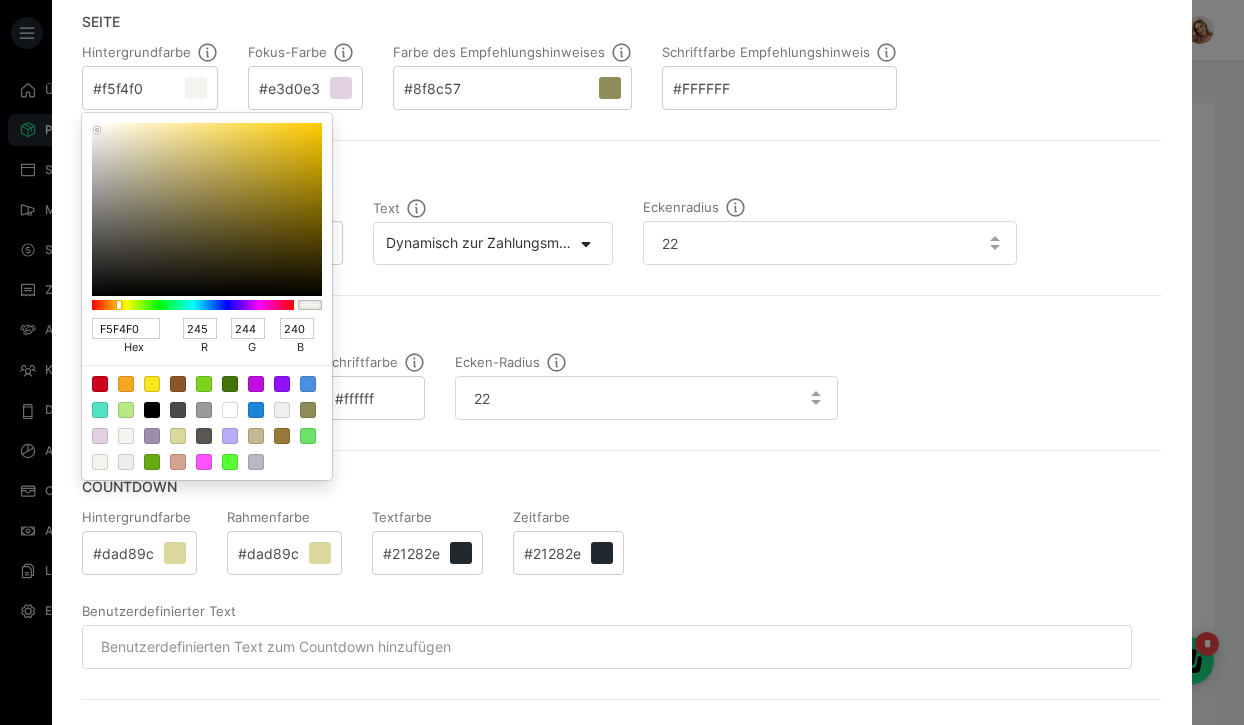 click at bounding box center [622, 362] 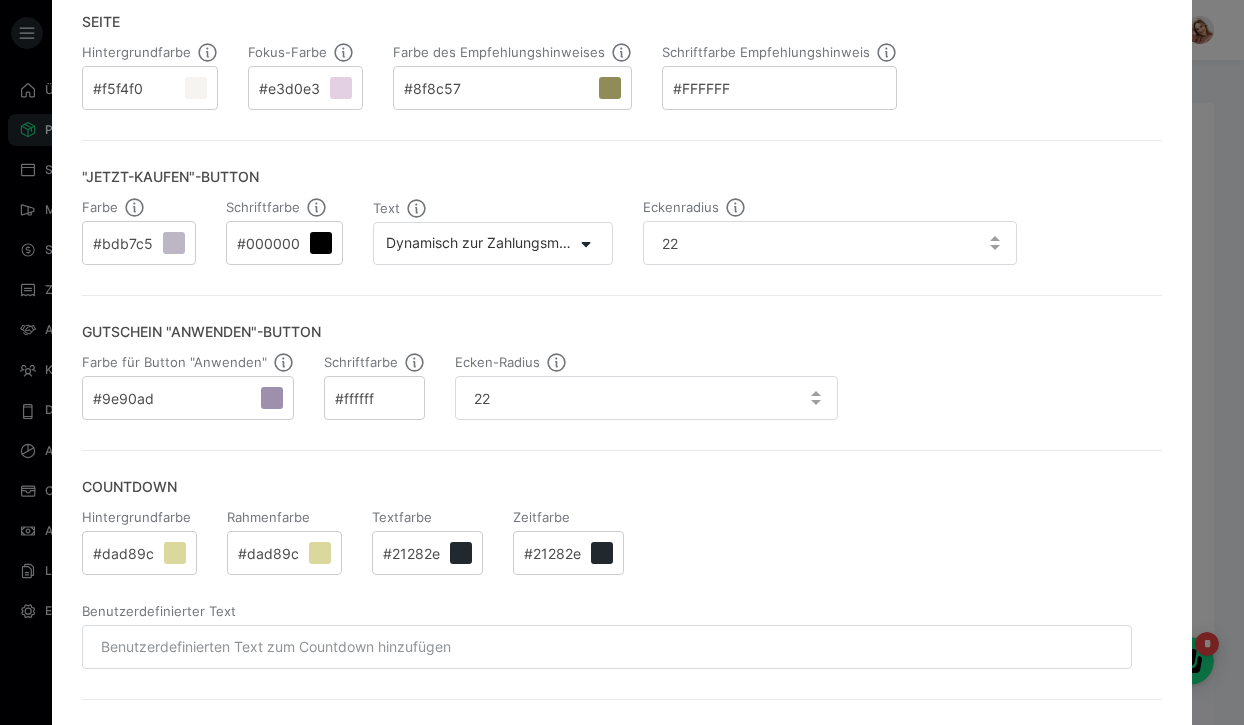 click at bounding box center [341, 88] 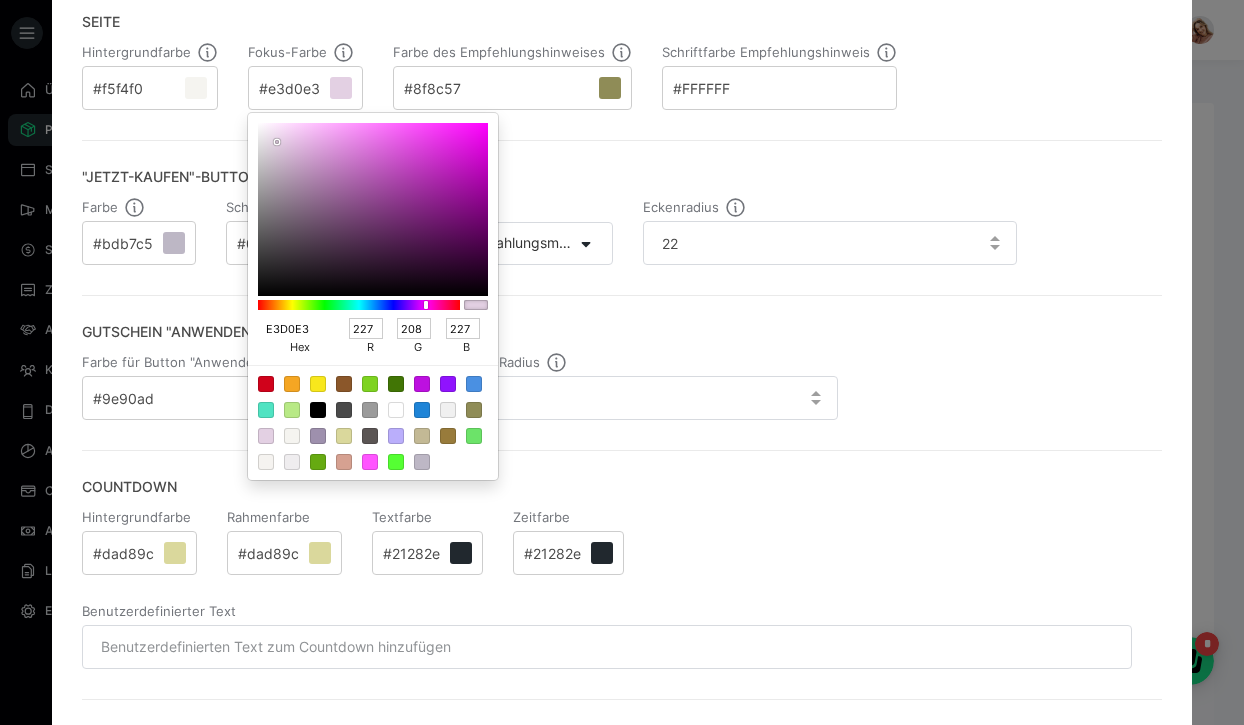 click on "E3D0E3" at bounding box center (292, 328) 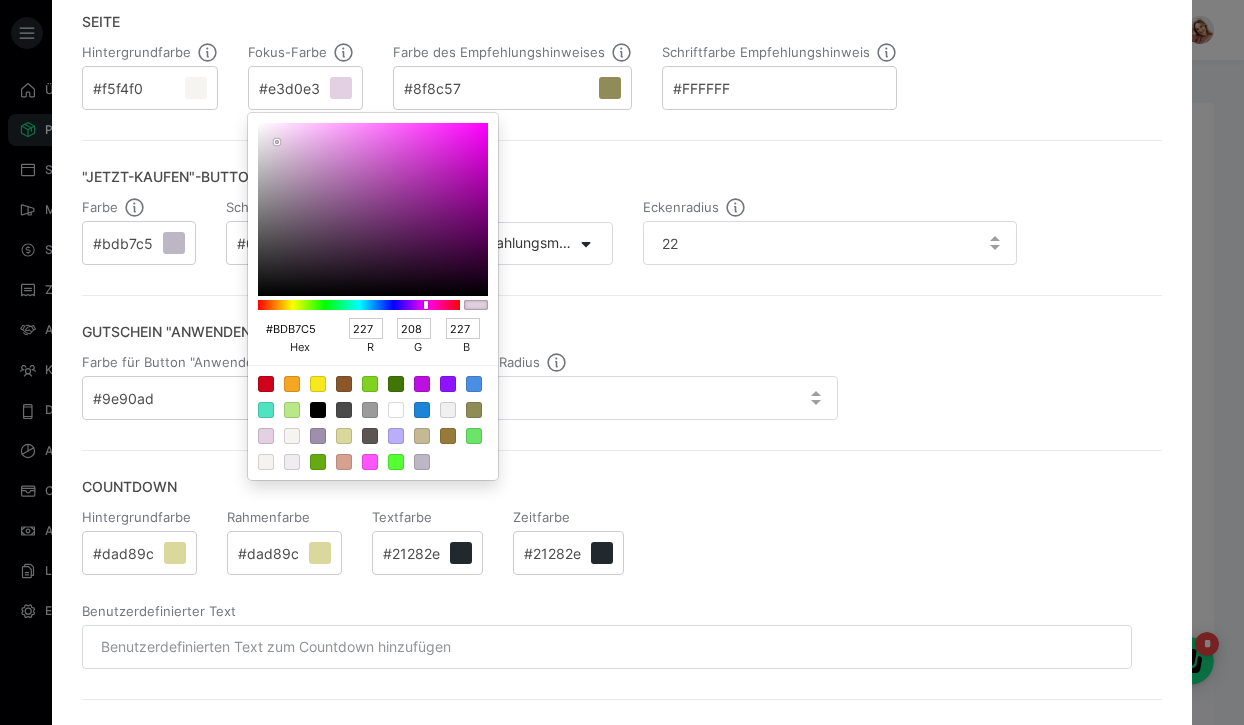 type on "189" 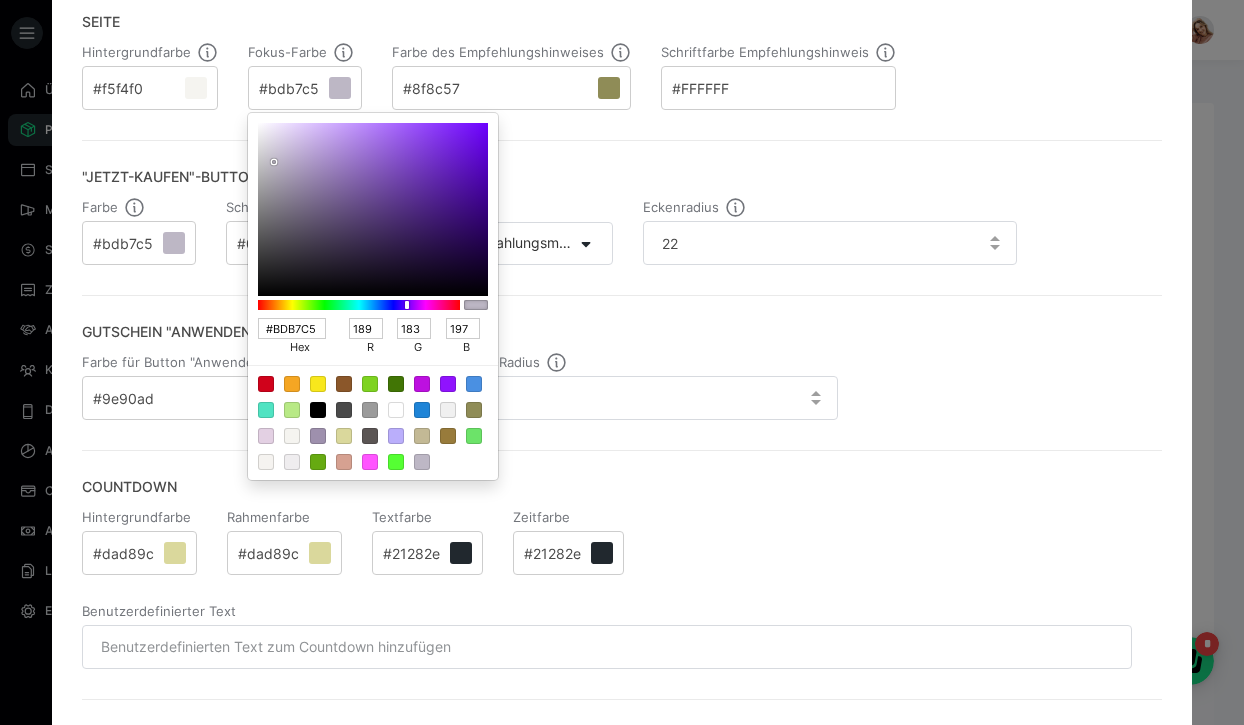 type on "BDB7C5" 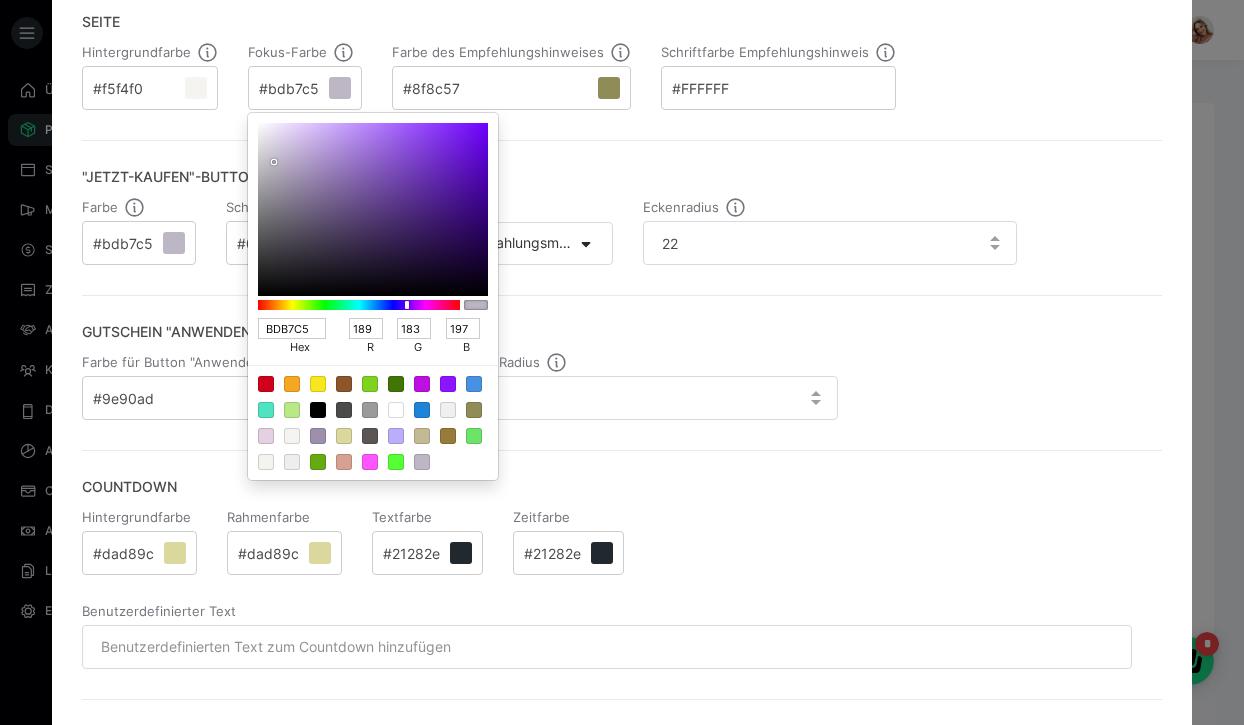 click at bounding box center (622, 362) 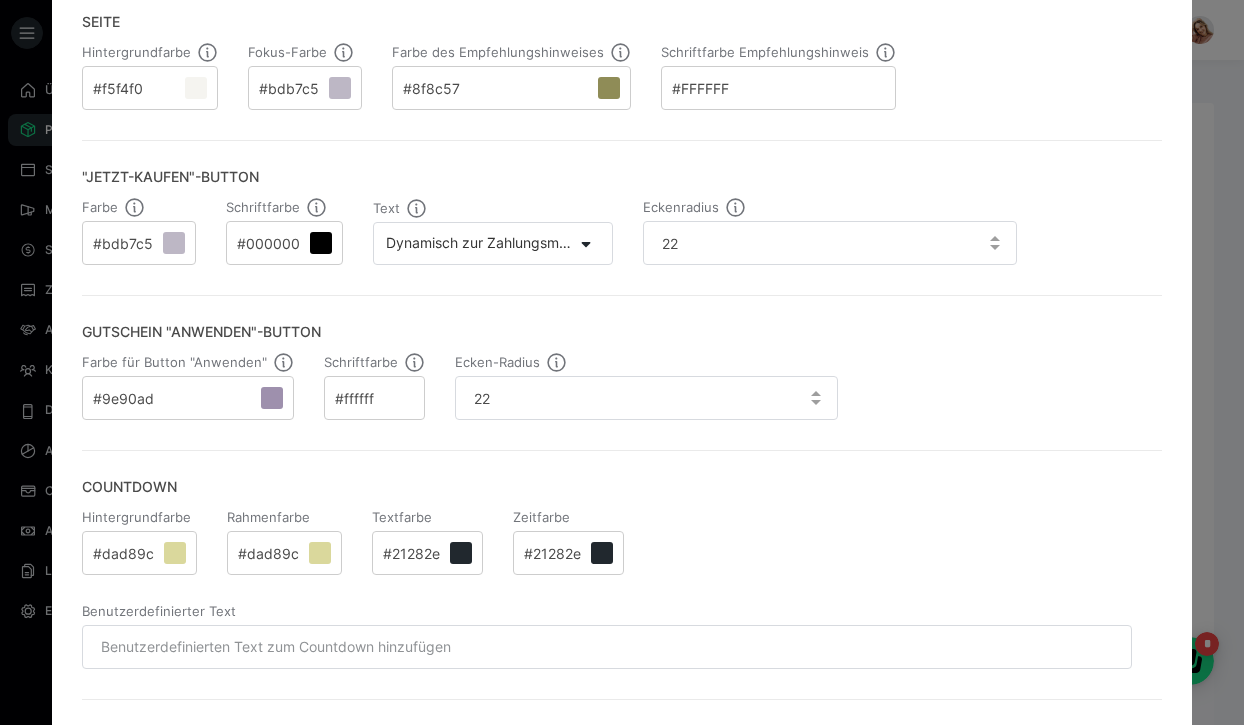 click on "#8f8c57" at bounding box center [511, 88] 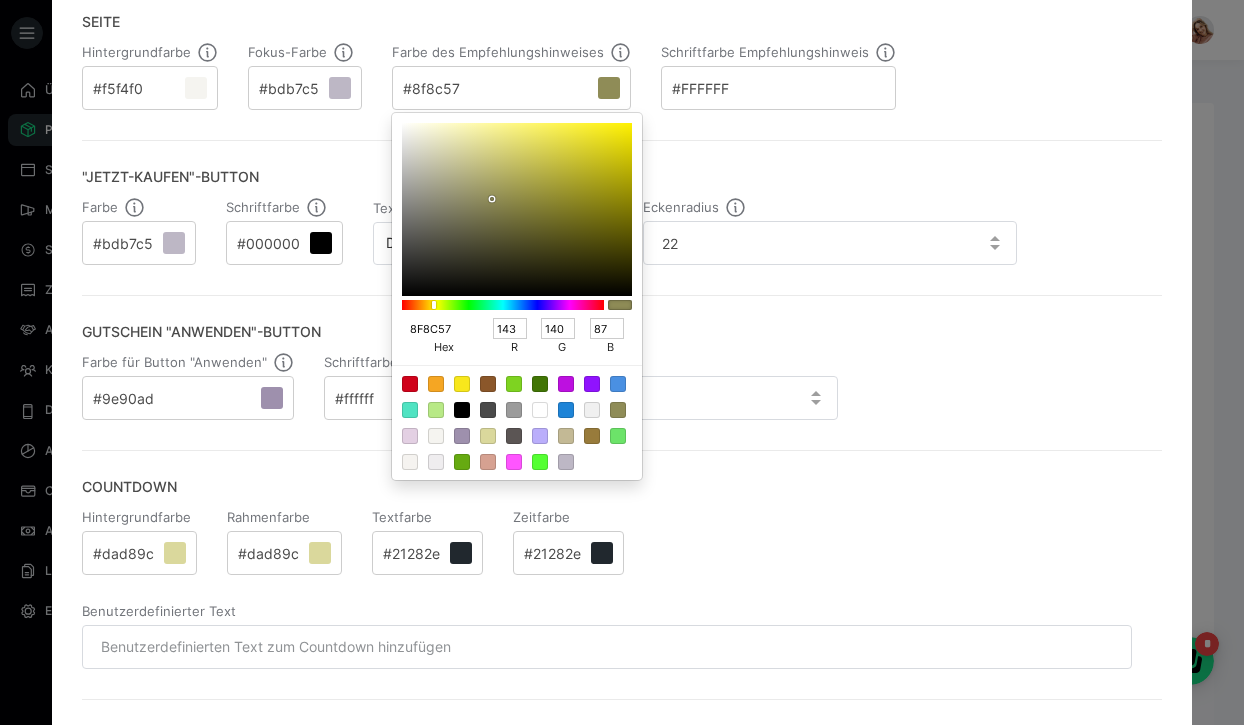 click on "8F8C57" at bounding box center [436, 328] 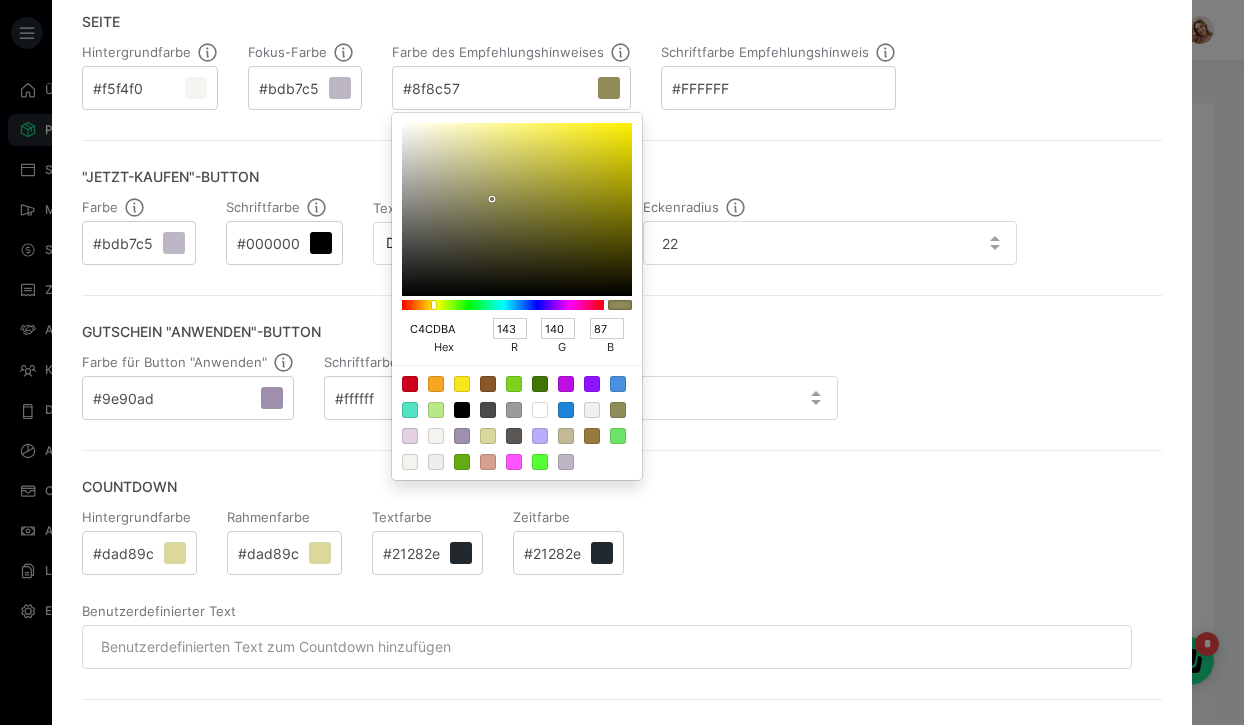 type on "196" 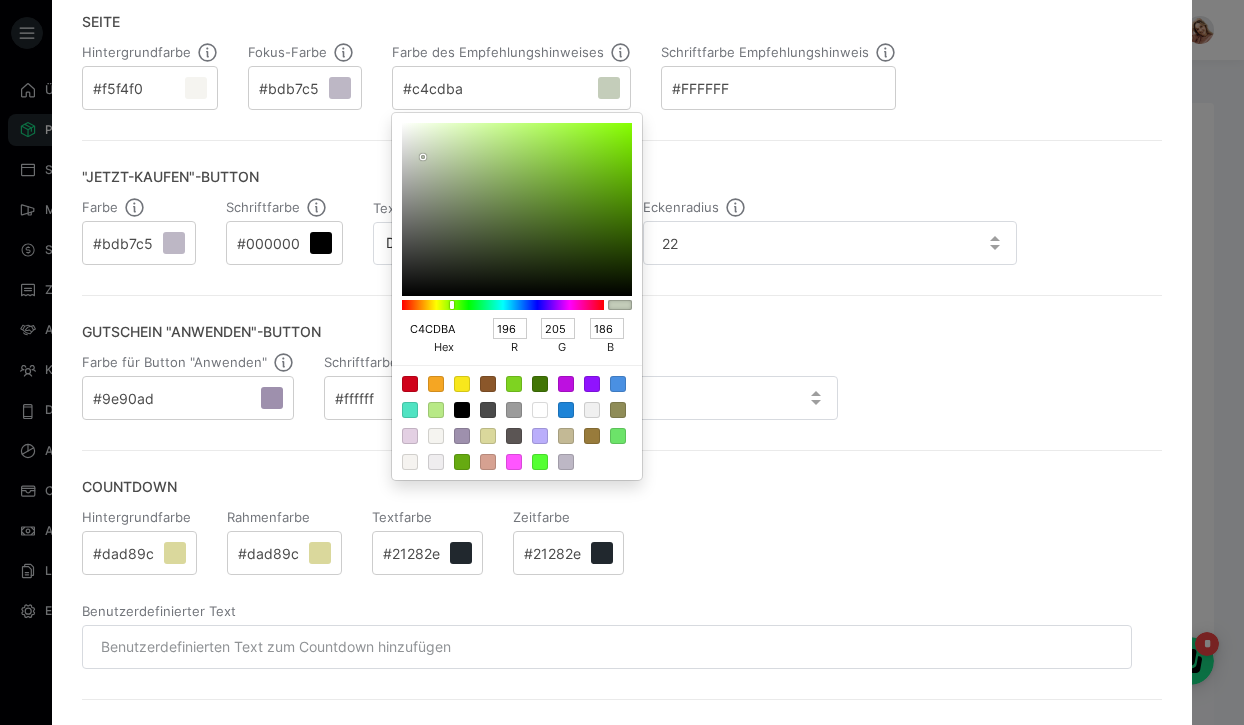 type on "C4CDBA" 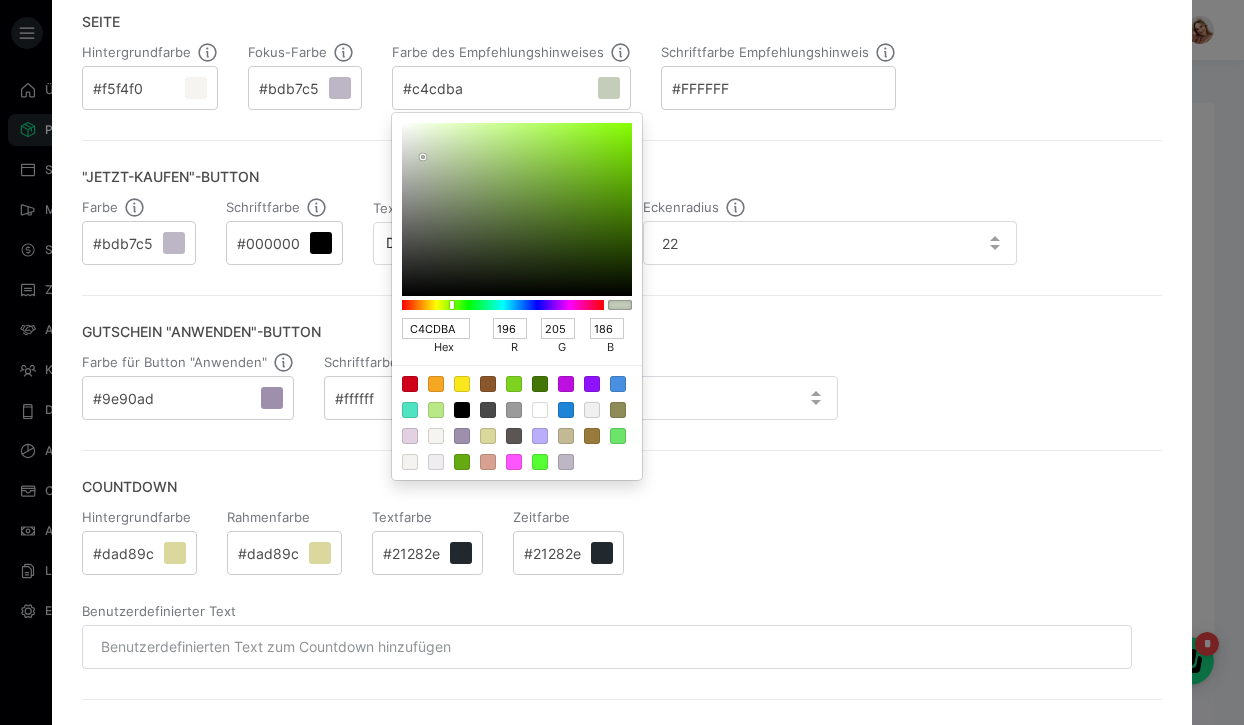 click at bounding box center [622, 362] 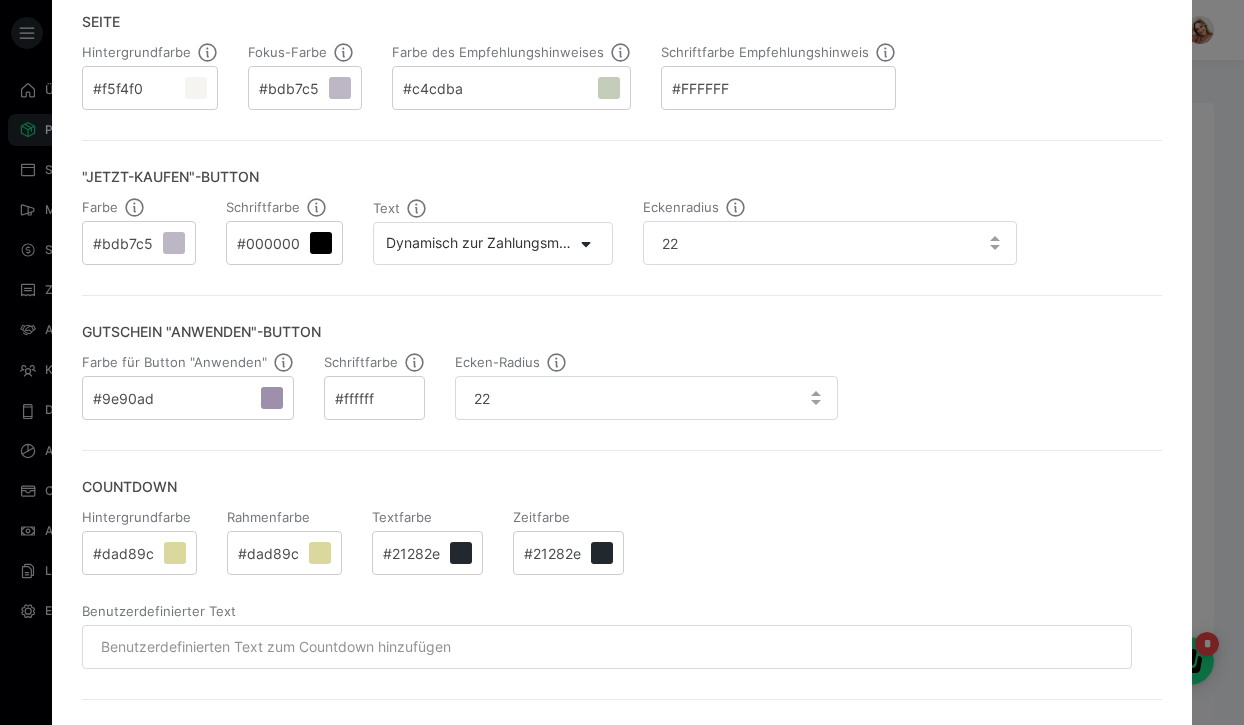 click at bounding box center [174, 243] 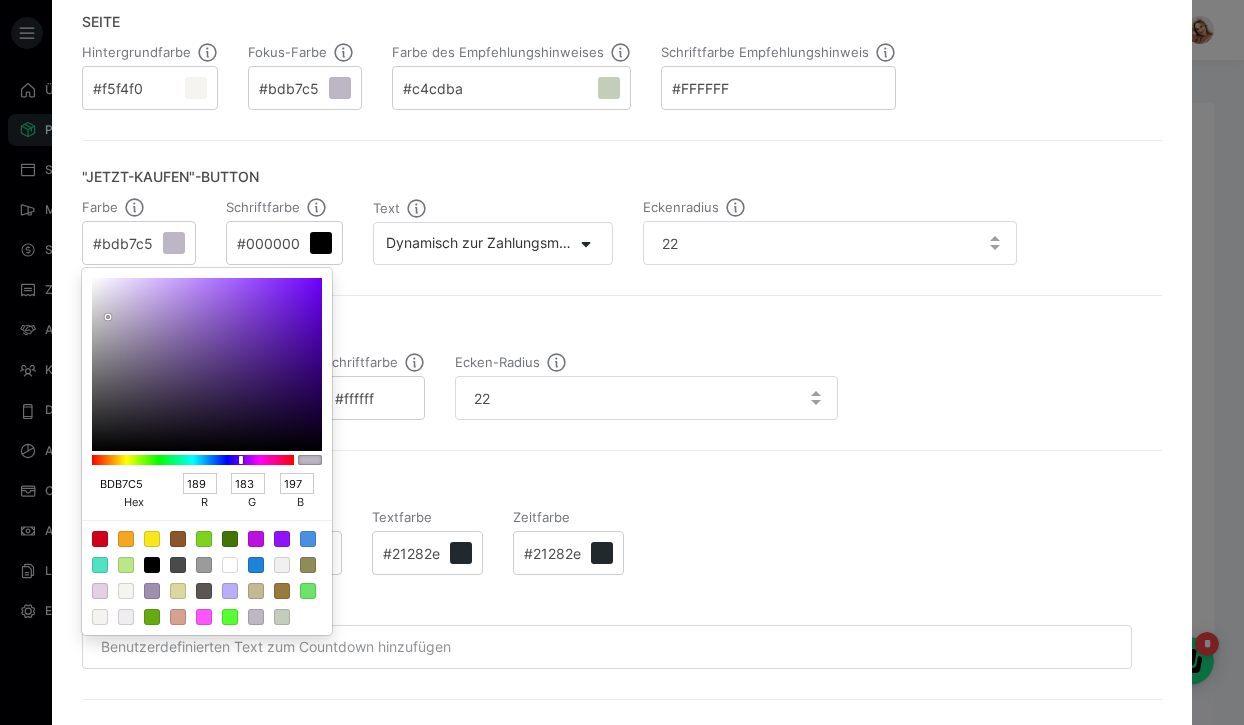 click on "BDB7C5" at bounding box center [126, 483] 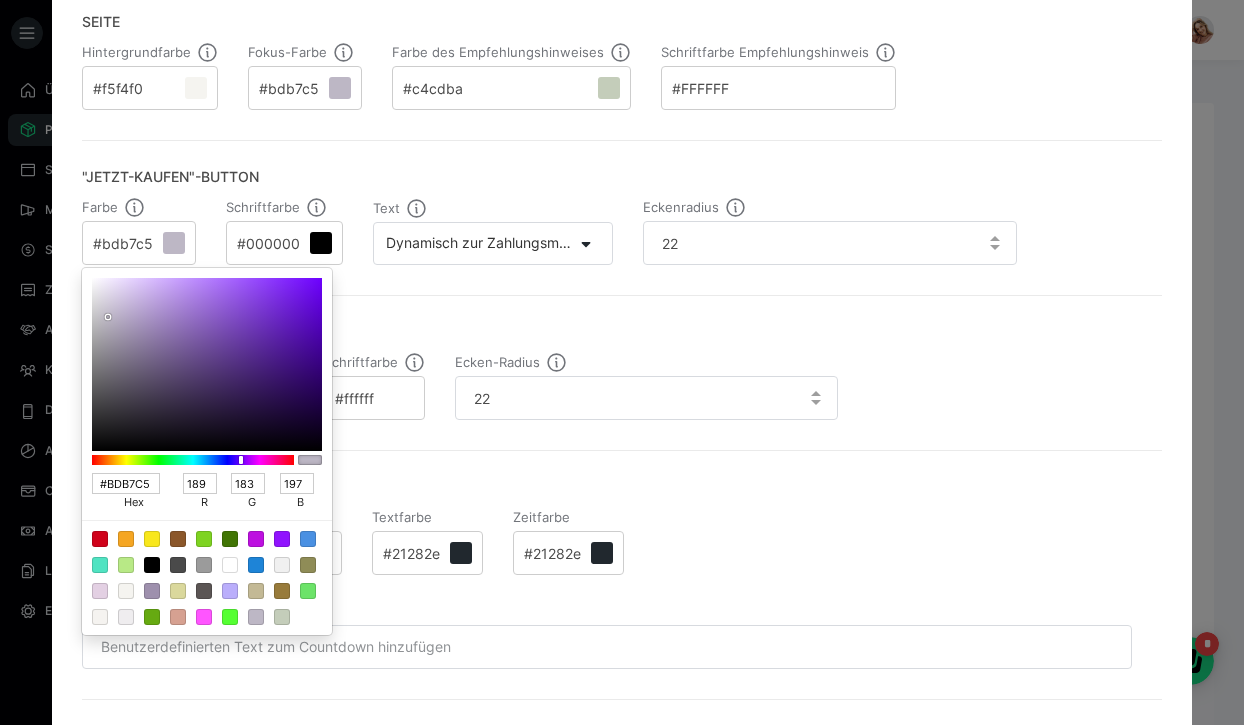 type on "BDB7C5" 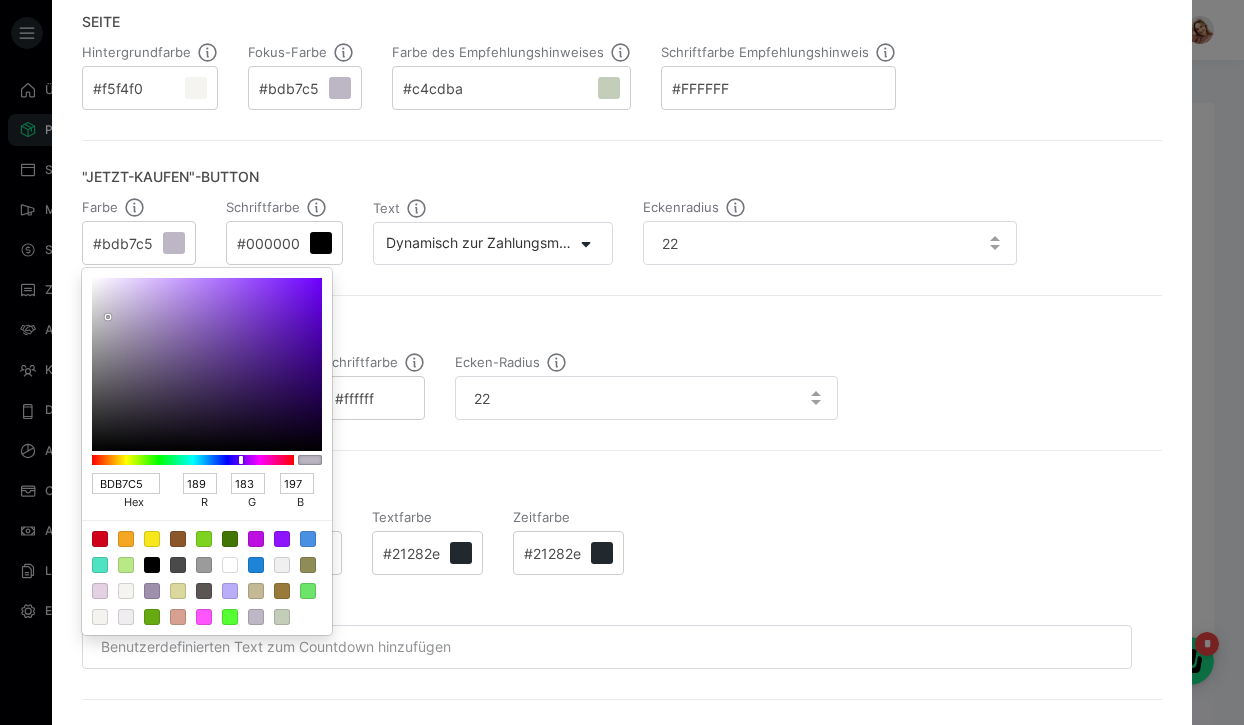 click at bounding box center (622, 362) 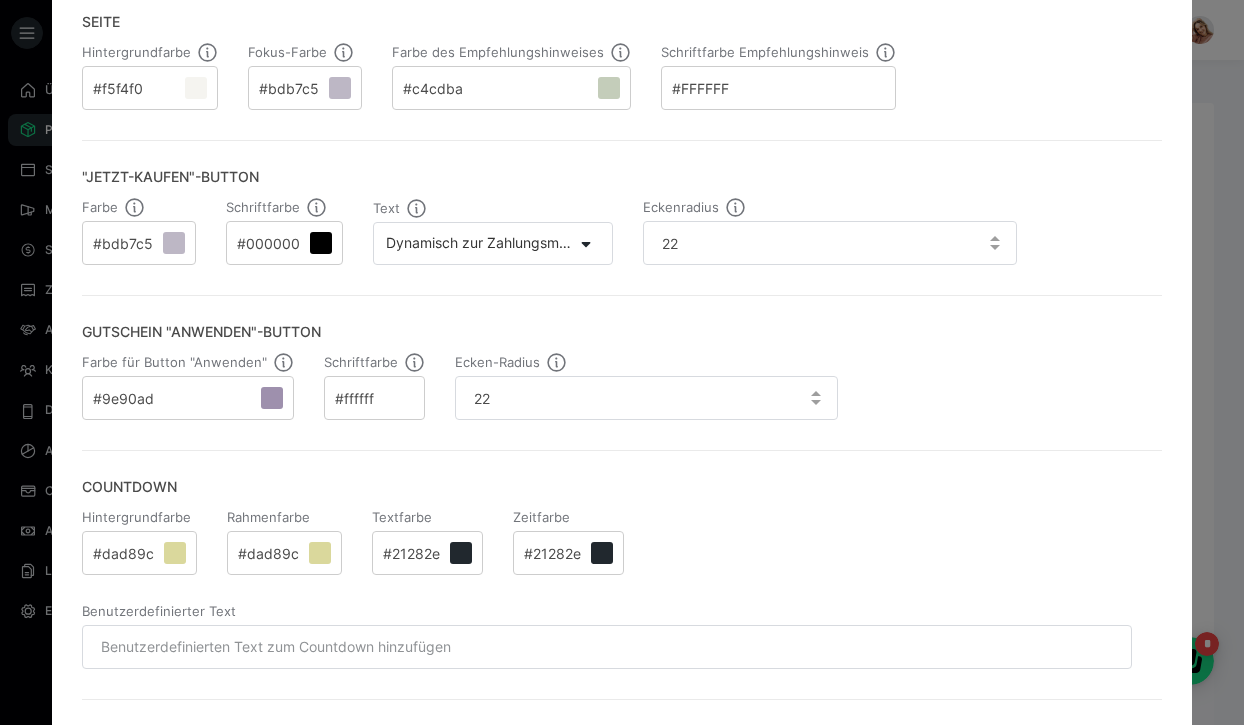 click on "#9e90ad" at bounding box center [188, 398] 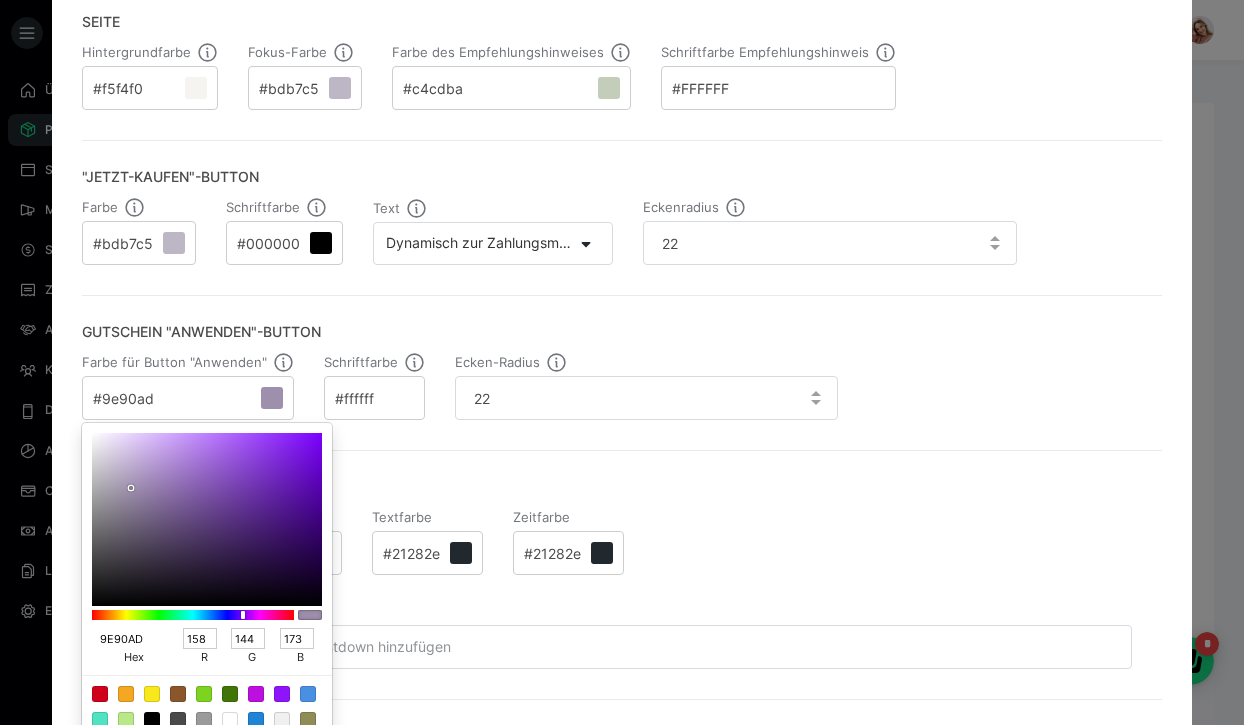 click on "9E90AD" at bounding box center [126, 638] 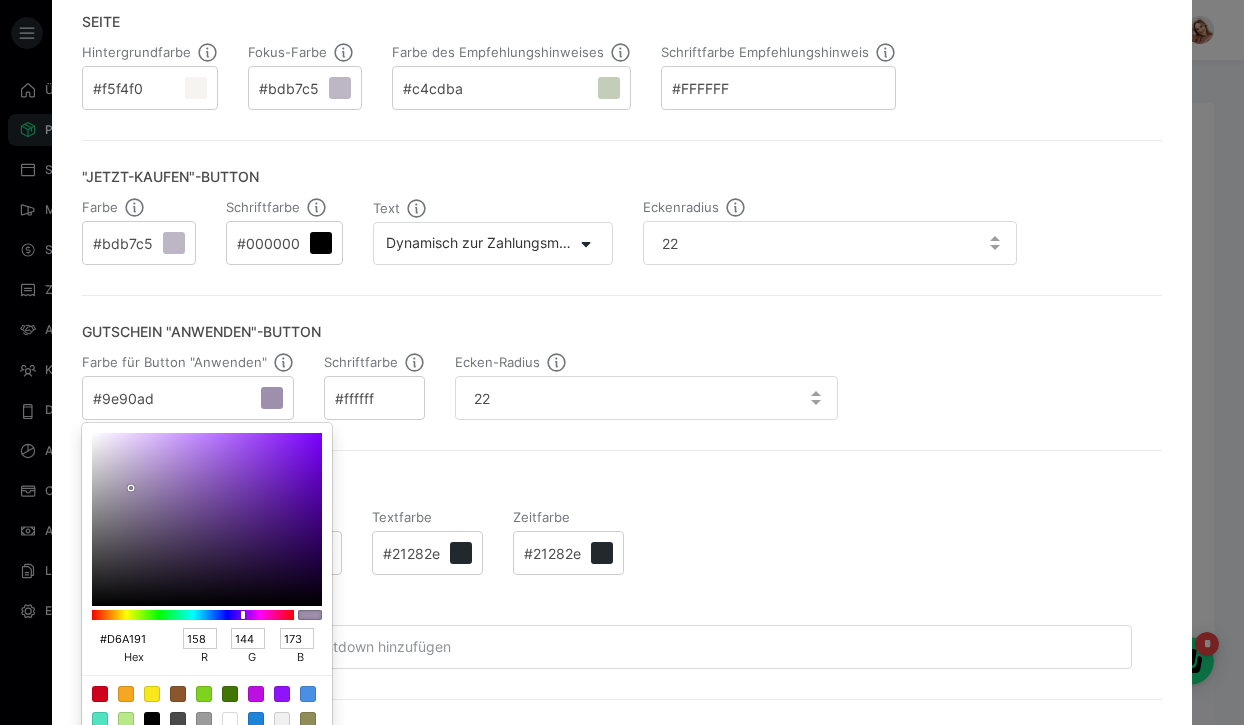 type on "214" 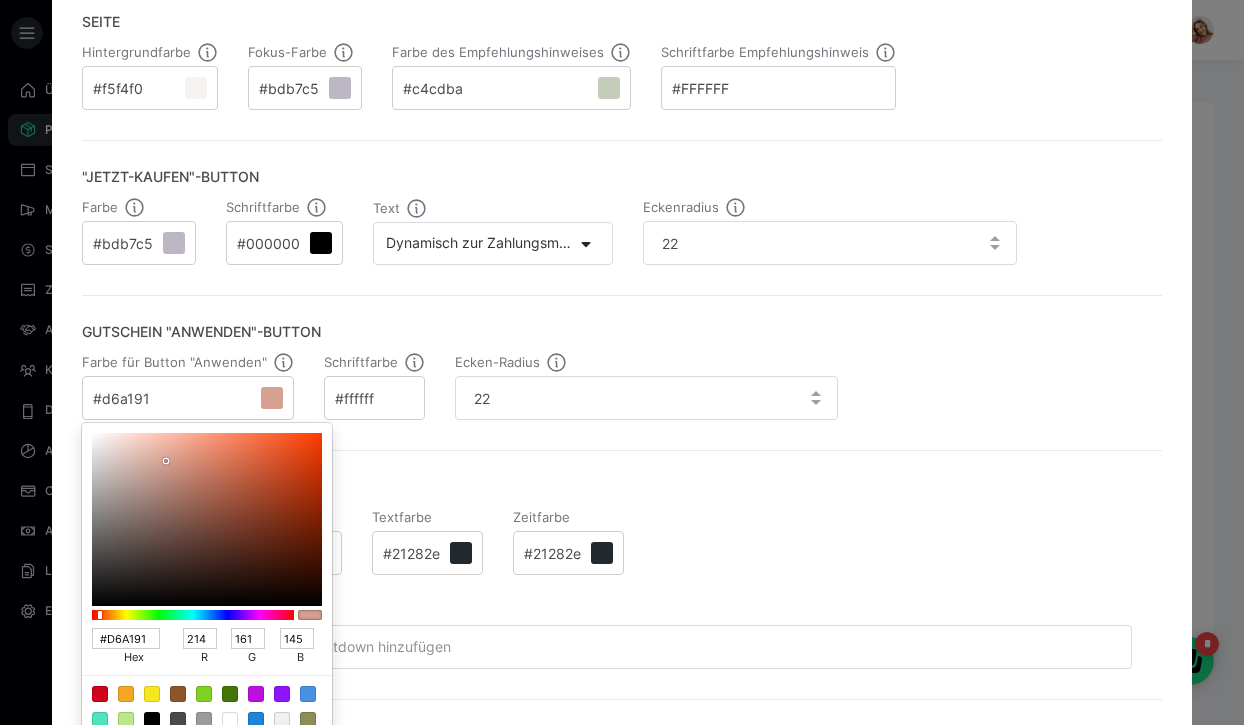 type on "D6A191" 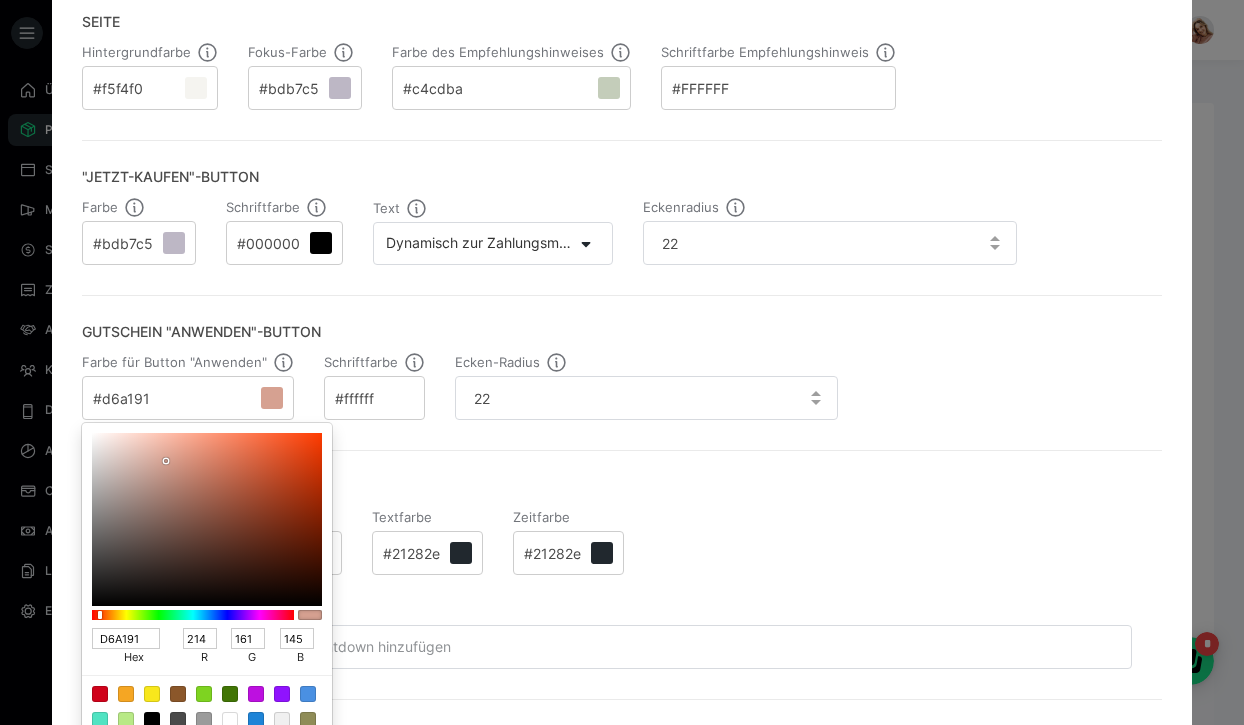 click at bounding box center (622, 362) 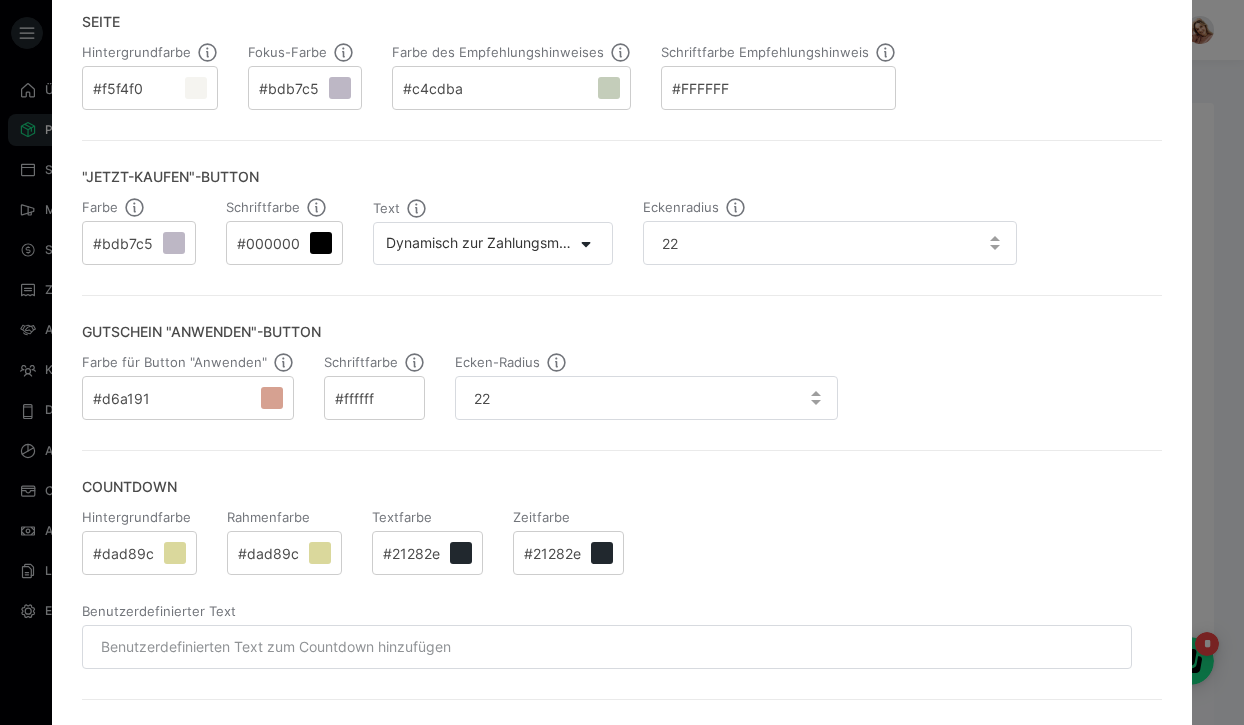 click at bounding box center (175, 553) 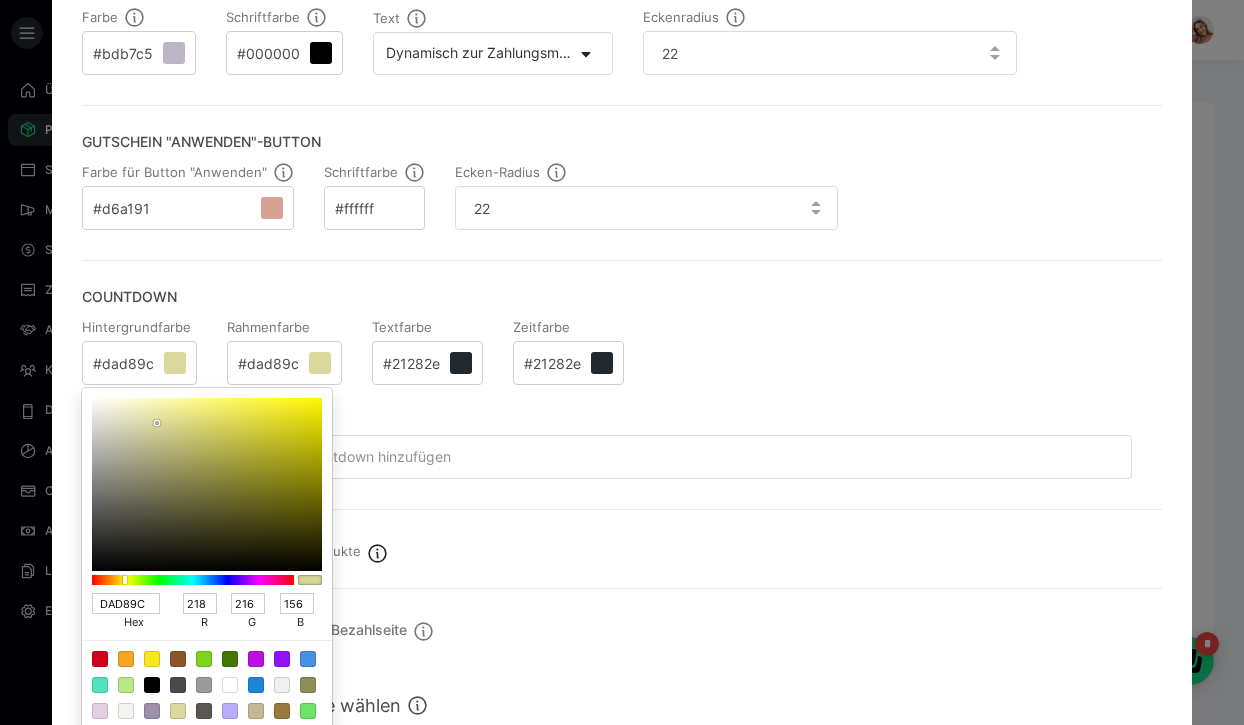 scroll, scrollTop: 477, scrollLeft: 0, axis: vertical 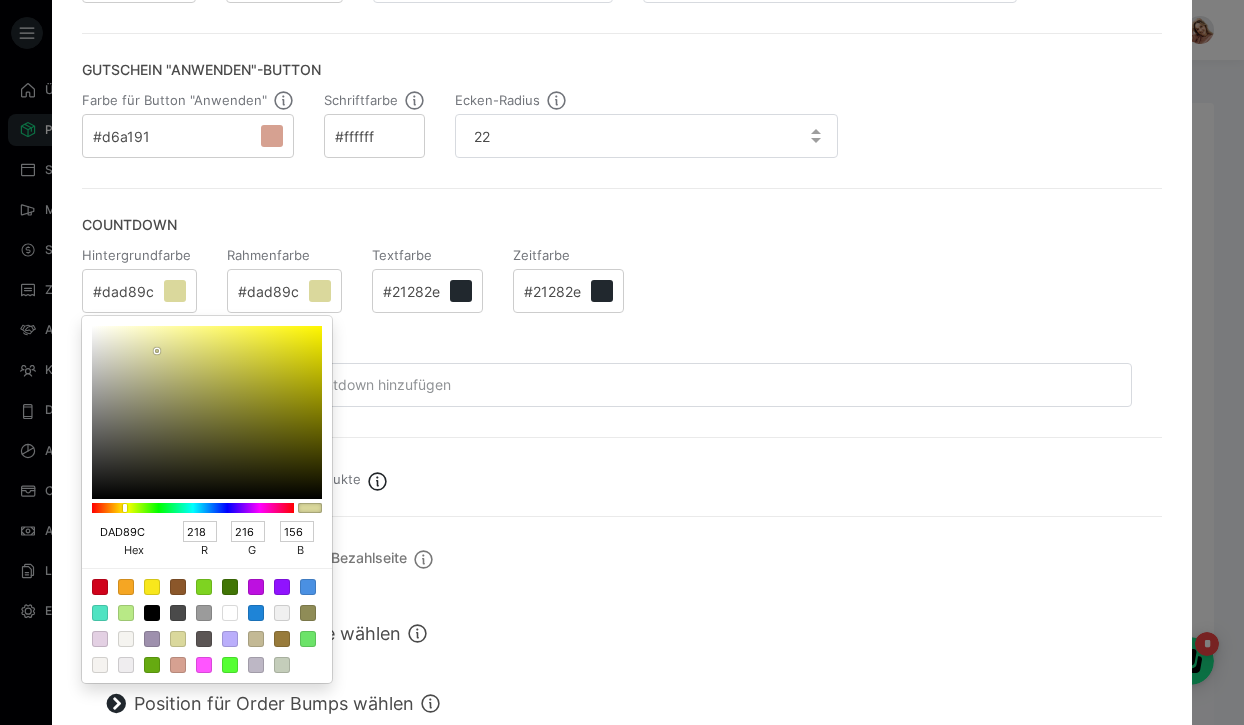 click on "DAD89C" at bounding box center (126, 531) 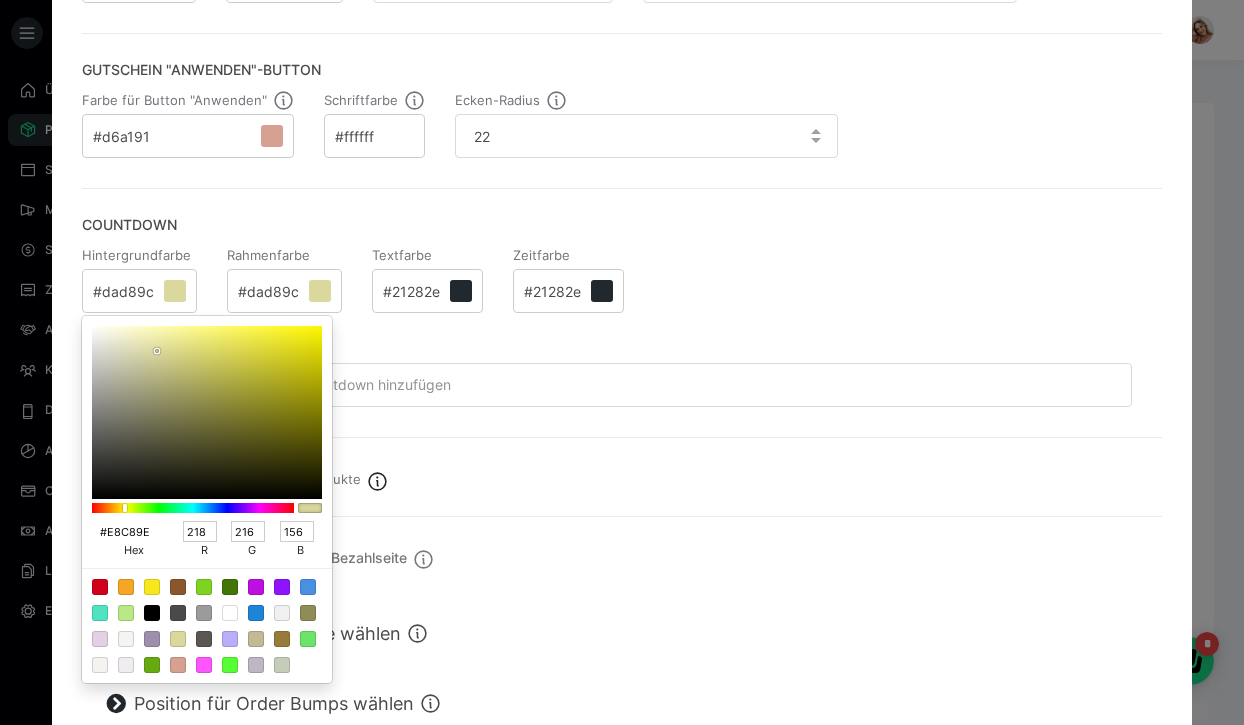 type on "232" 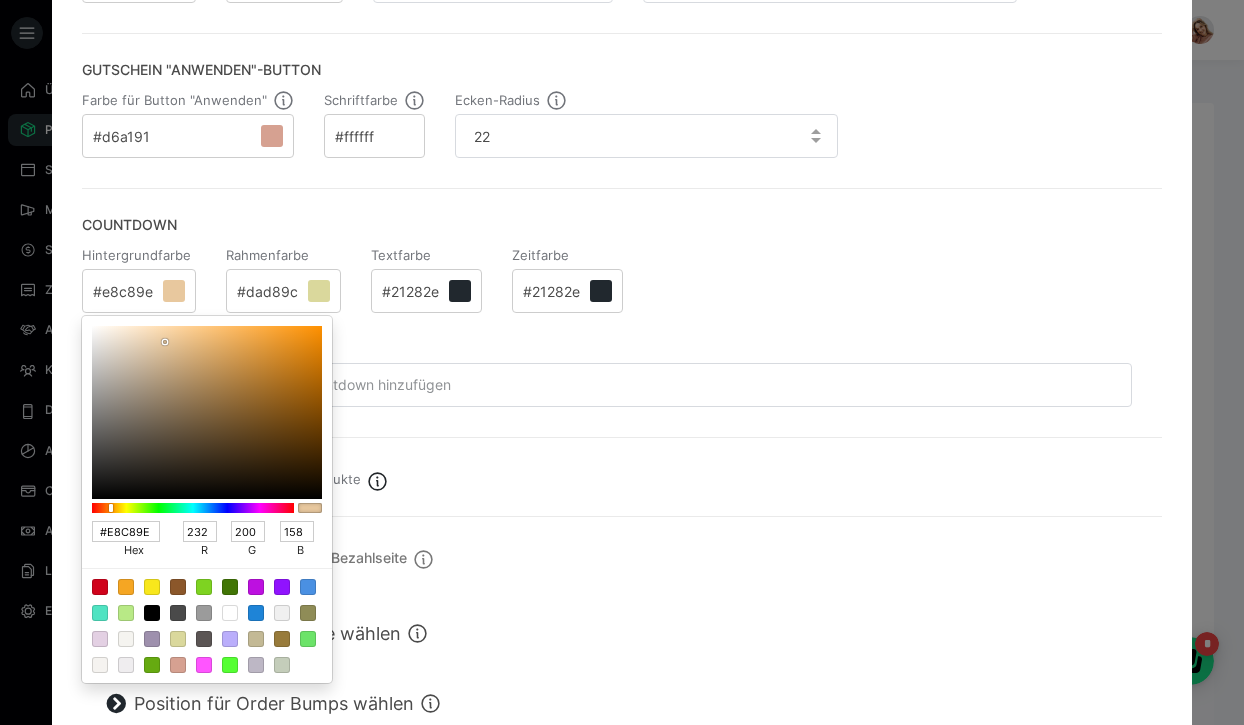 type on "E8C89E" 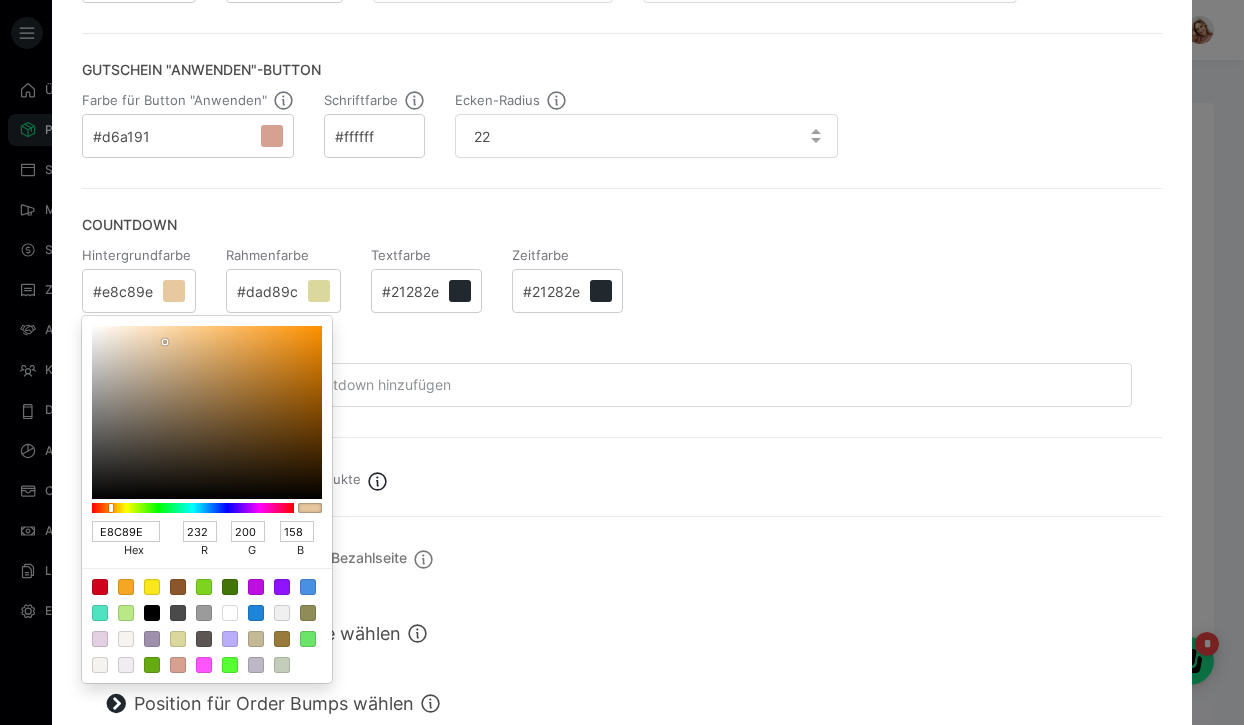 click at bounding box center [622, 362] 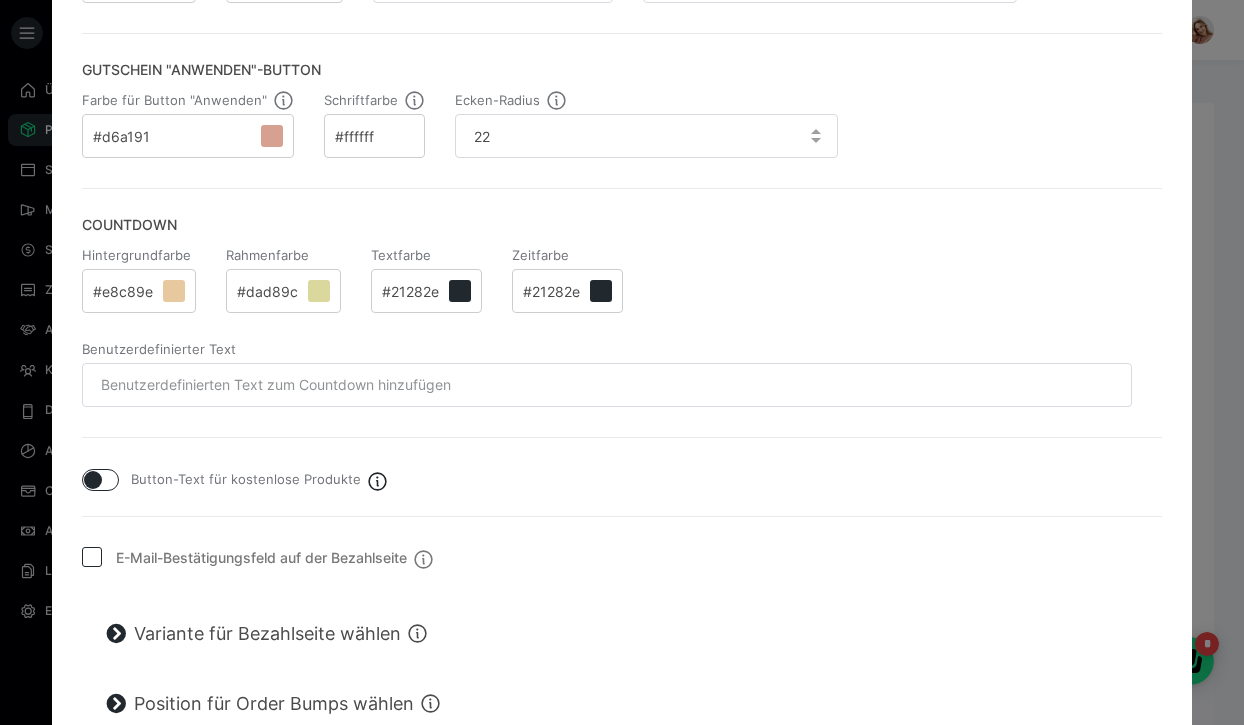 click at bounding box center [319, 291] 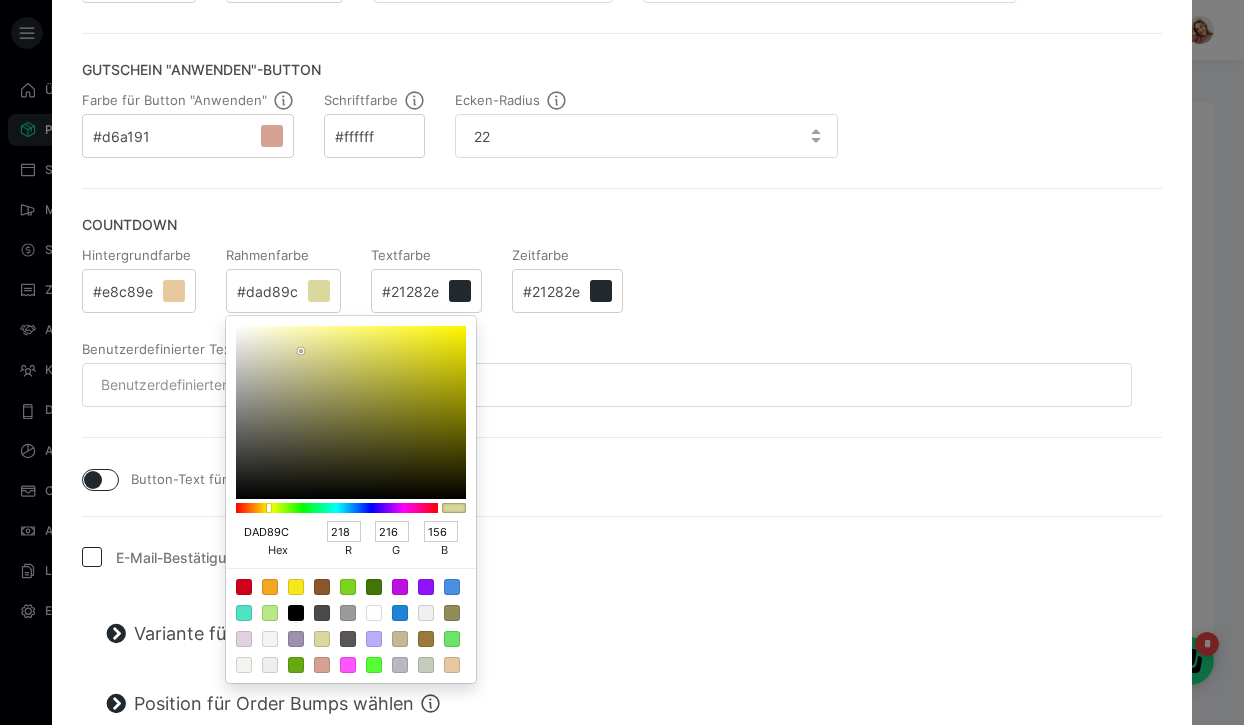 click on "DAD89C" at bounding box center [270, 531] 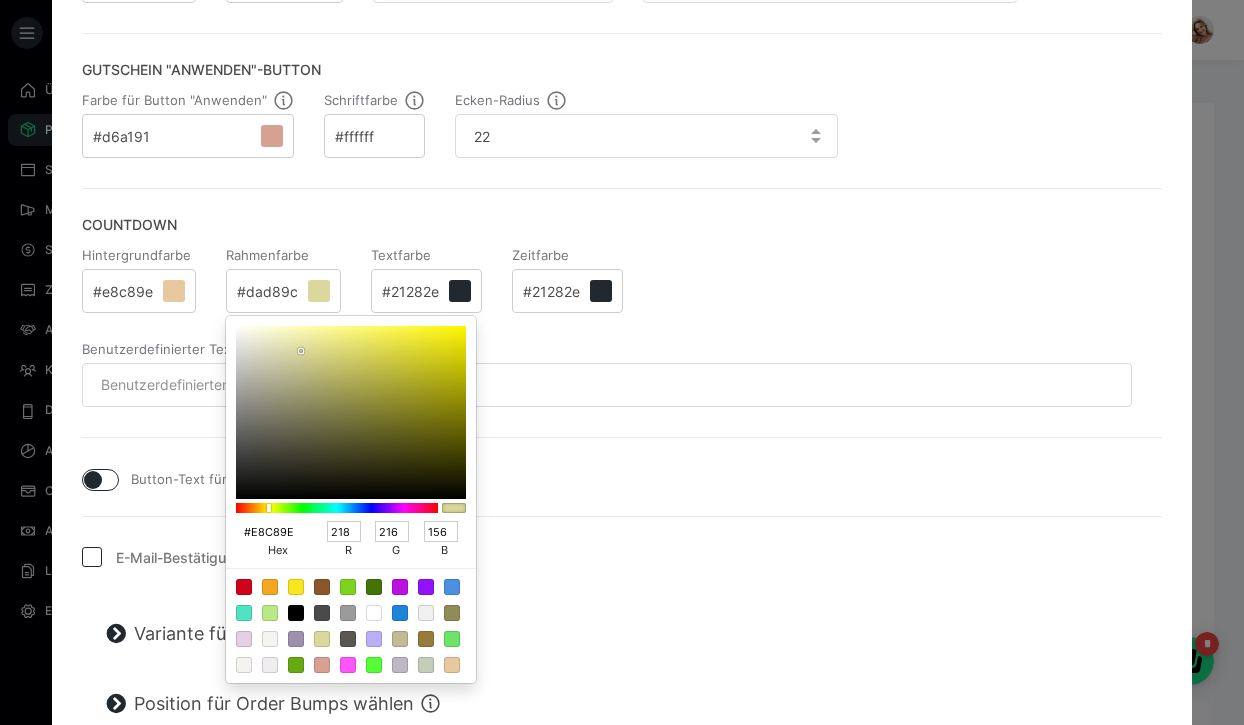 type on "232" 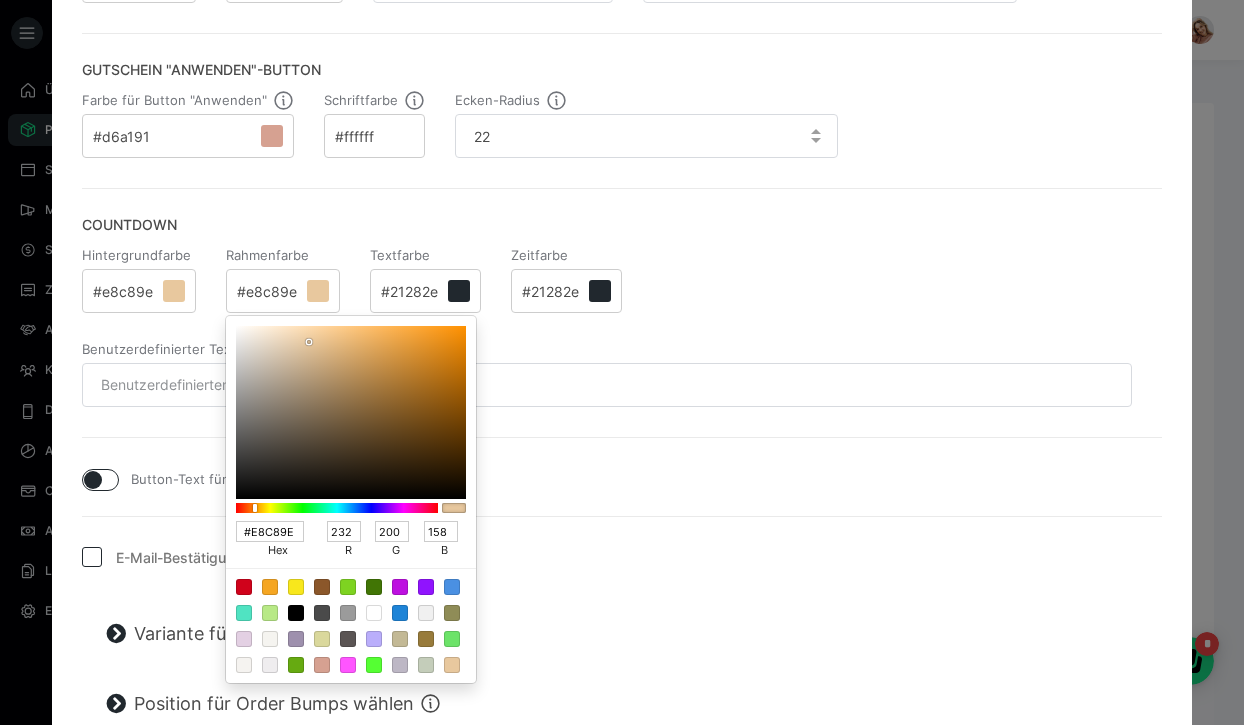 type on "E8C89E" 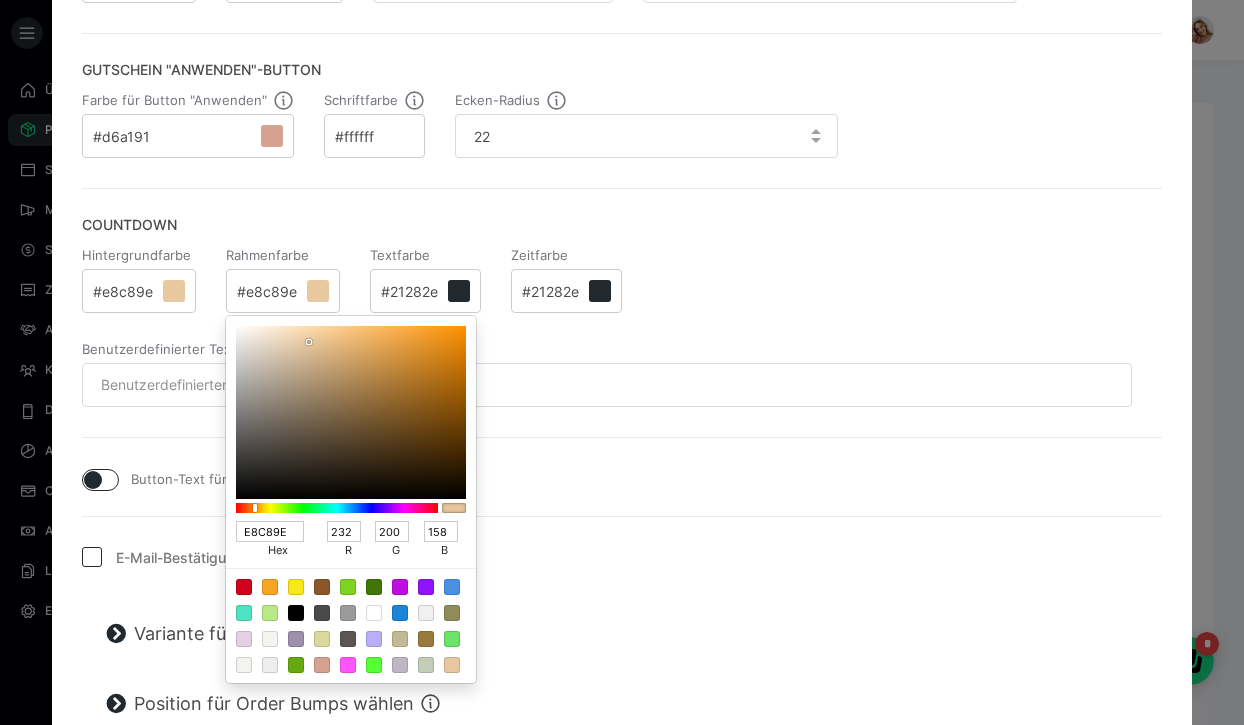 click at bounding box center (622, 362) 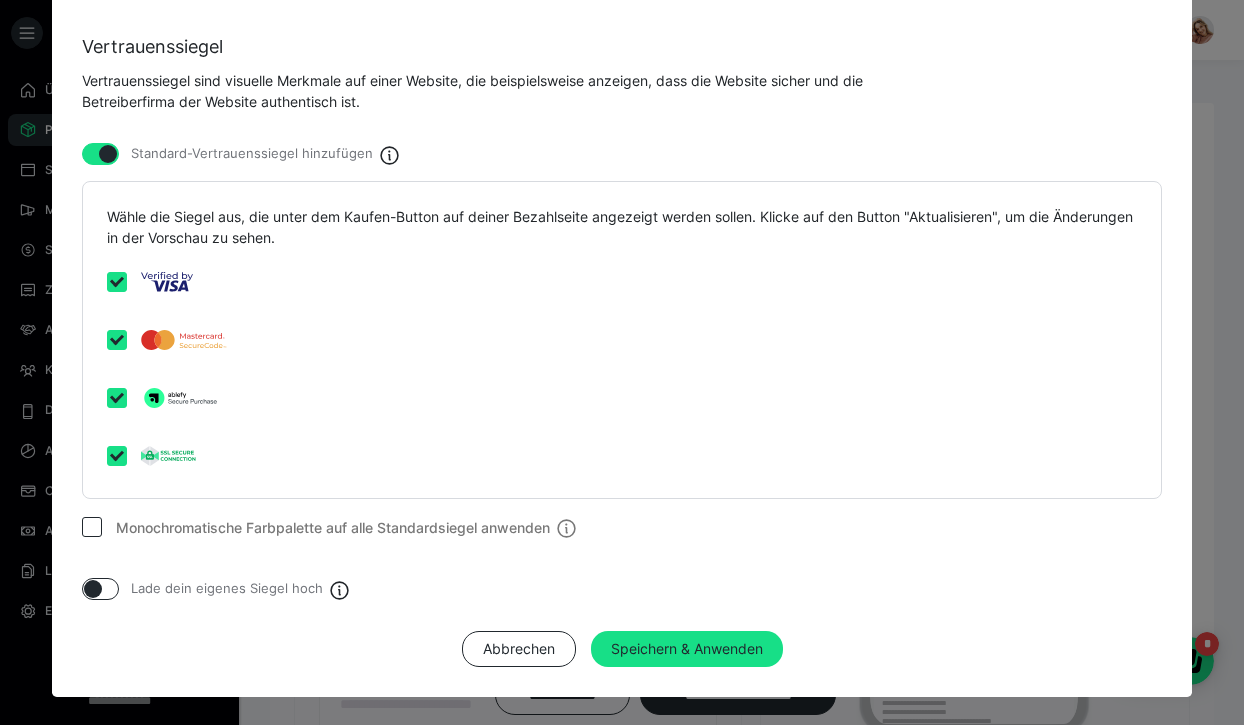 scroll, scrollTop: 2434, scrollLeft: 0, axis: vertical 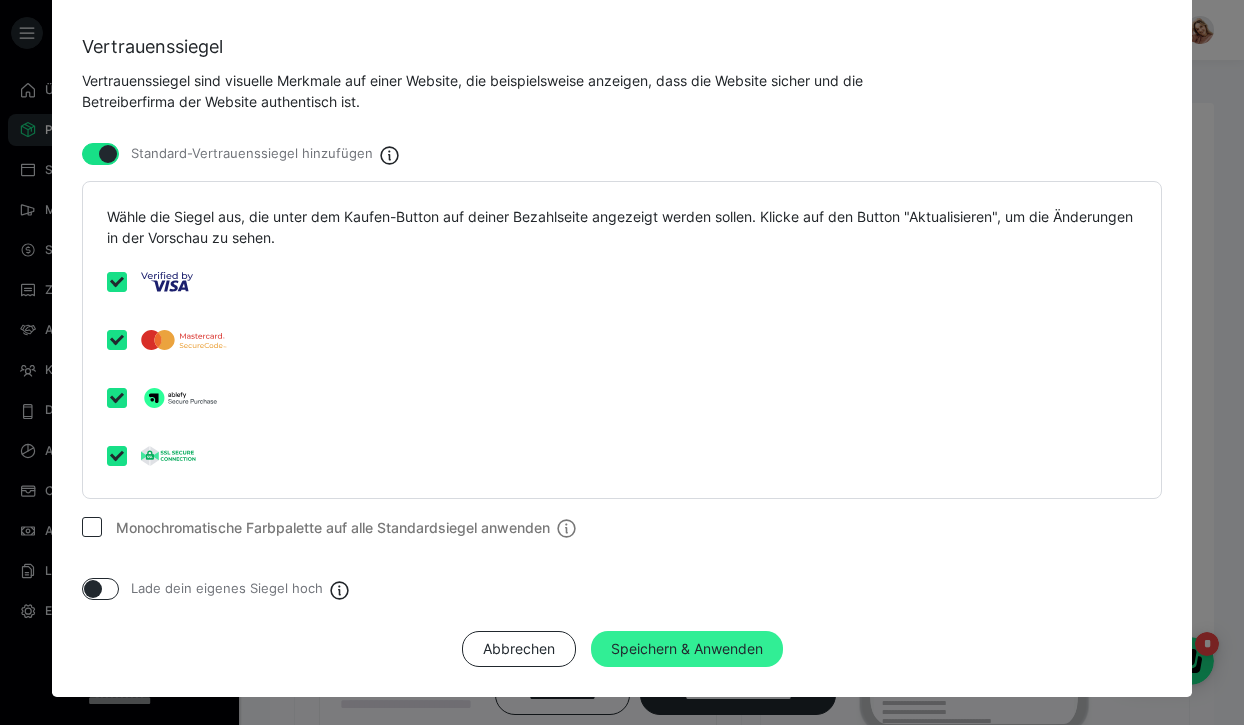 click on "Speichern & Anwenden" at bounding box center [687, 649] 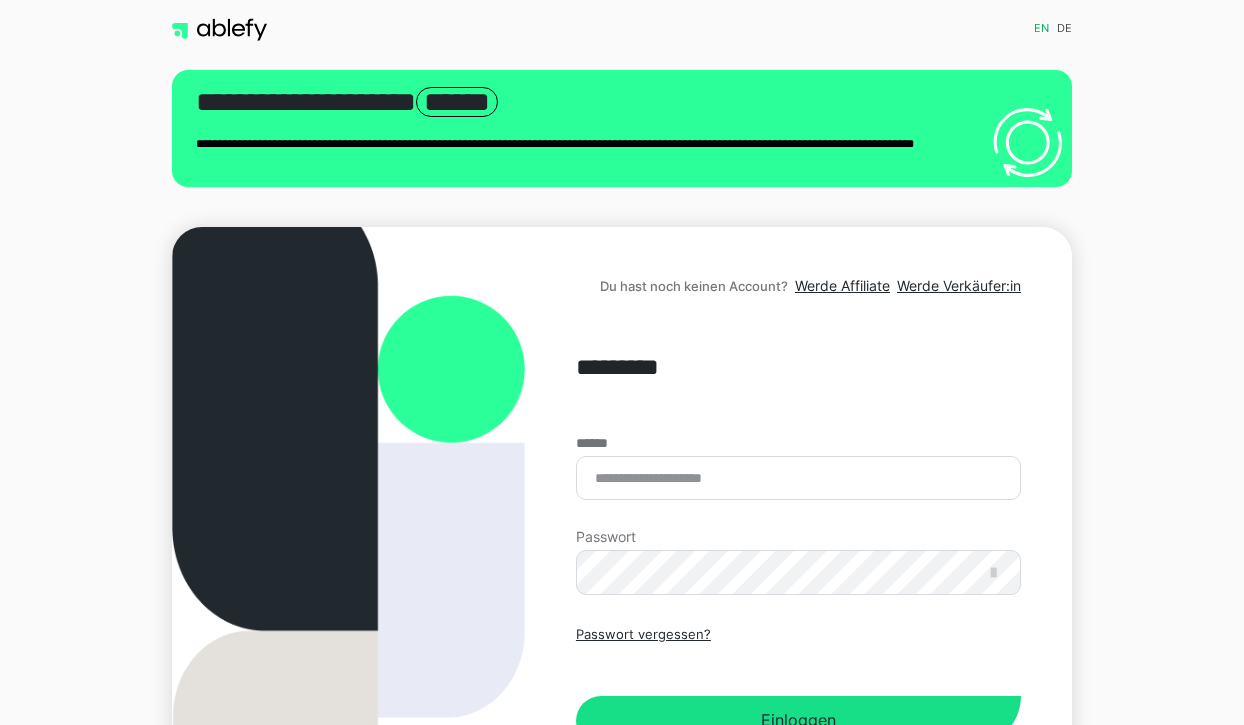 scroll, scrollTop: 0, scrollLeft: 0, axis: both 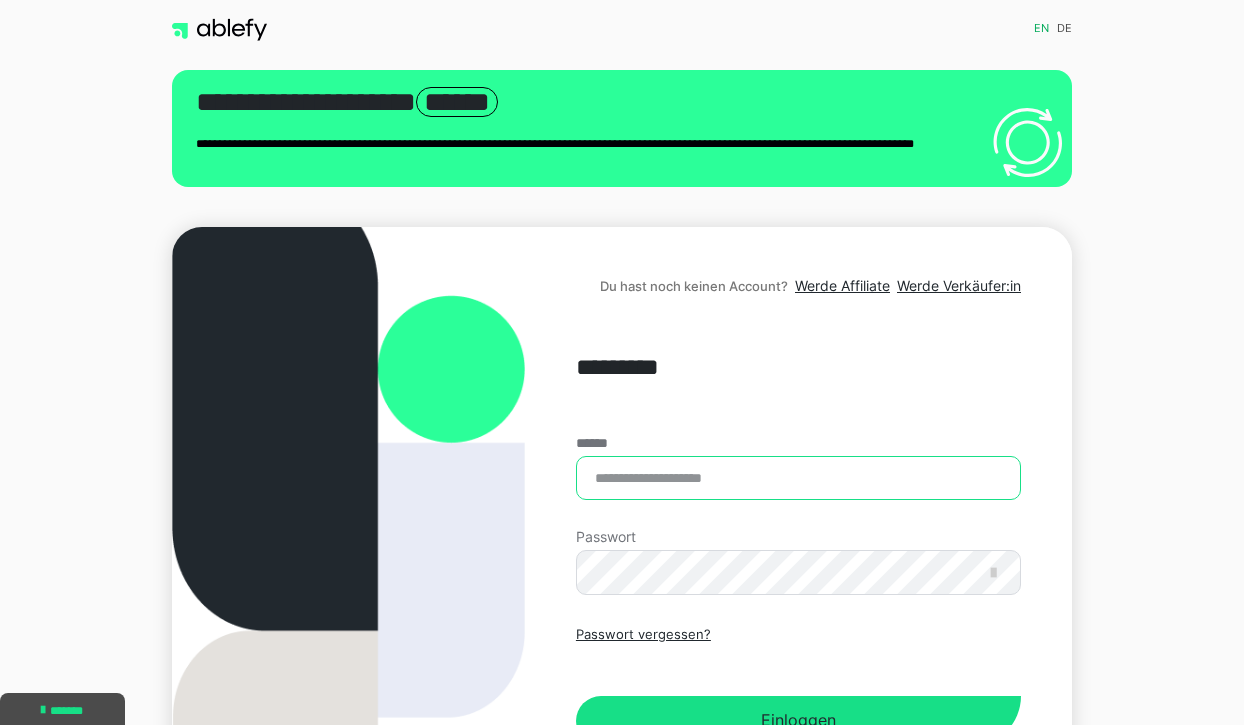 type on "**********" 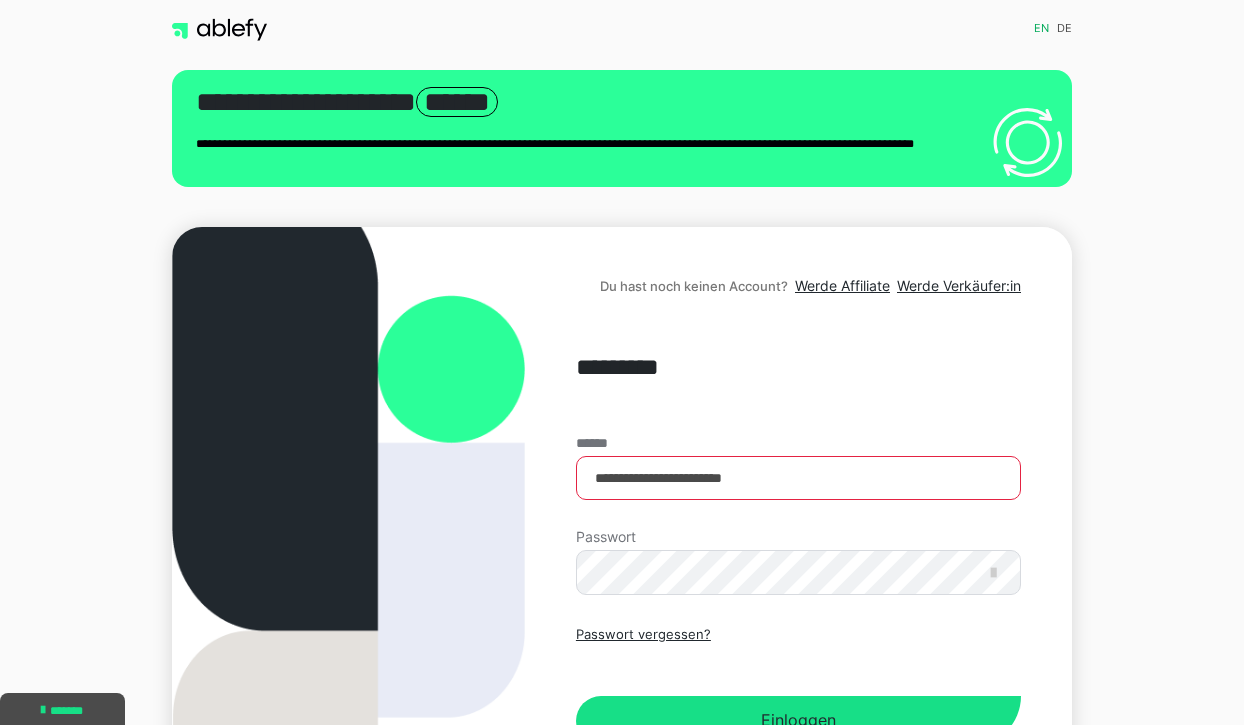 click on "Passwort vergessen? Einloggen" at bounding box center [798, 685] 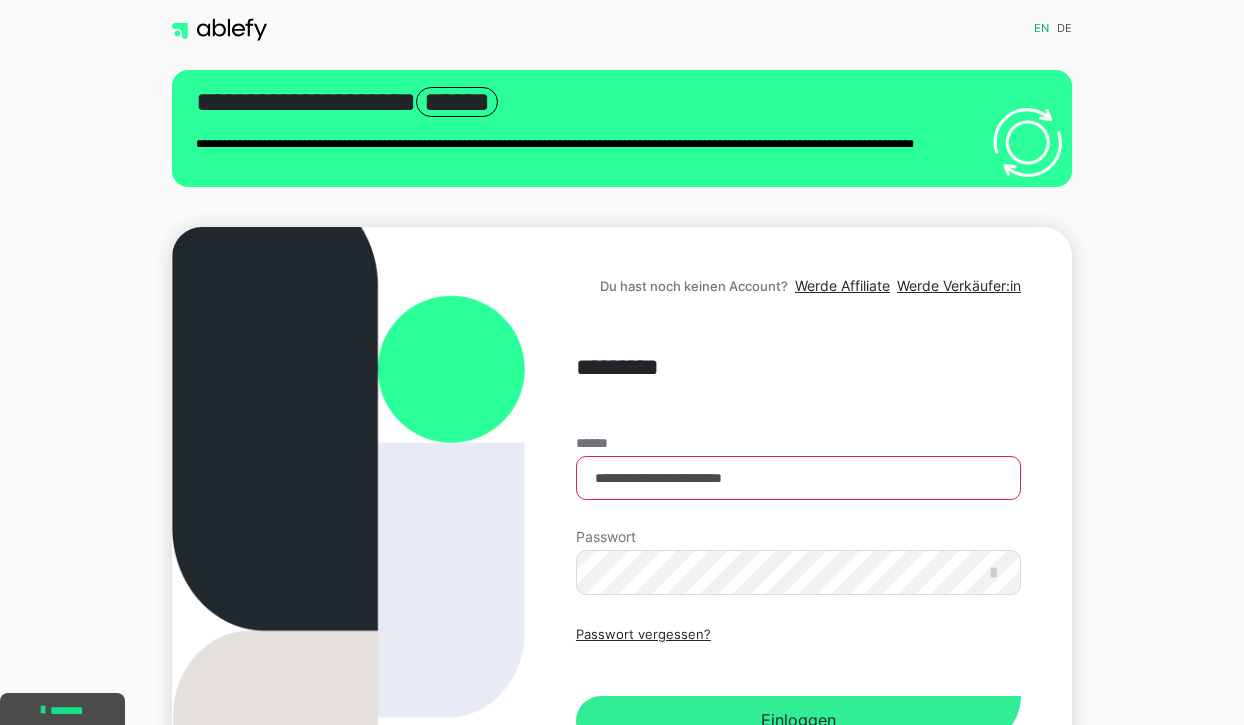 click on "Einloggen" at bounding box center [798, 721] 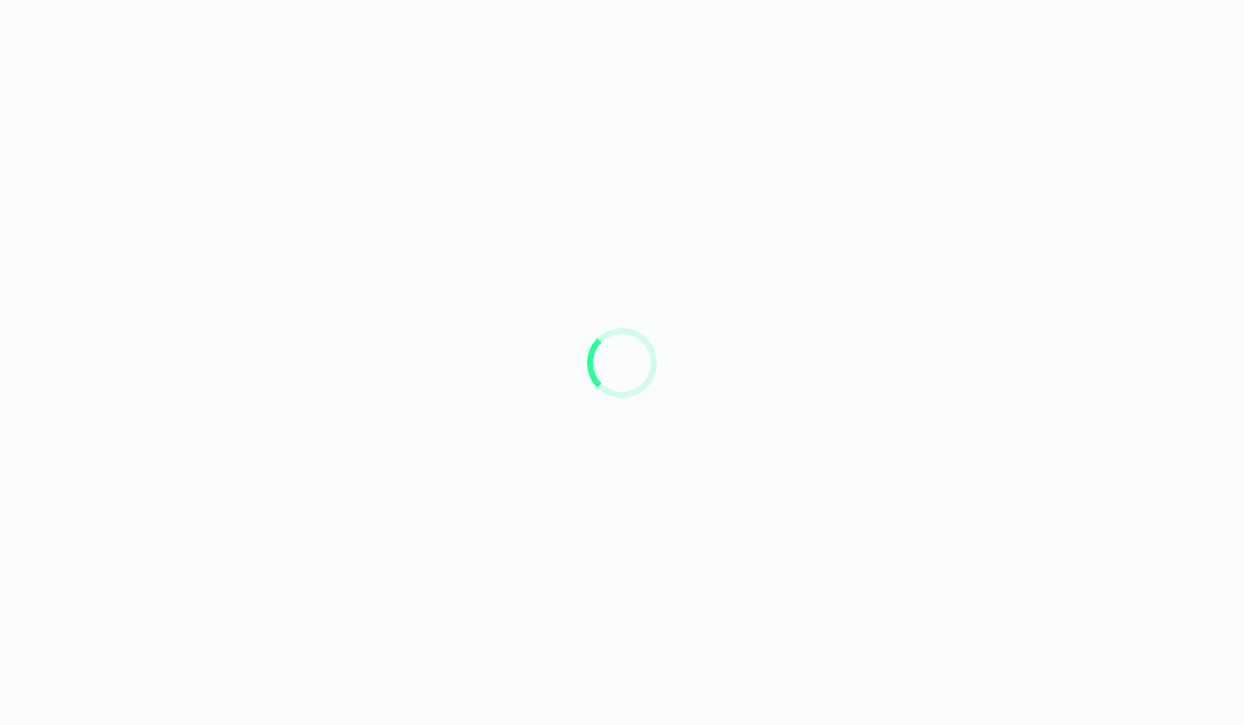 scroll, scrollTop: 0, scrollLeft: 0, axis: both 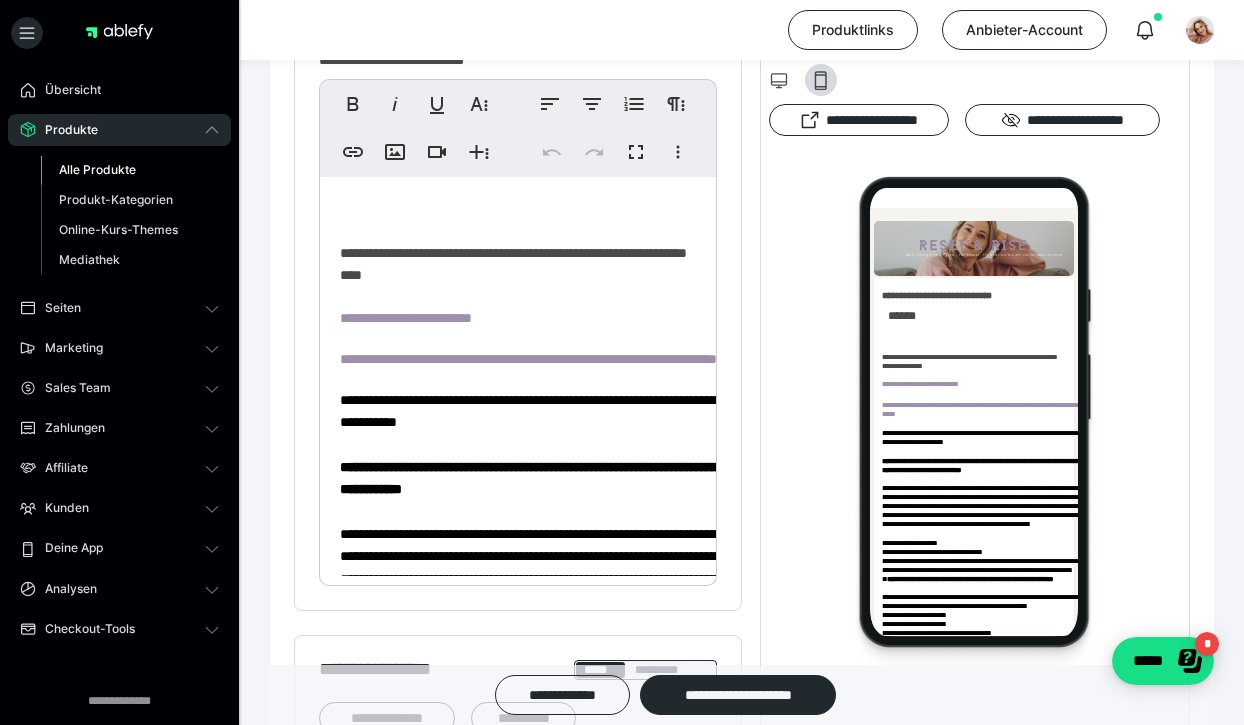 click on "**********" at bounding box center (518, 952) 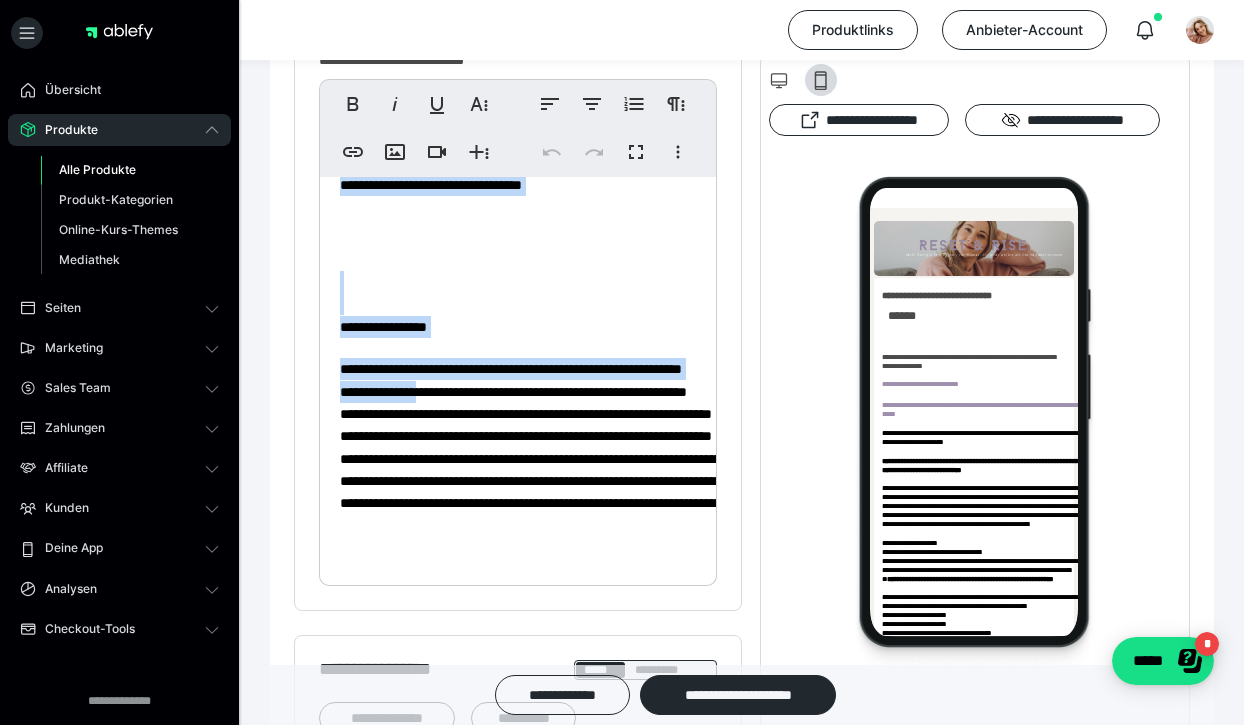 scroll, scrollTop: 1166, scrollLeft: 0, axis: vertical 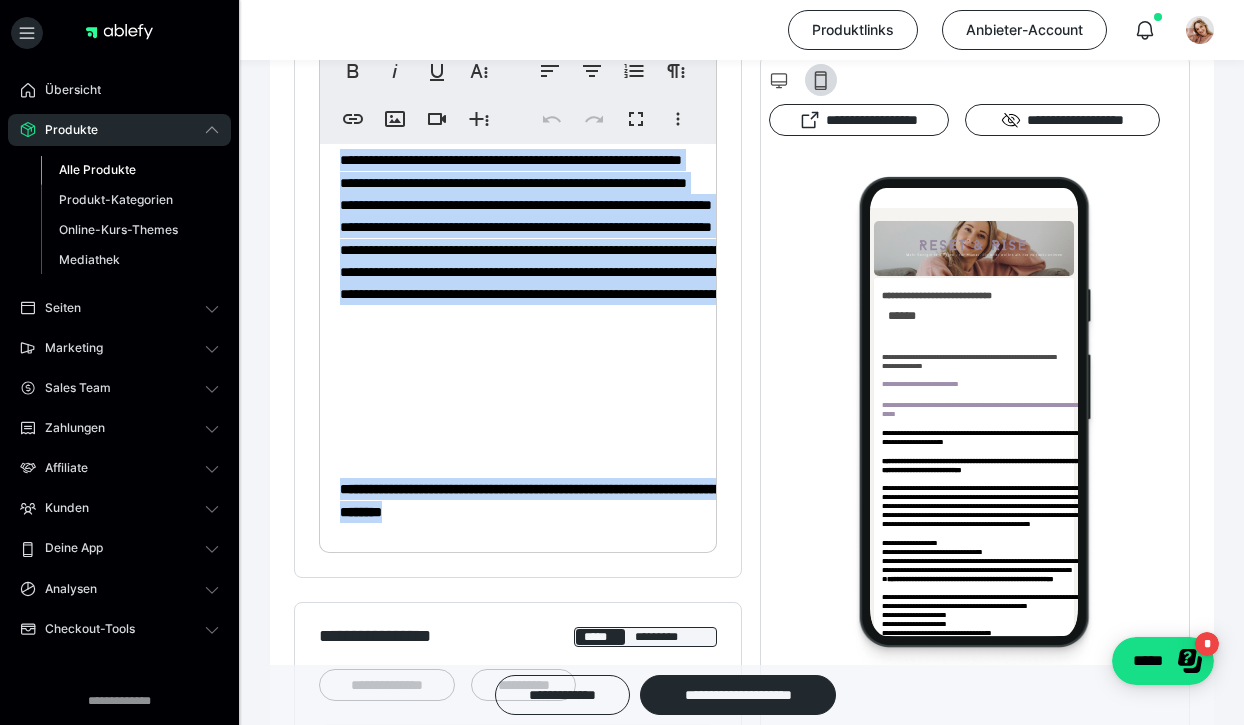 drag, startPoint x: 340, startPoint y: 249, endPoint x: 551, endPoint y: 506, distance: 332.5207 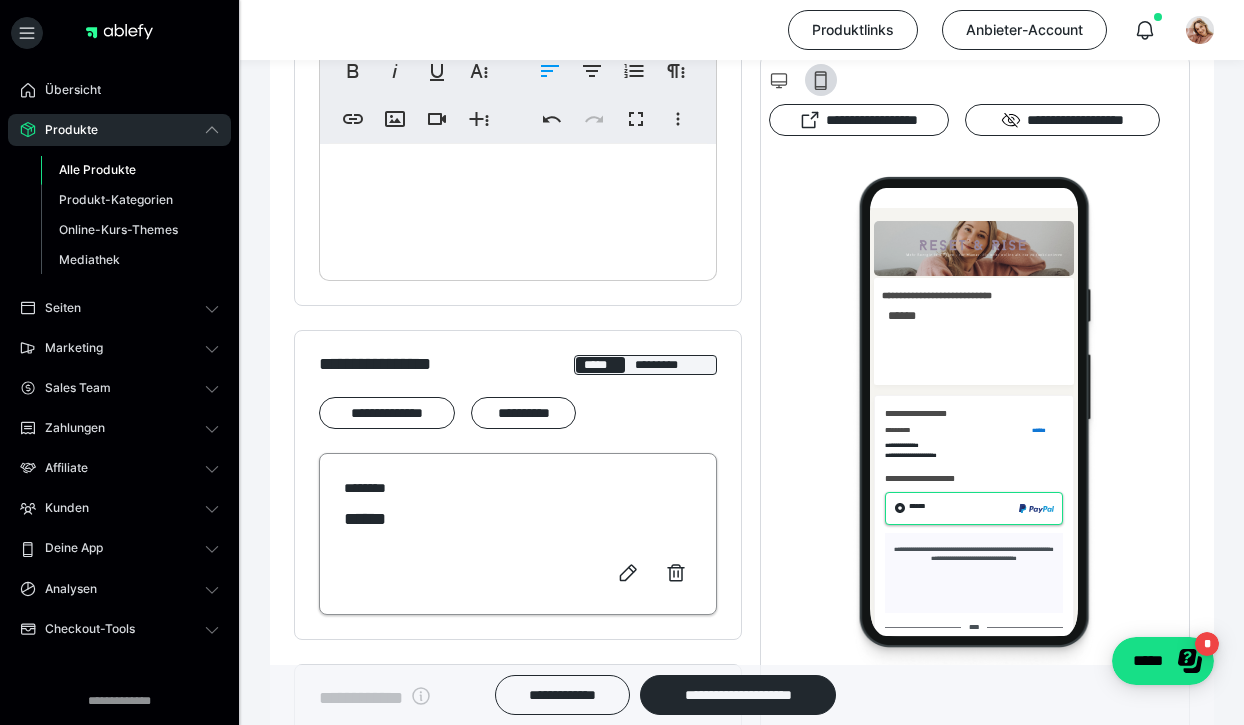 scroll, scrollTop: 2799, scrollLeft: 0, axis: vertical 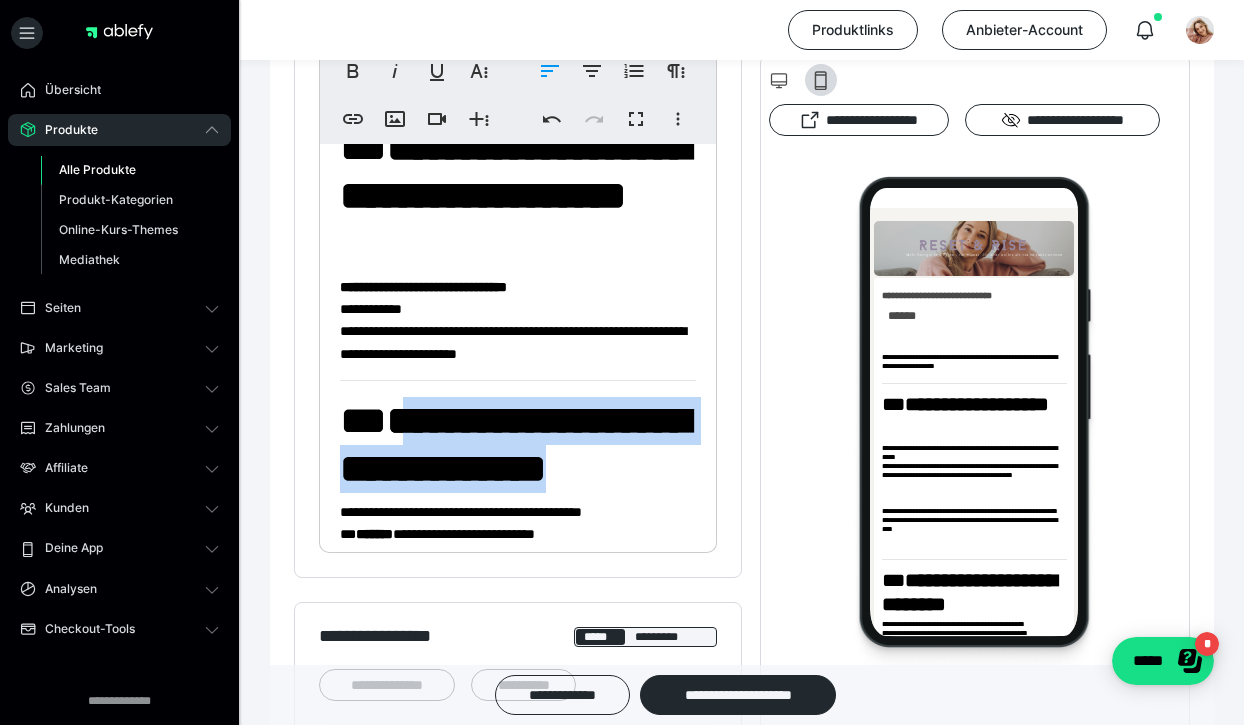 drag, startPoint x: 666, startPoint y: 464, endPoint x: 387, endPoint y: 409, distance: 284.36948 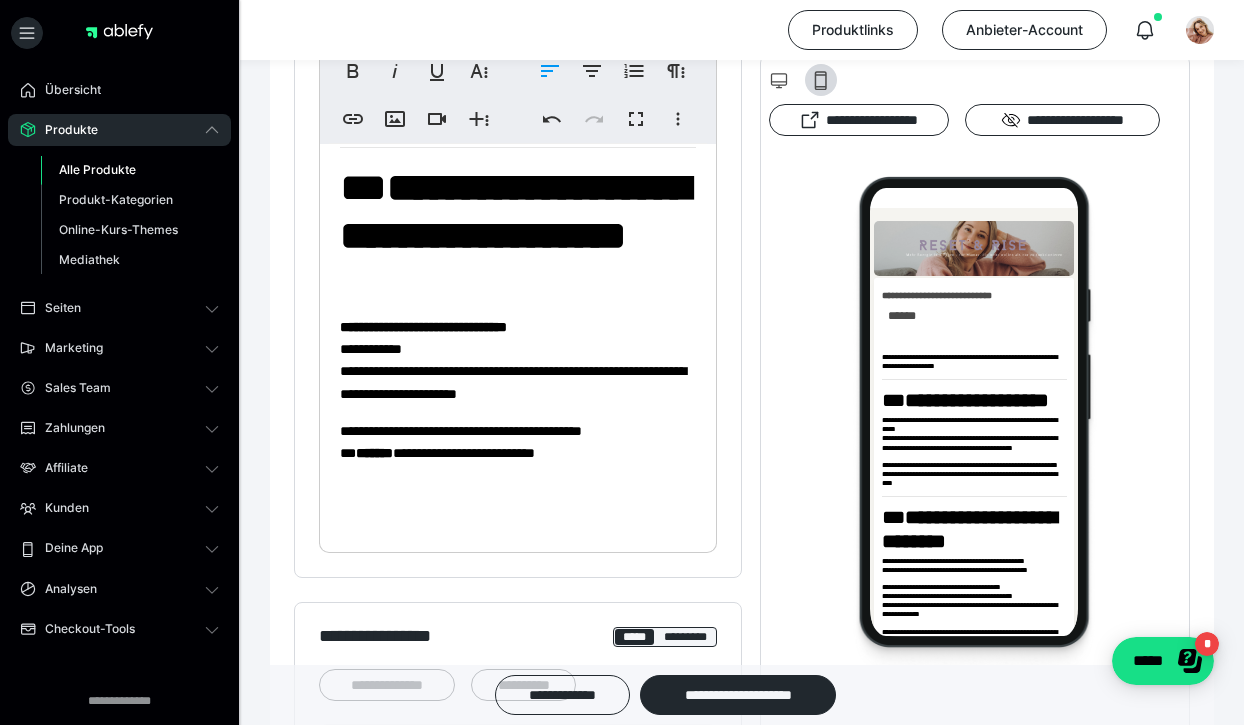 scroll, scrollTop: 2758, scrollLeft: 0, axis: vertical 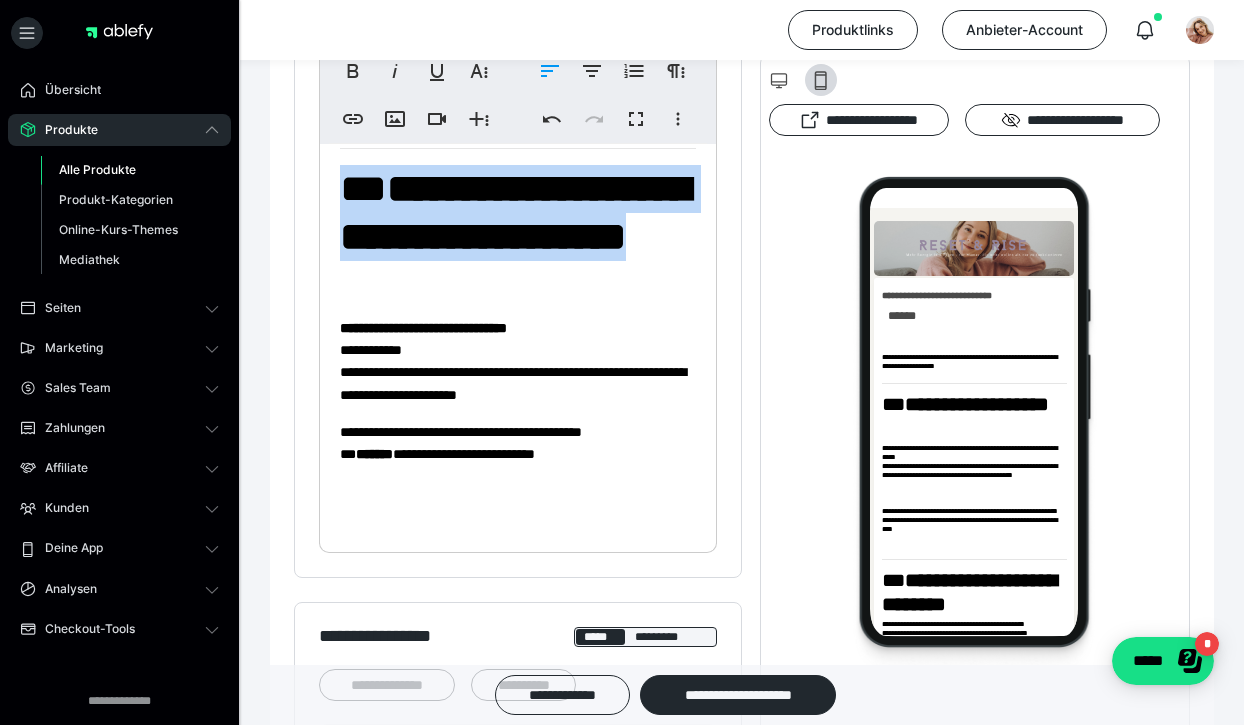 drag, startPoint x: 542, startPoint y: 293, endPoint x: 355, endPoint y: 187, distance: 214.95348 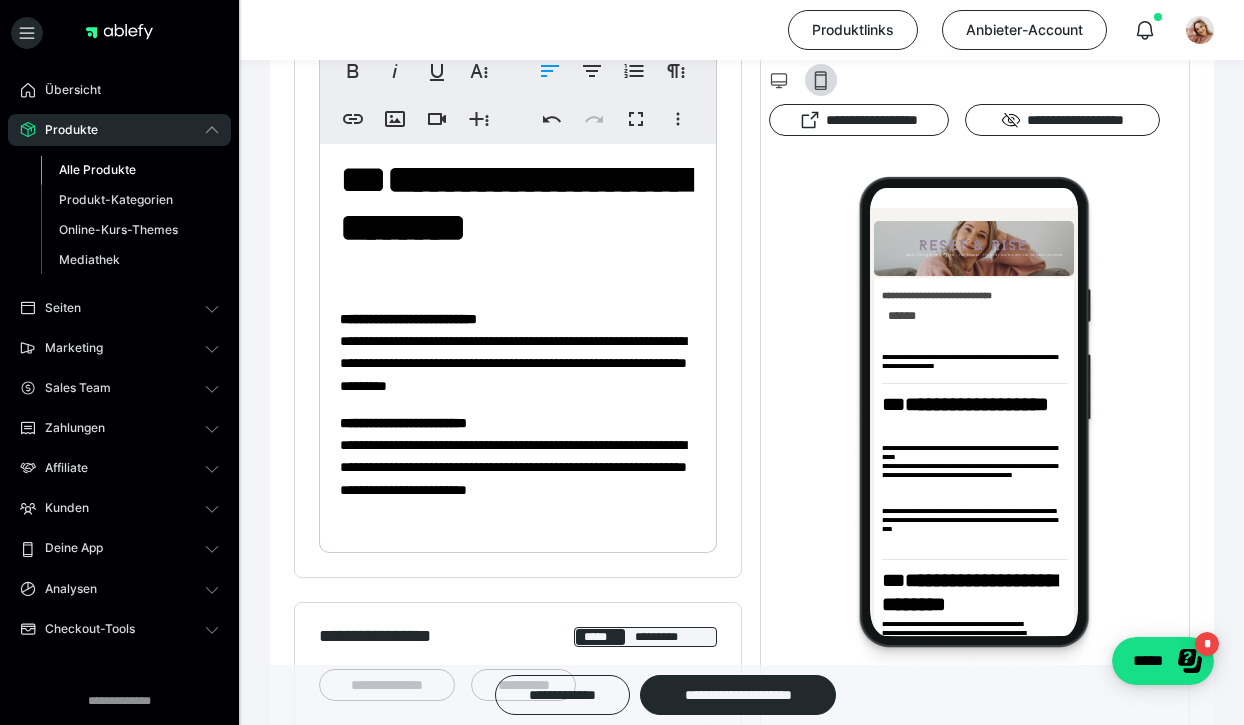scroll, scrollTop: 1939, scrollLeft: 0, axis: vertical 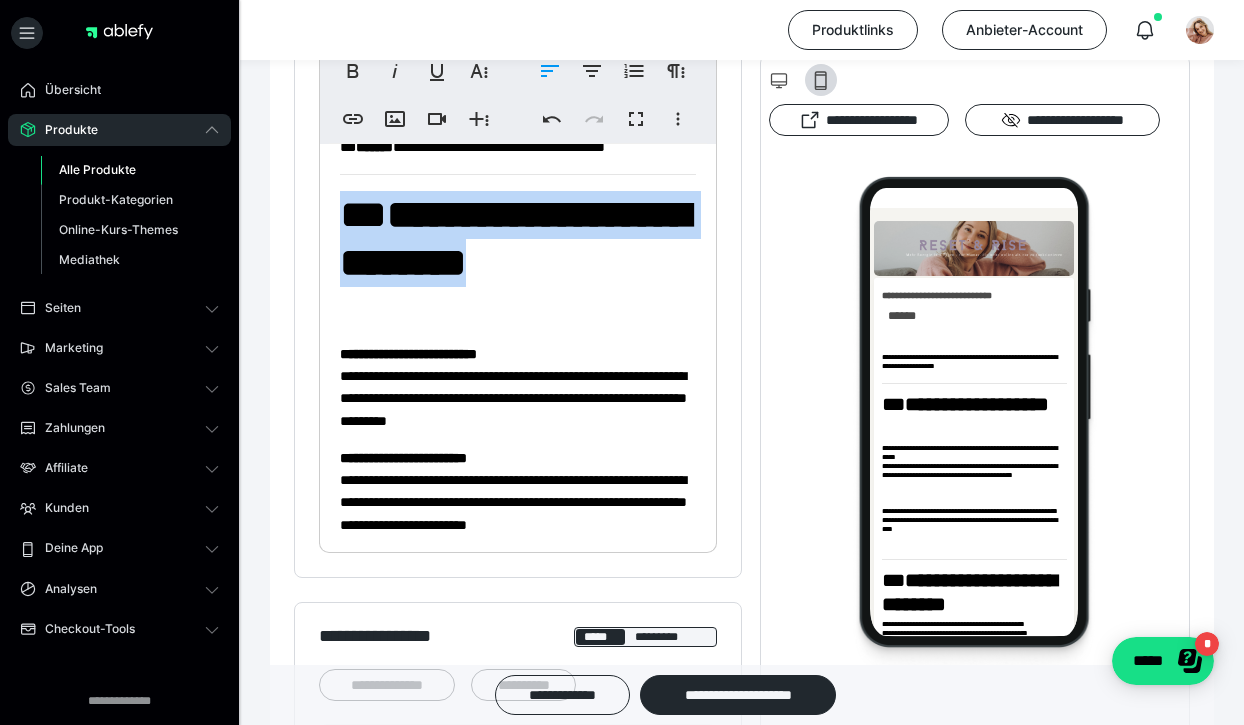 drag, startPoint x: 459, startPoint y: 325, endPoint x: 349, endPoint y: 197, distance: 168.77203 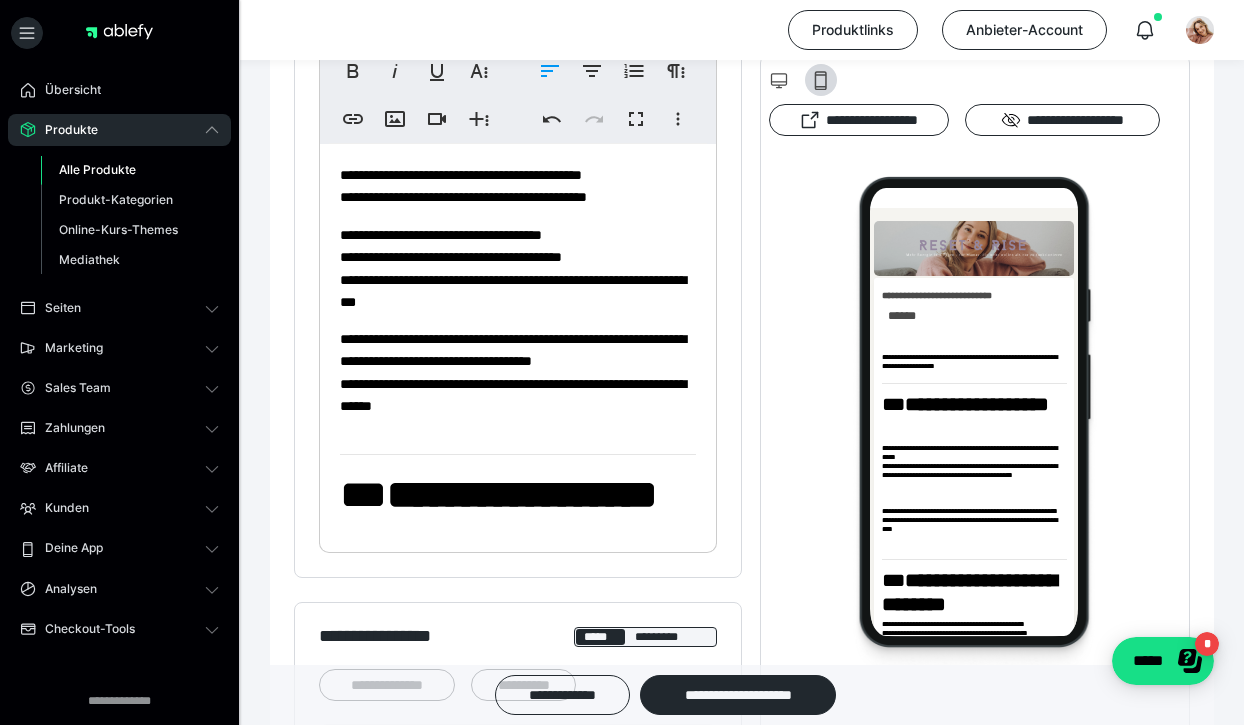 scroll, scrollTop: 768, scrollLeft: 0, axis: vertical 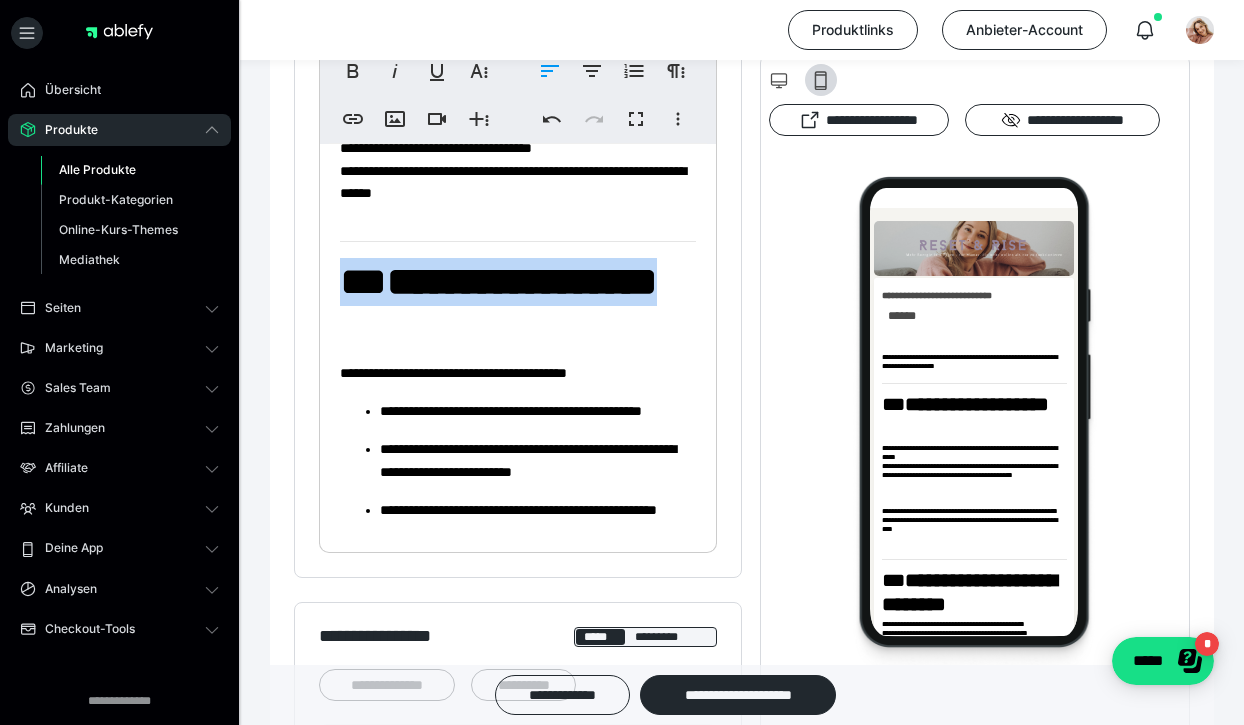 drag, startPoint x: 591, startPoint y: 346, endPoint x: 337, endPoint y: 252, distance: 270.83575 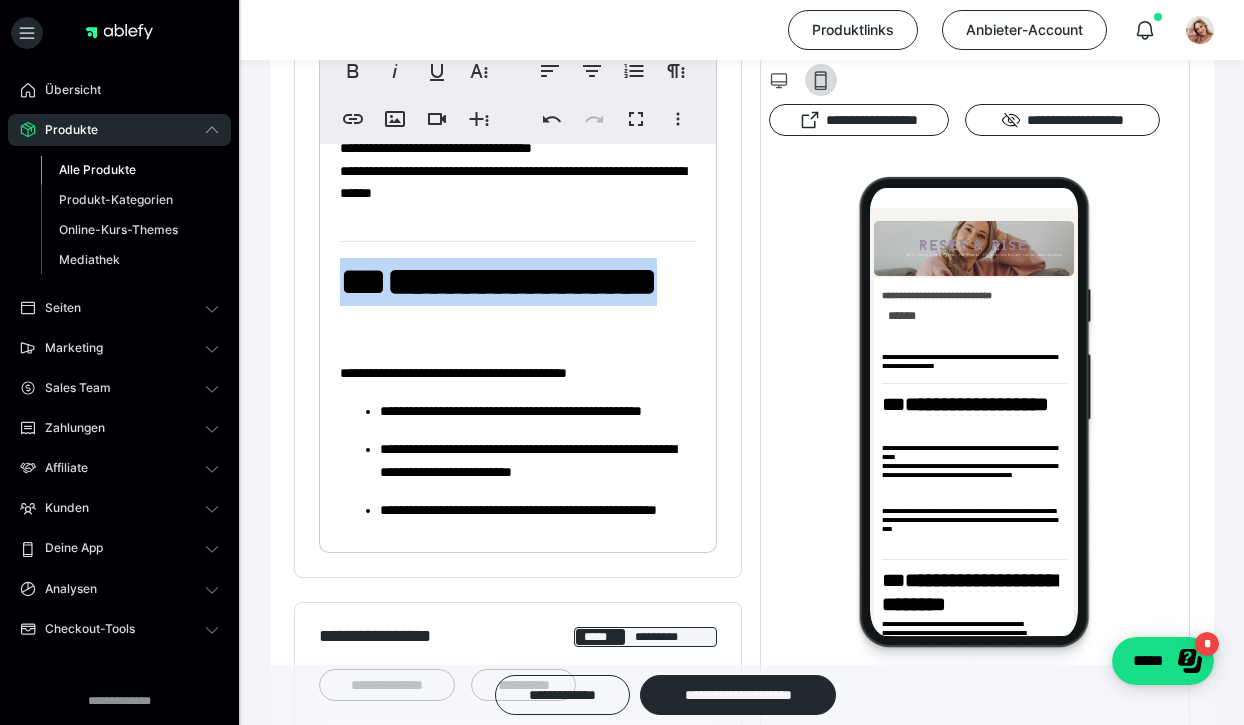 drag, startPoint x: 586, startPoint y: 326, endPoint x: 362, endPoint y: 248, distance: 237.19191 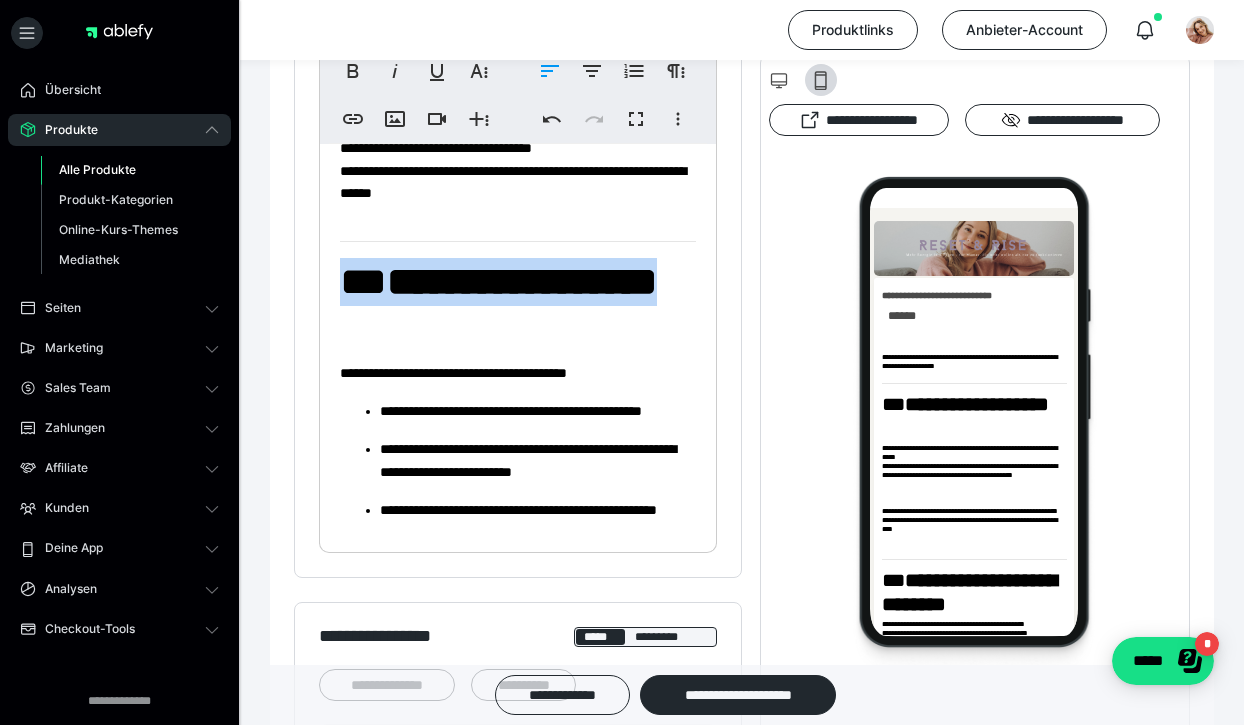type 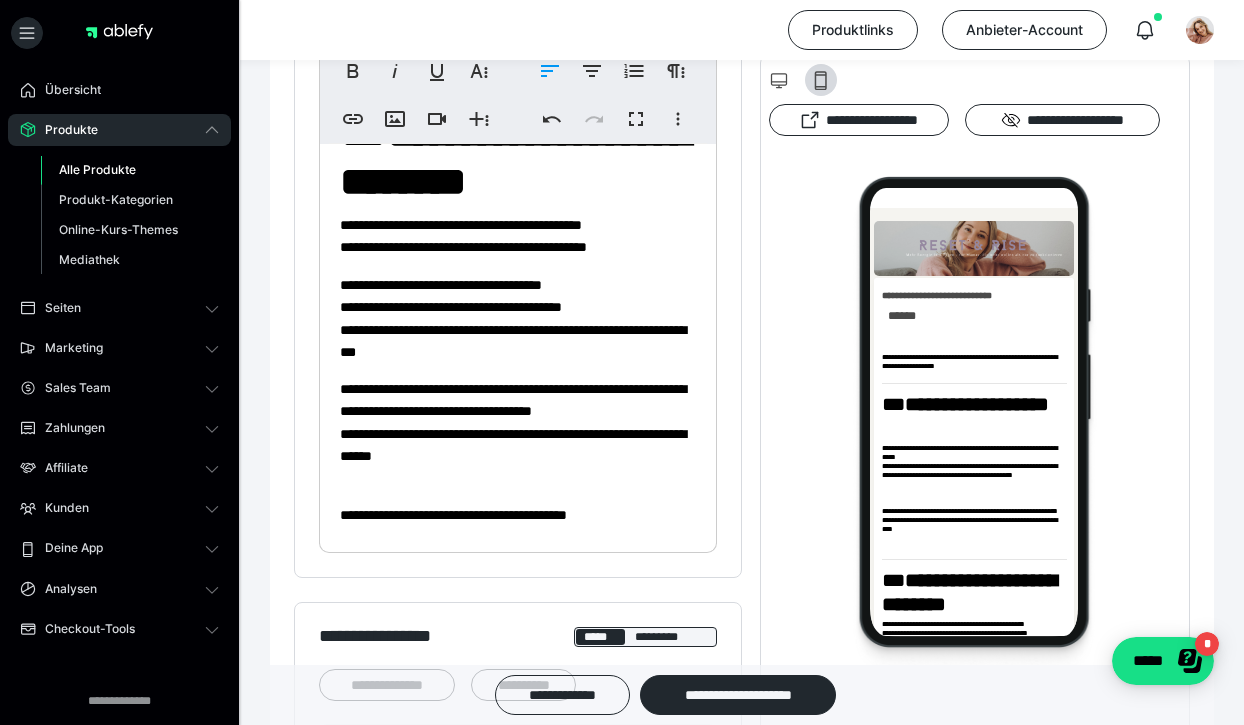 scroll, scrollTop: 425, scrollLeft: 0, axis: vertical 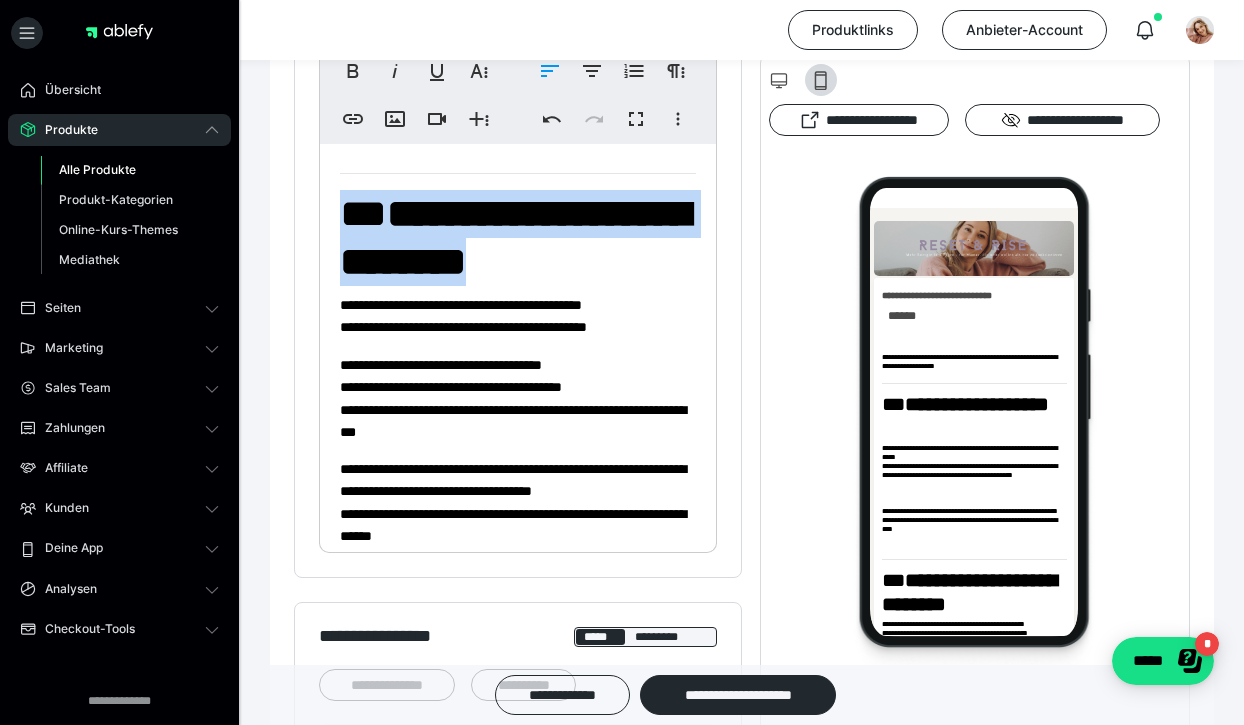 drag, startPoint x: 628, startPoint y: 265, endPoint x: 328, endPoint y: 185, distance: 310.4835 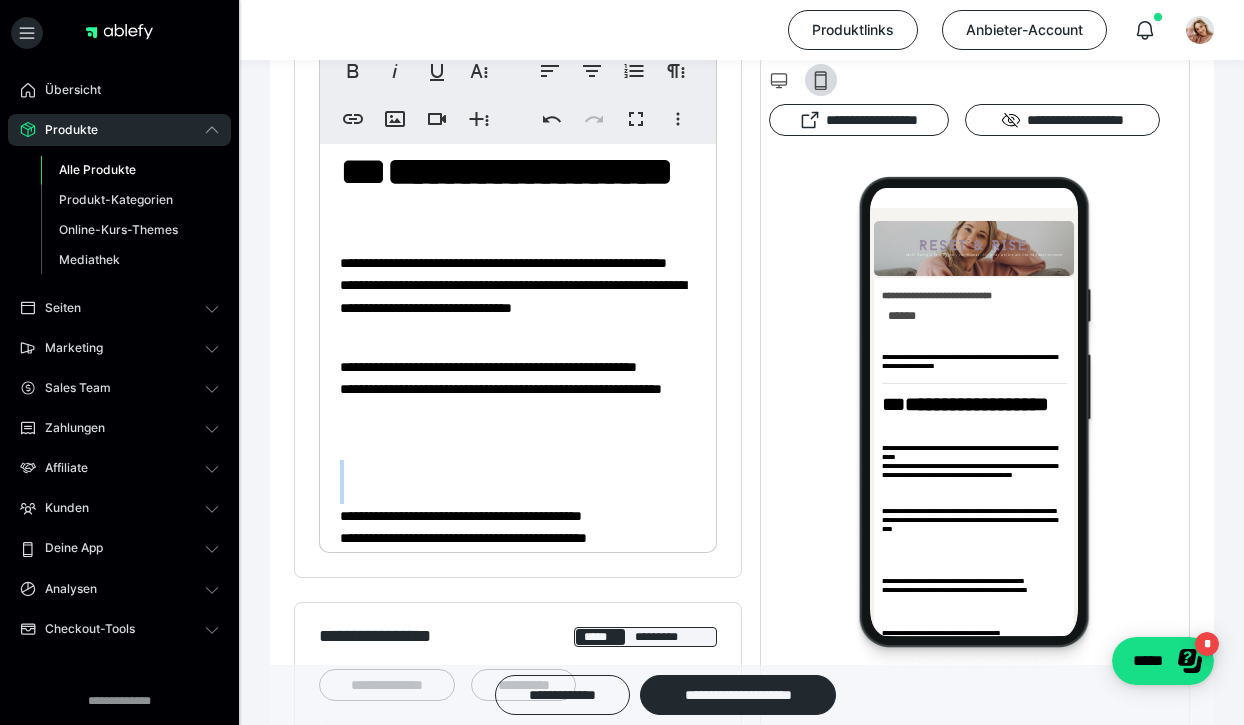 scroll, scrollTop: 24, scrollLeft: 0, axis: vertical 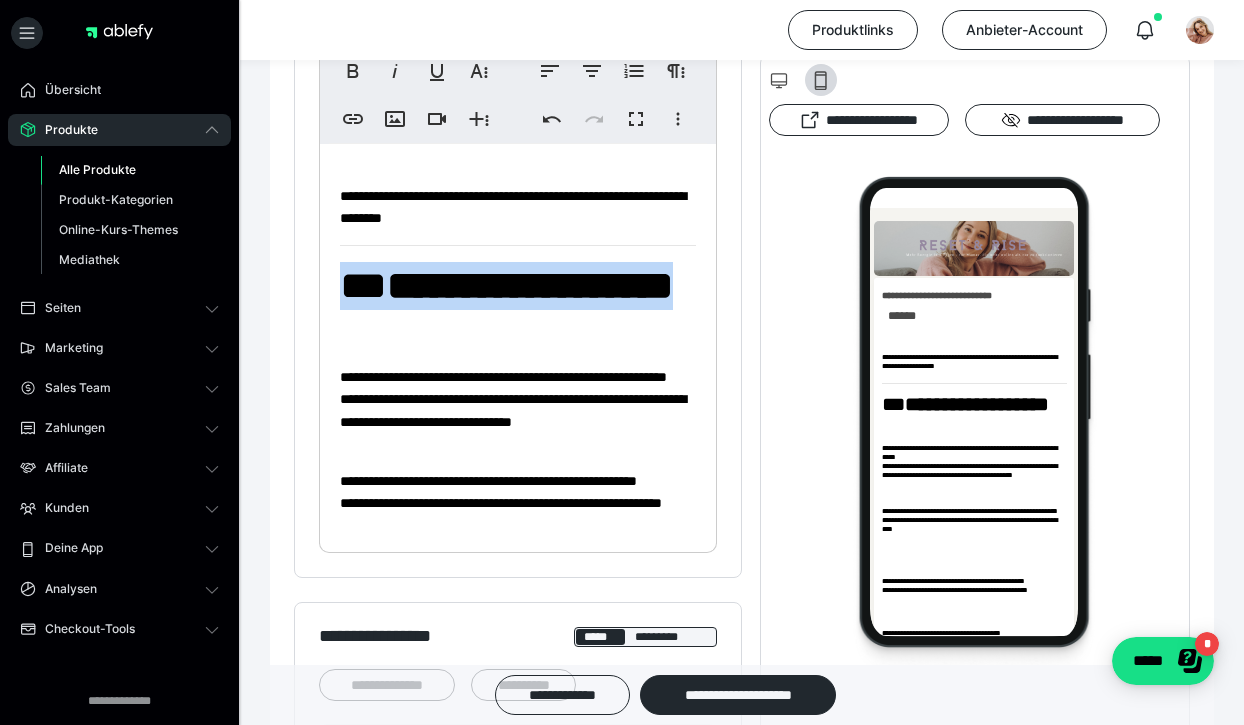 drag, startPoint x: 585, startPoint y: 347, endPoint x: 314, endPoint y: 282, distance: 278.68622 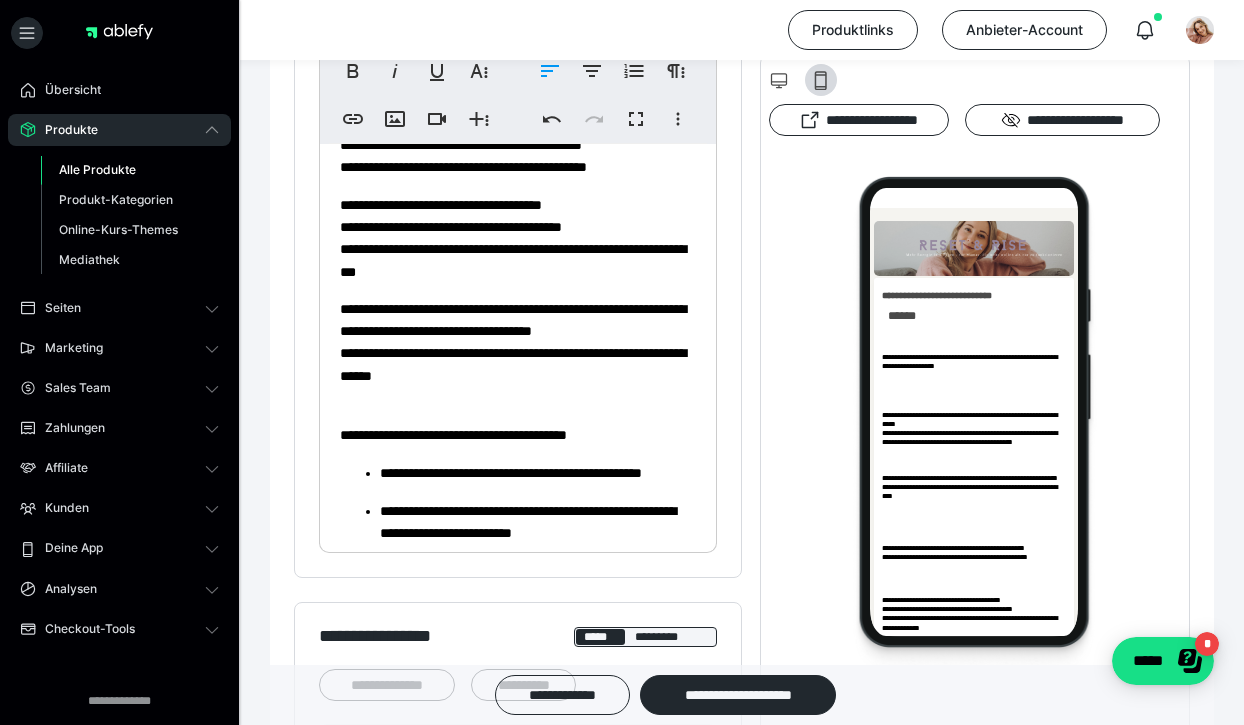 scroll, scrollTop: 445, scrollLeft: 0, axis: vertical 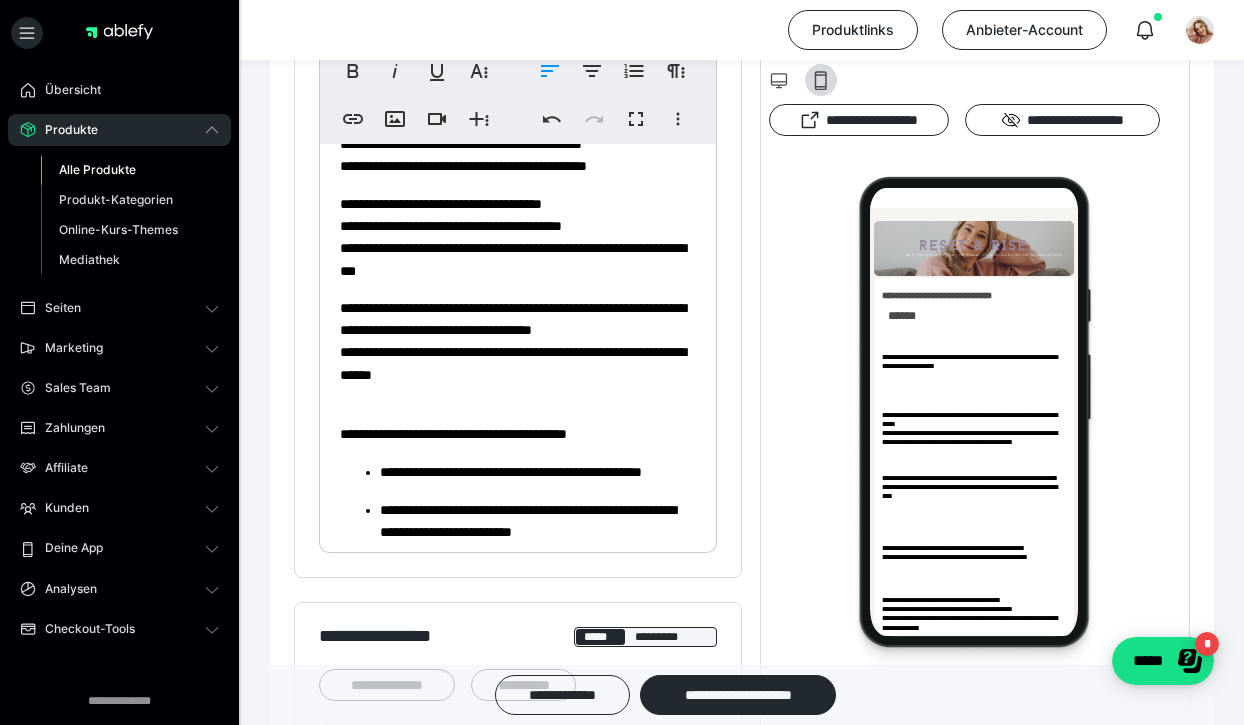 click on "**********" at bounding box center [518, 967] 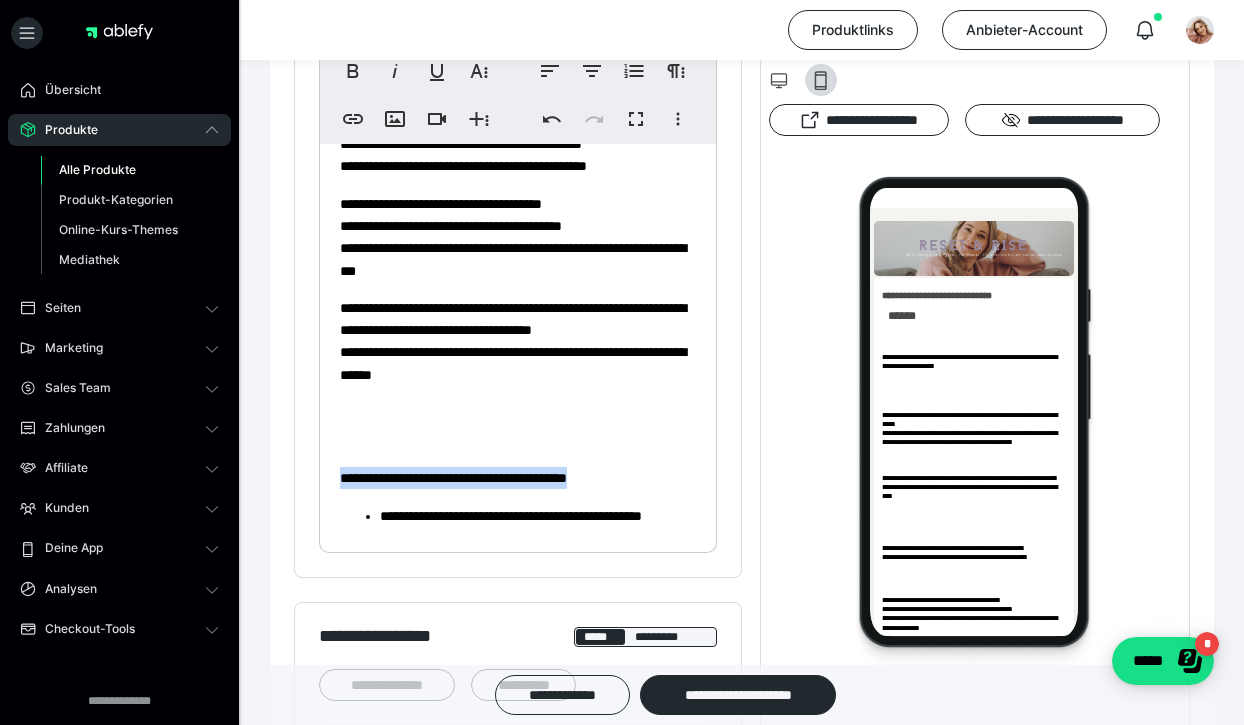 drag, startPoint x: 636, startPoint y: 478, endPoint x: 335, endPoint y: 478, distance: 301 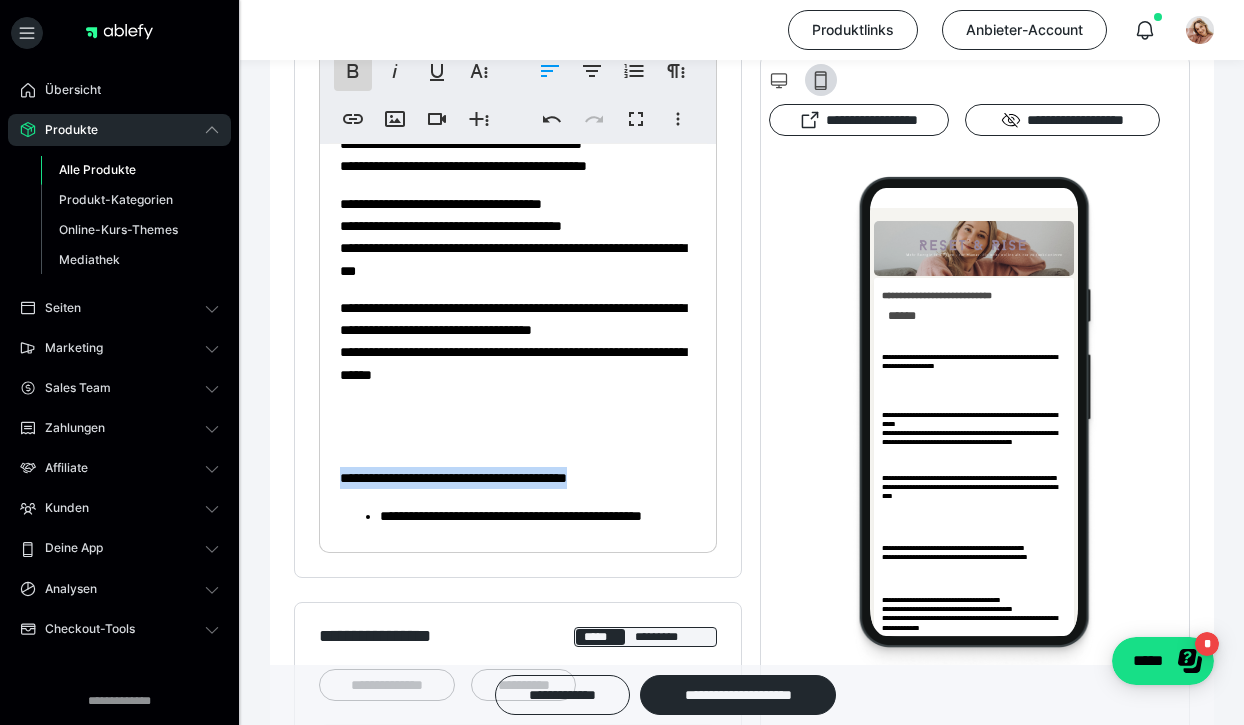 click 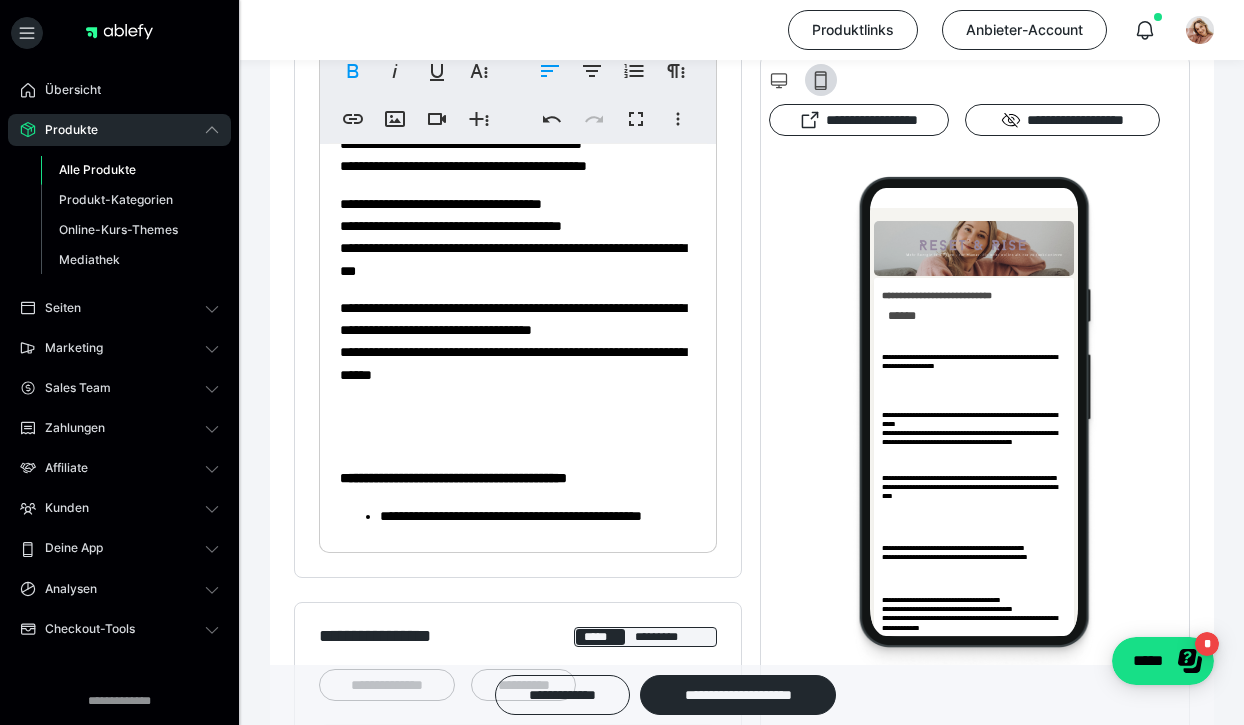 click on "**********" at bounding box center [518, 352] 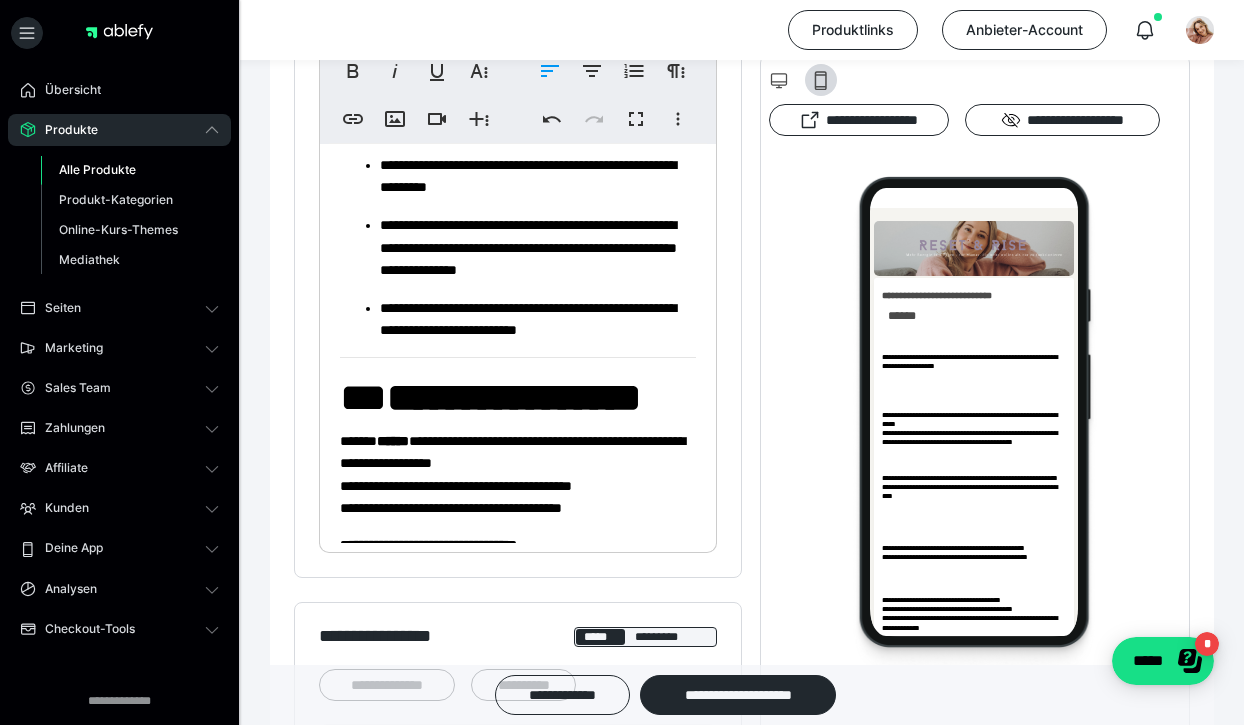 scroll, scrollTop: 1062, scrollLeft: 0, axis: vertical 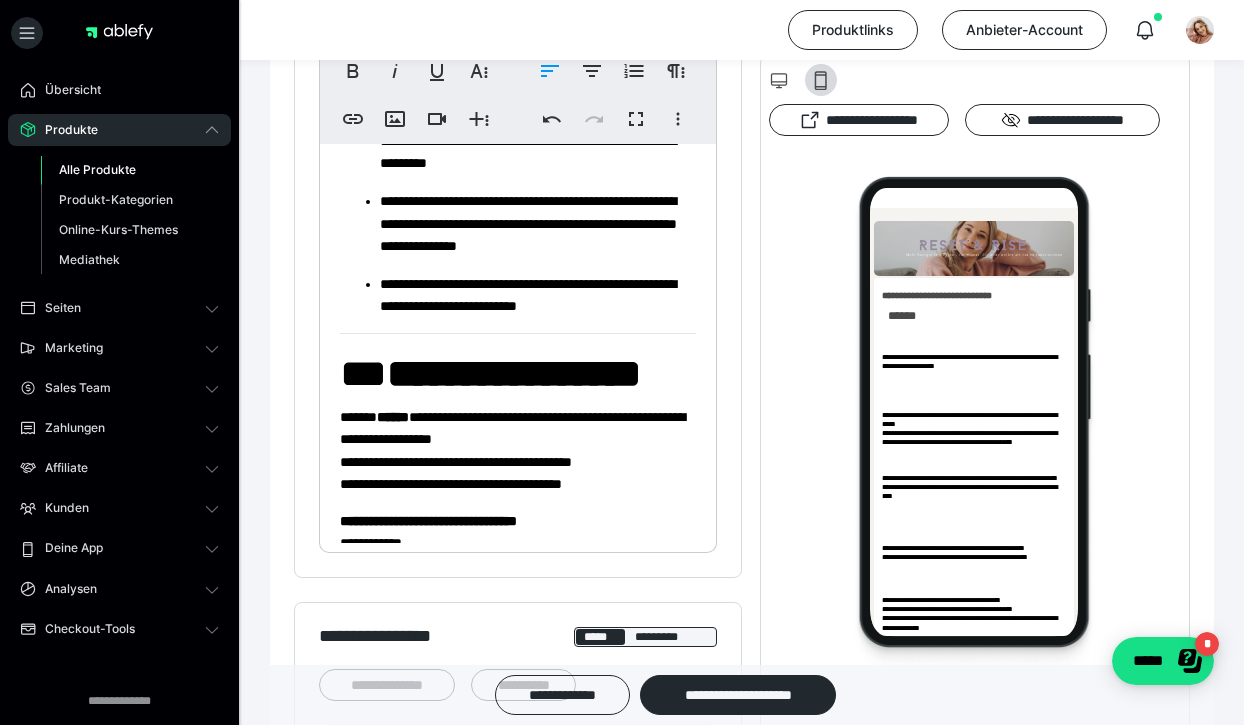 click on "**********" at bounding box center (518, 372) 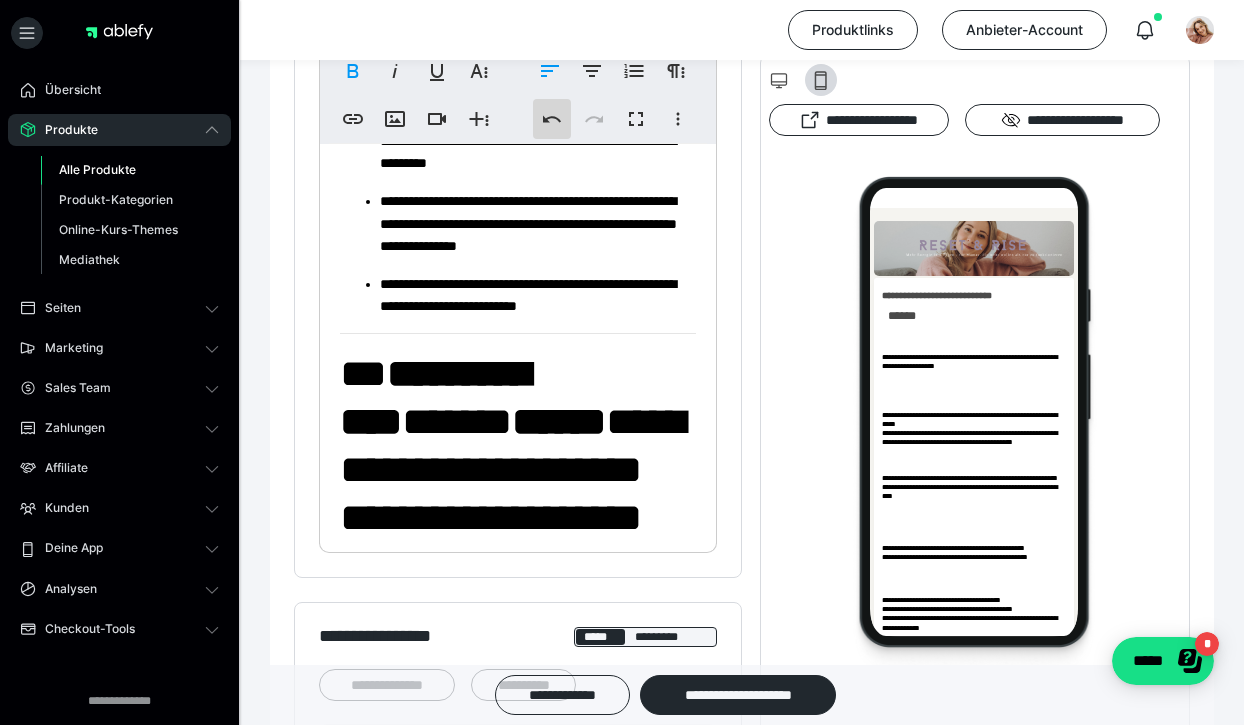 click 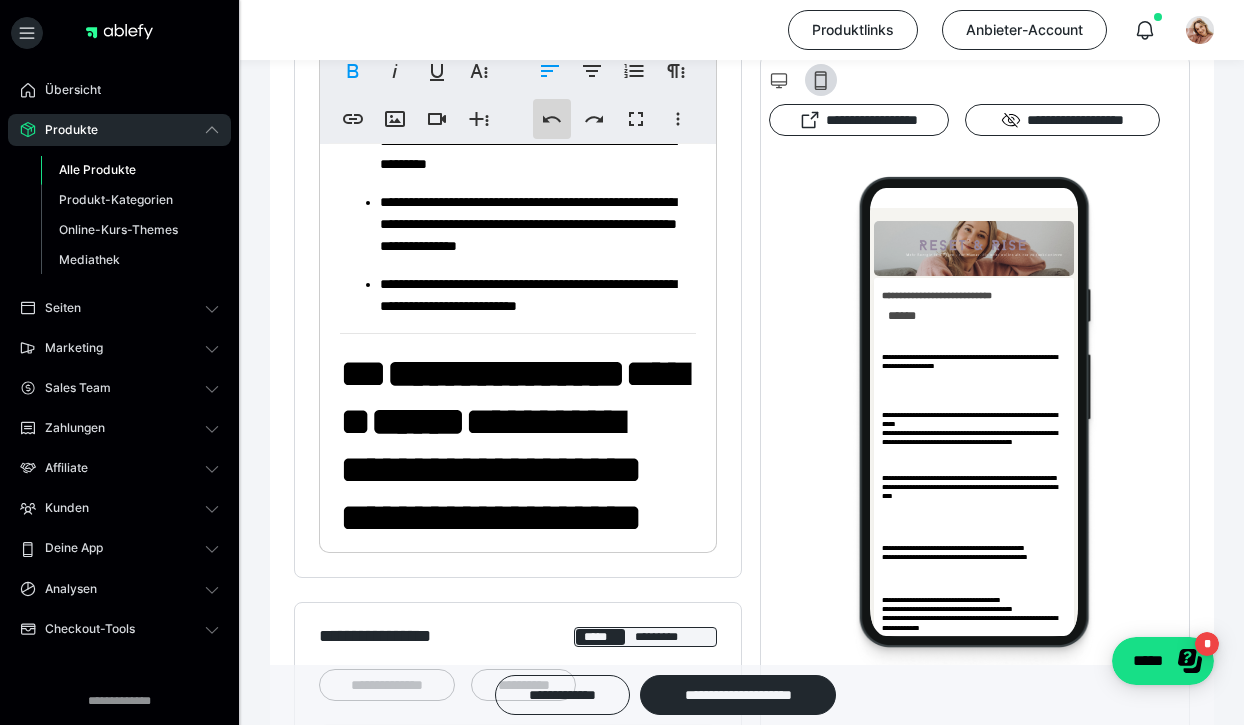 click 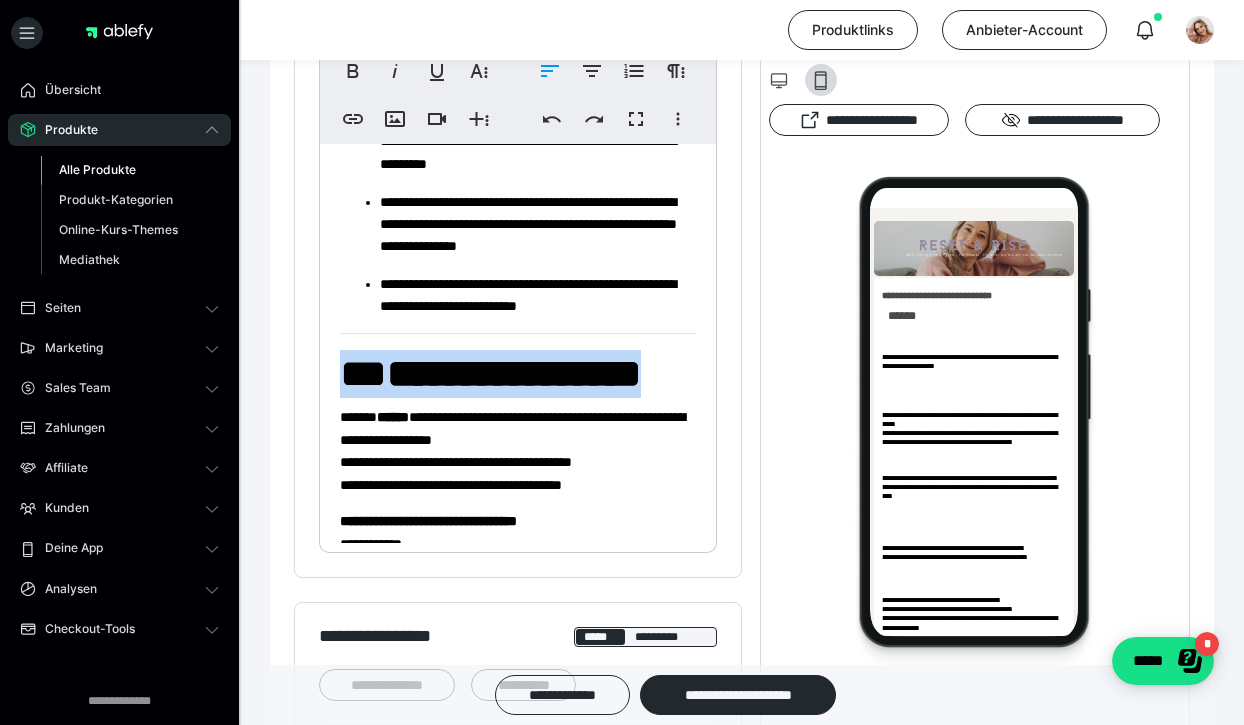 drag, startPoint x: 697, startPoint y: 381, endPoint x: 339, endPoint y: 355, distance: 358.9429 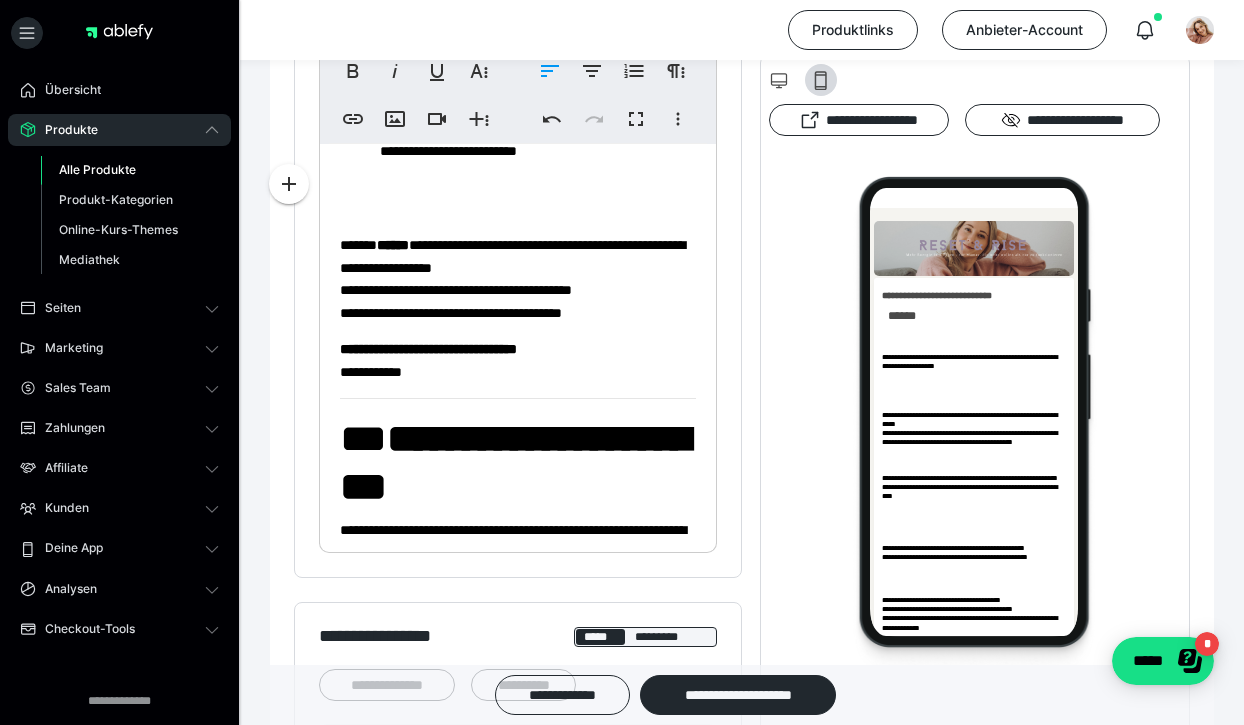scroll, scrollTop: 1218, scrollLeft: 0, axis: vertical 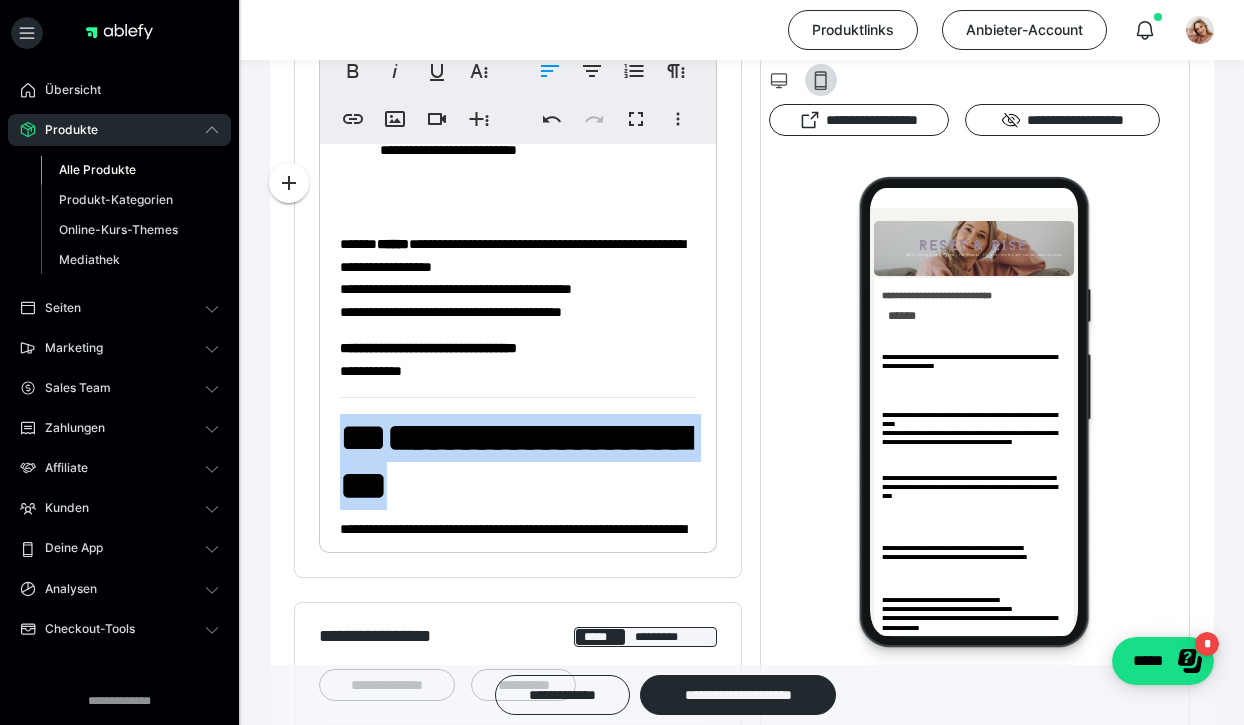 drag, startPoint x: 468, startPoint y: 473, endPoint x: 343, endPoint y: 410, distance: 139.97858 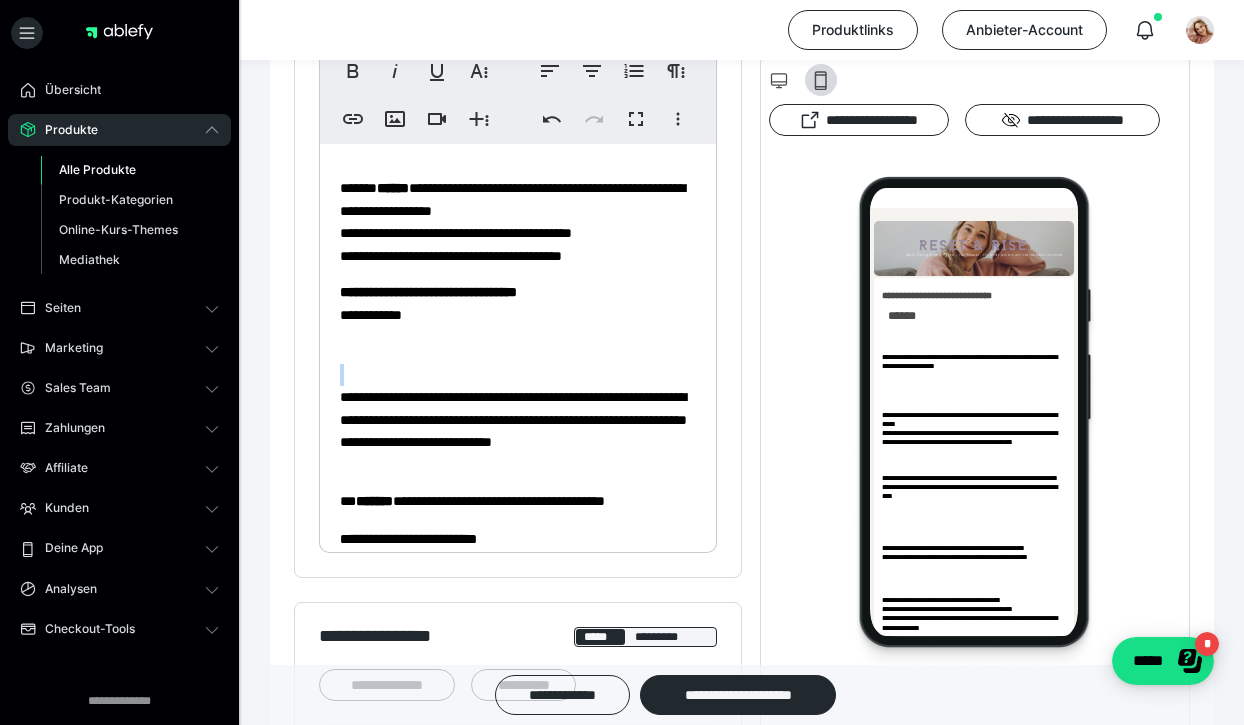 scroll, scrollTop: 1334, scrollLeft: 0, axis: vertical 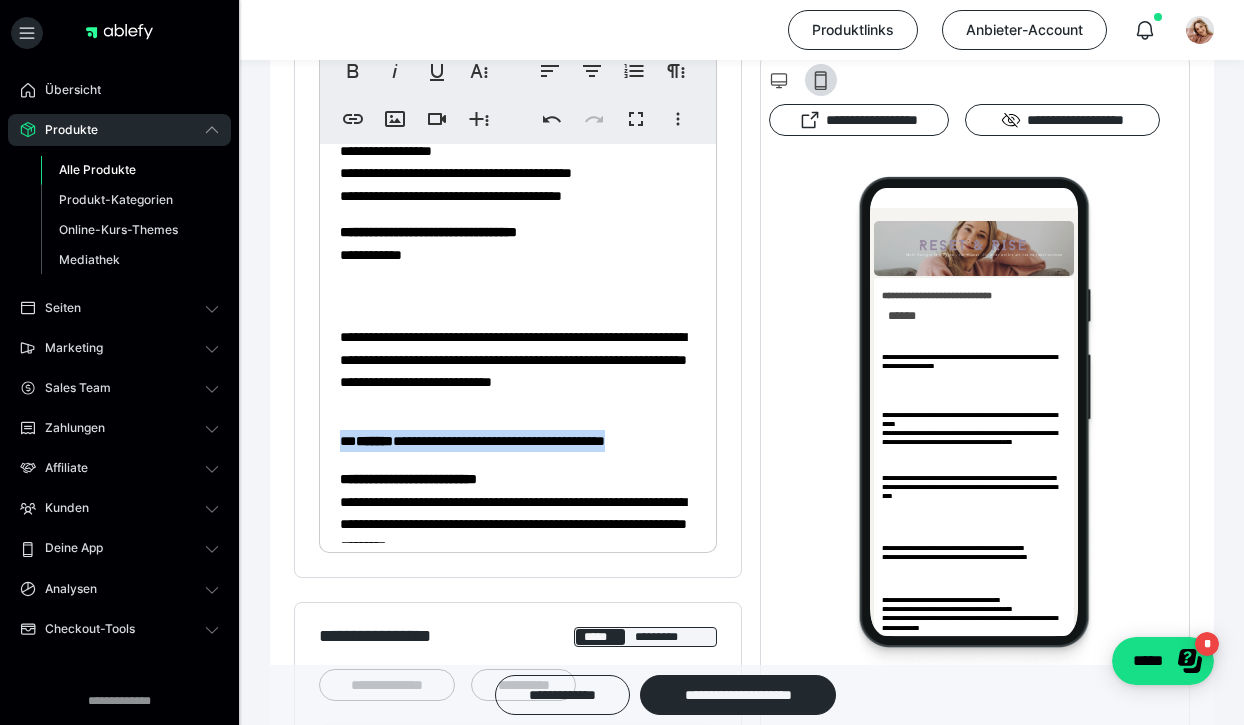 drag, startPoint x: 333, startPoint y: 434, endPoint x: 676, endPoint y: 440, distance: 343.05246 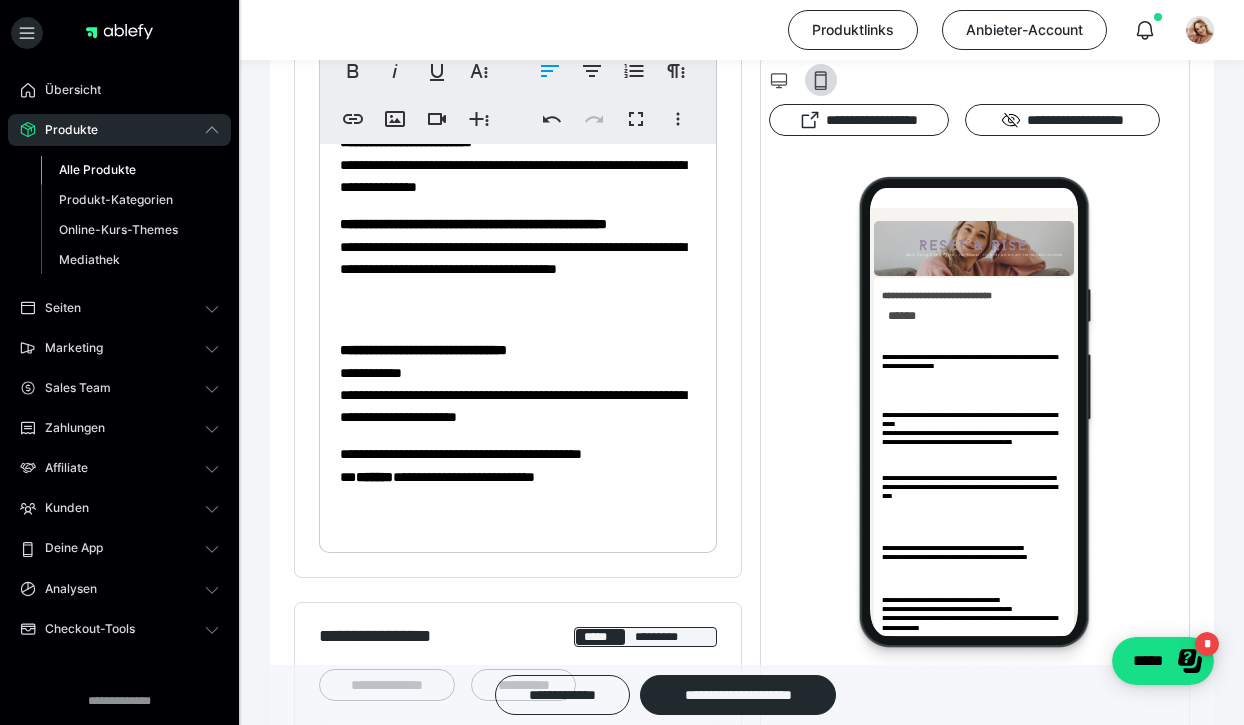 scroll, scrollTop: 2086, scrollLeft: 0, axis: vertical 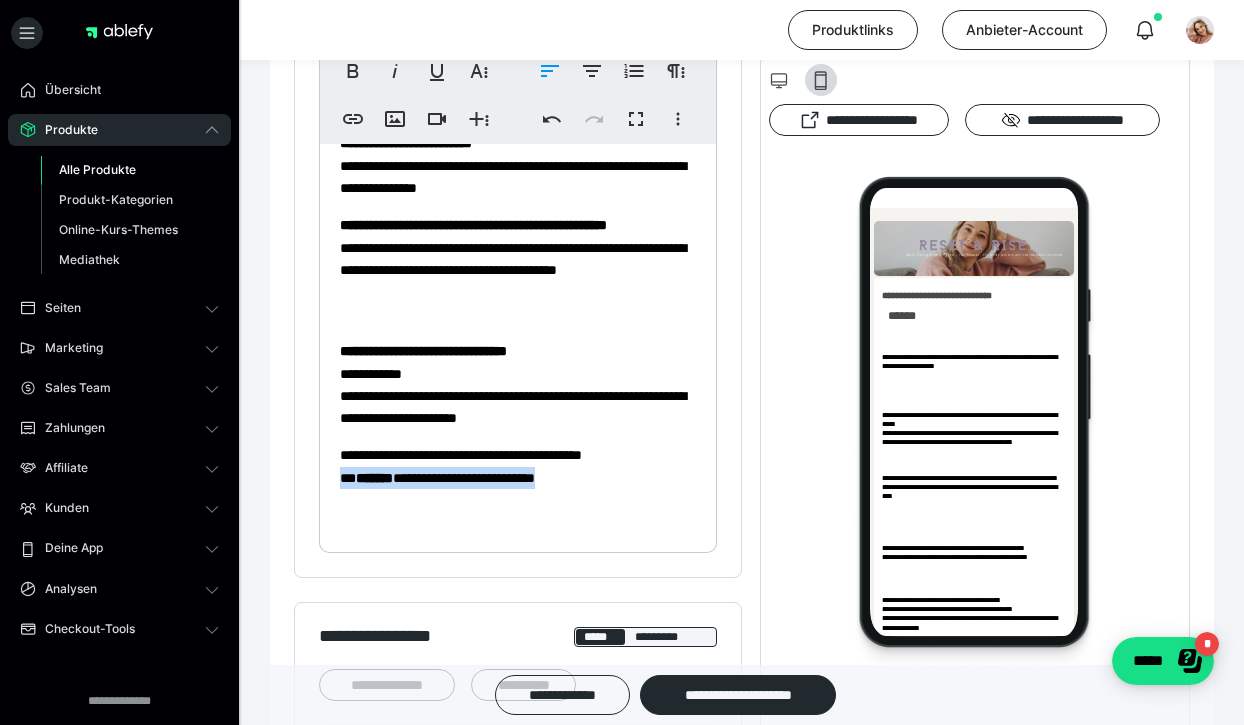 drag, startPoint x: 621, startPoint y: 466, endPoint x: 340, endPoint y: 468, distance: 281.0071 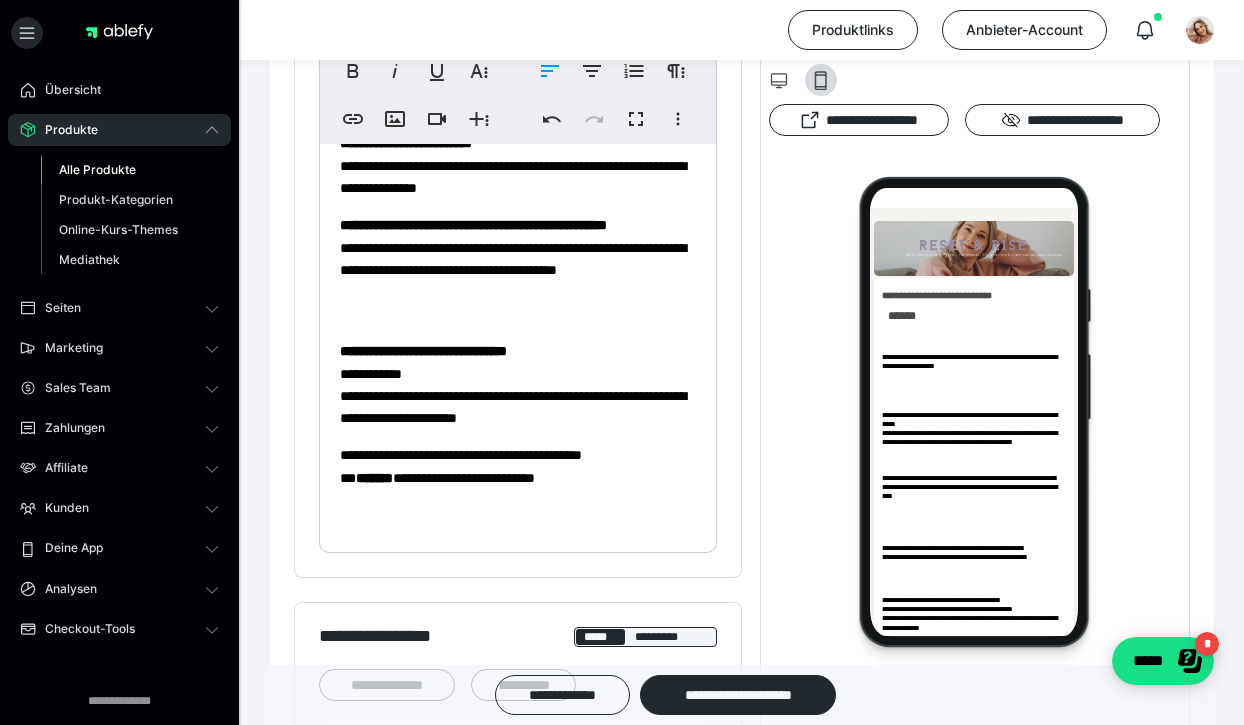 scroll, scrollTop: 2064, scrollLeft: 0, axis: vertical 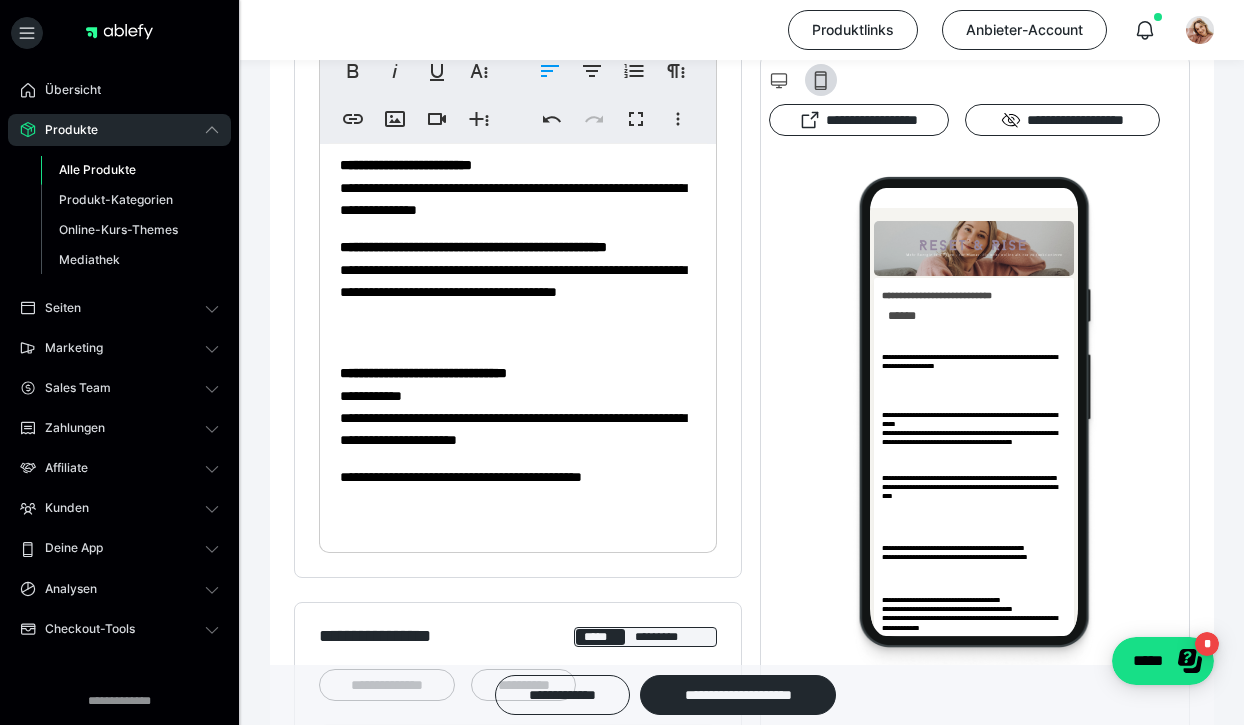 click on "**********" at bounding box center [518, 406] 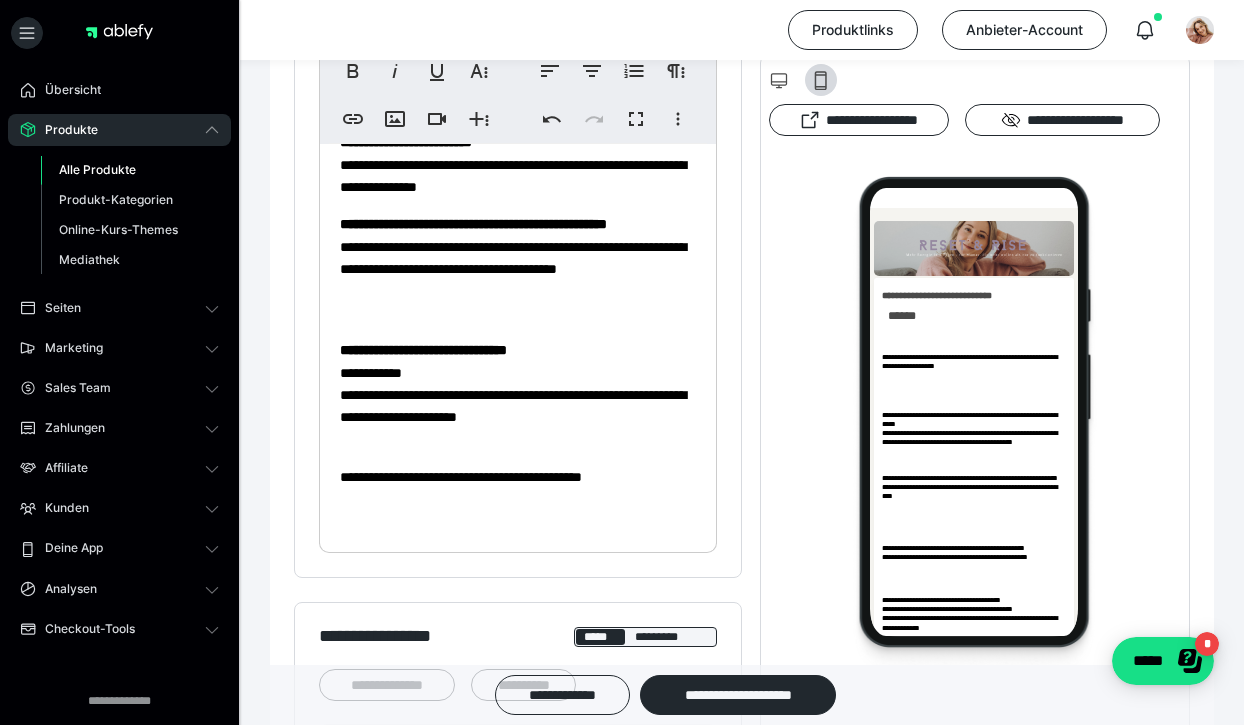 scroll, scrollTop: 2086, scrollLeft: 0, axis: vertical 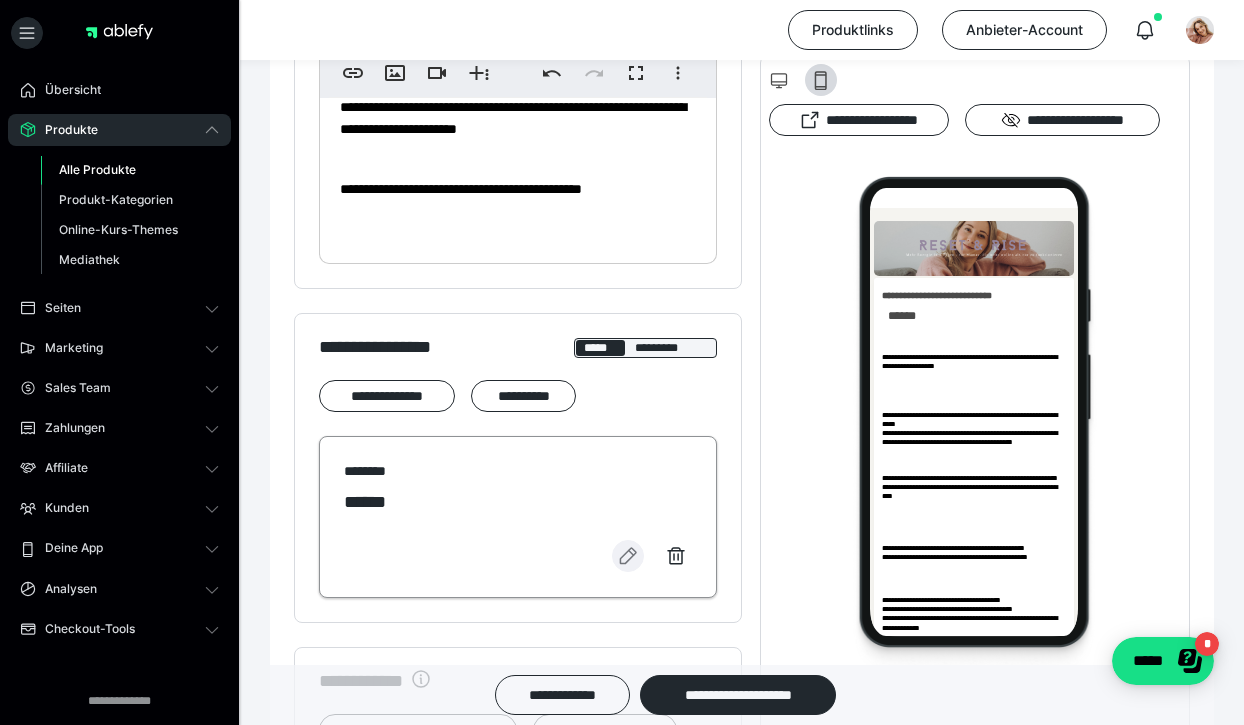 click 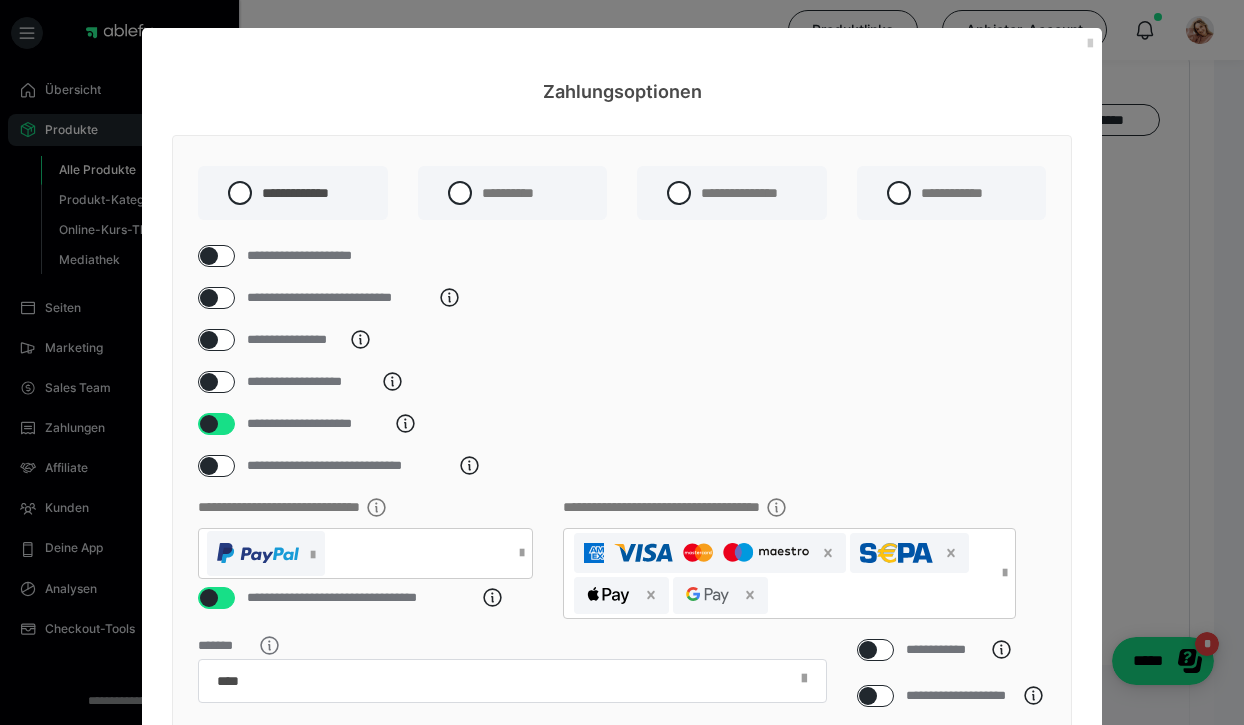 click at bounding box center (216, 424) 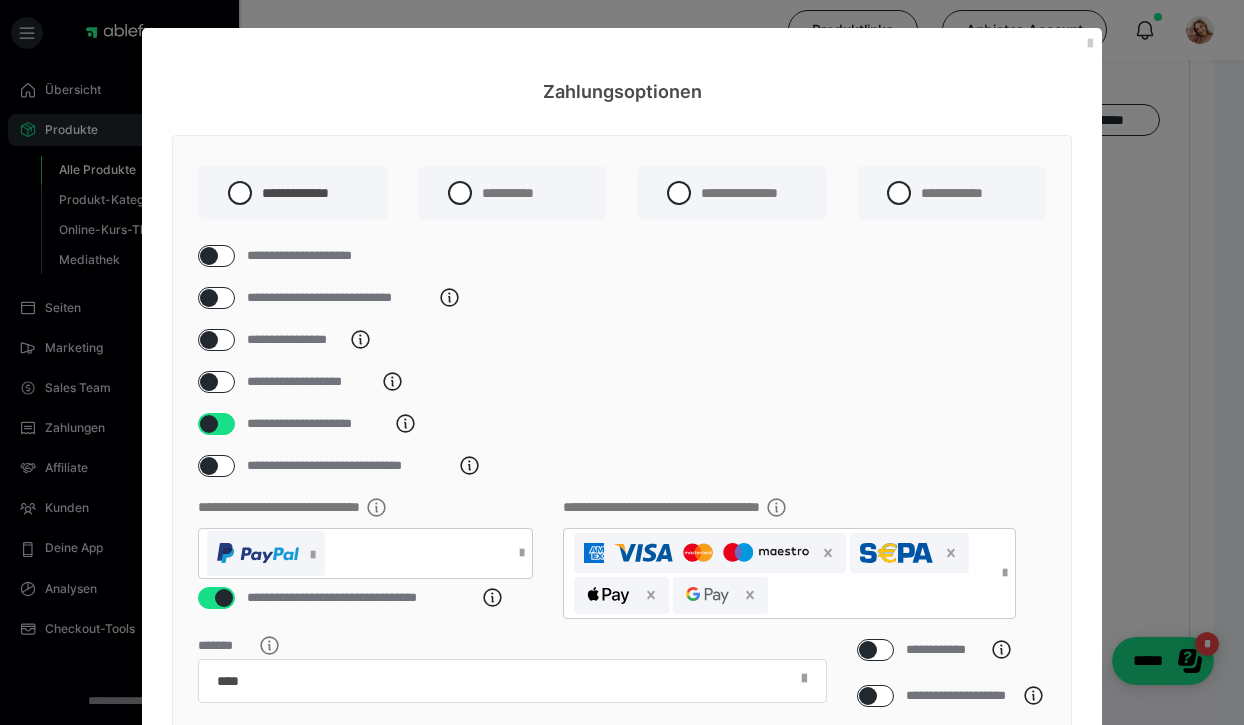 checkbox on "*****" 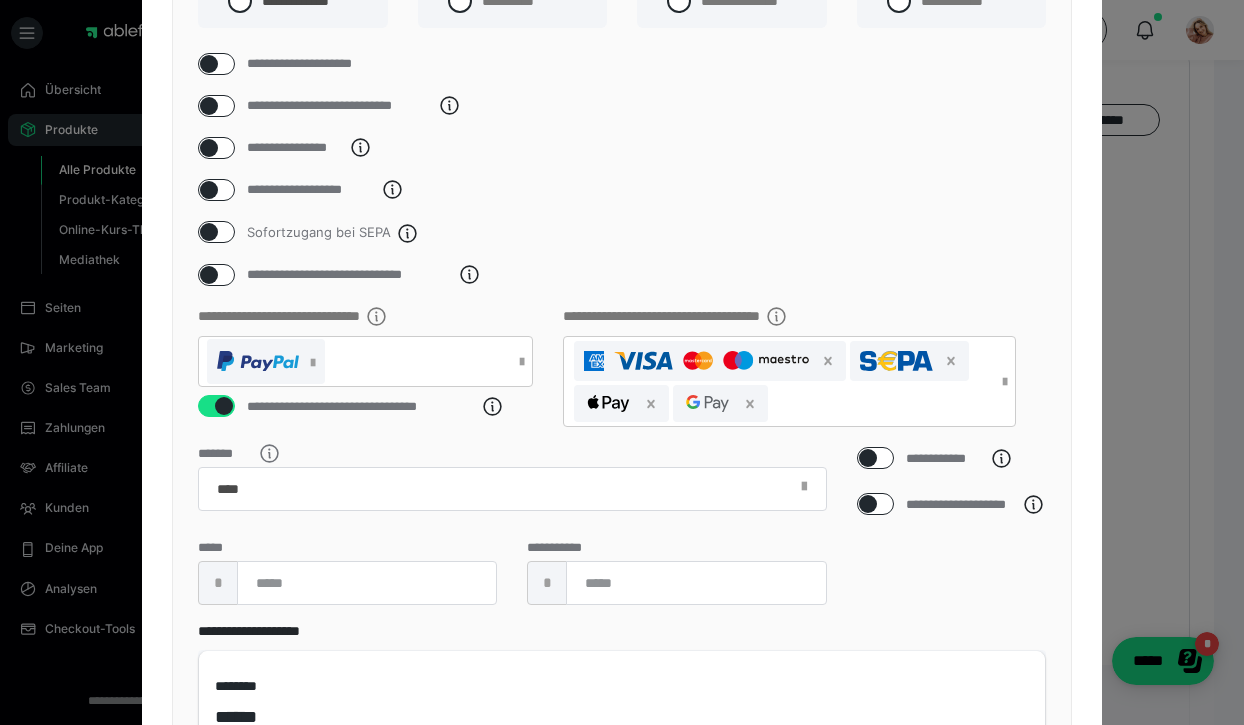 scroll, scrollTop: 210, scrollLeft: 0, axis: vertical 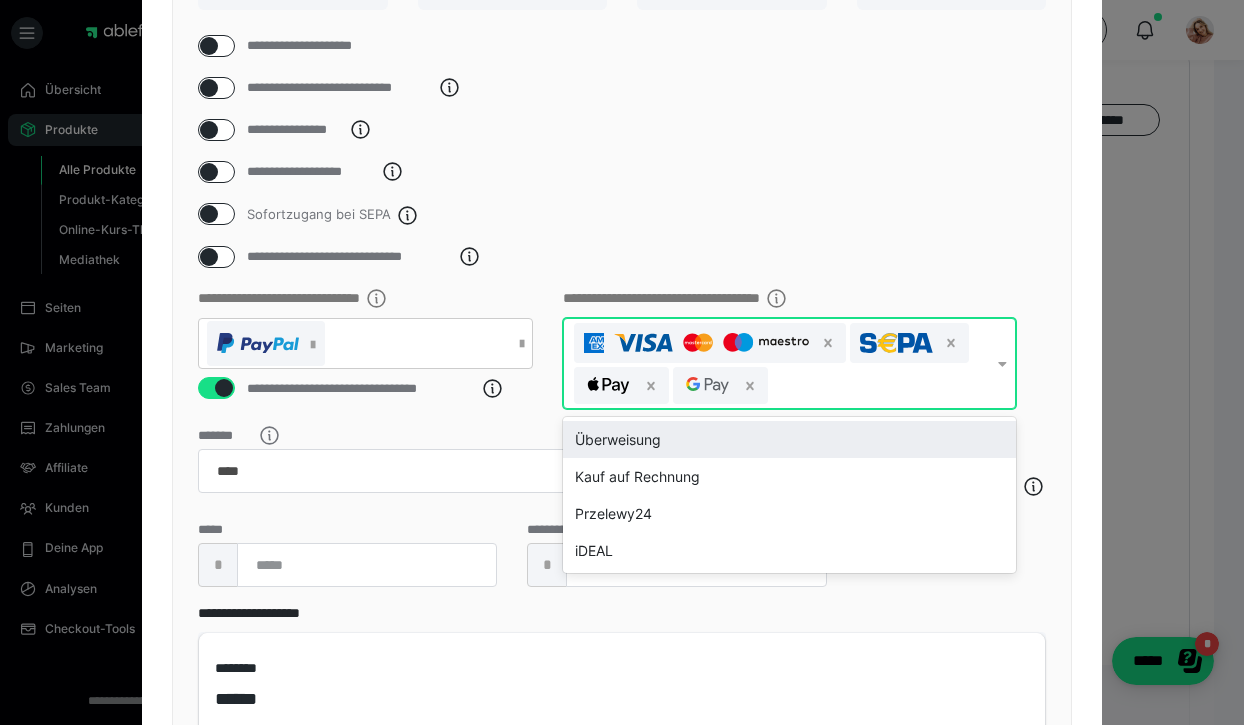 click at bounding box center (1002, 364) 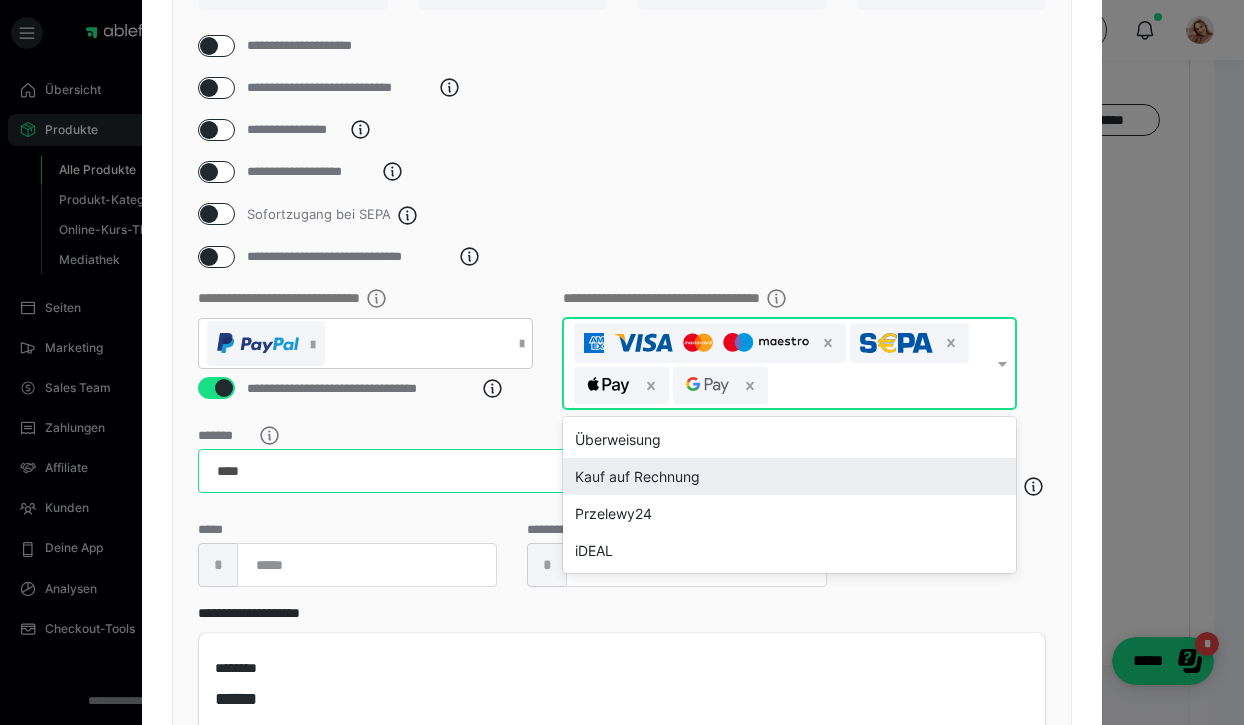 click on "*******" at bounding box center (512, 471) 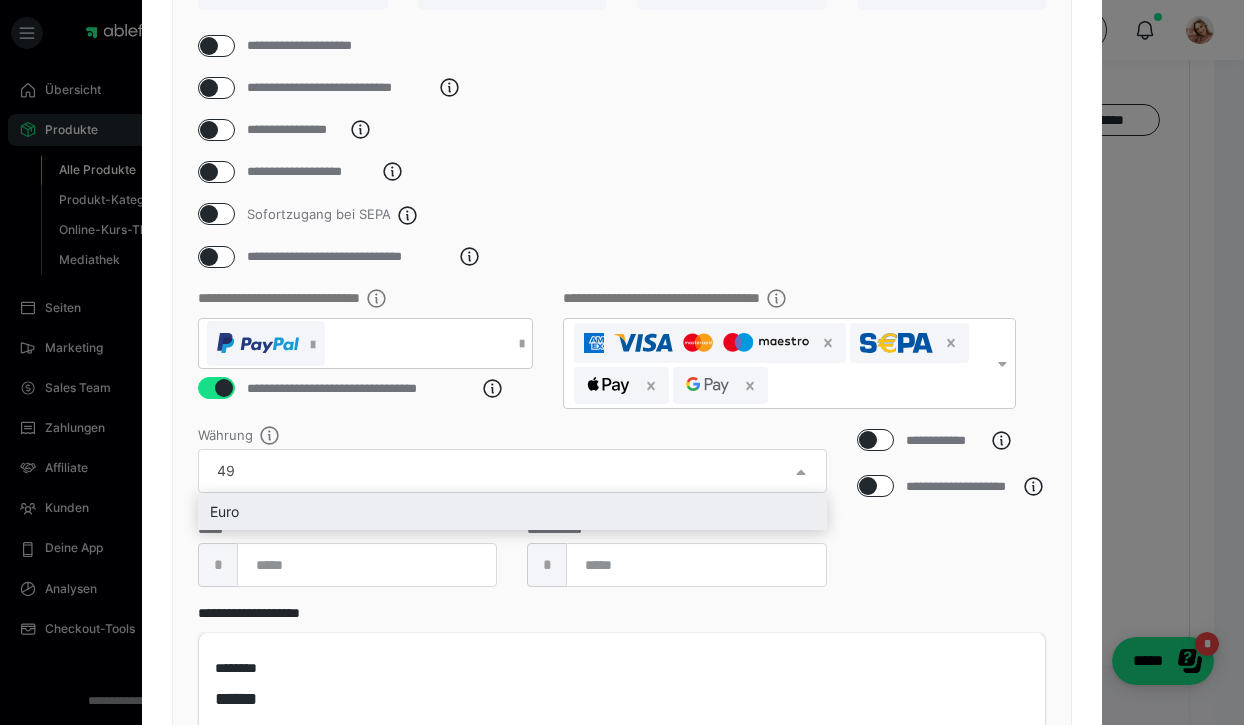 type on "49" 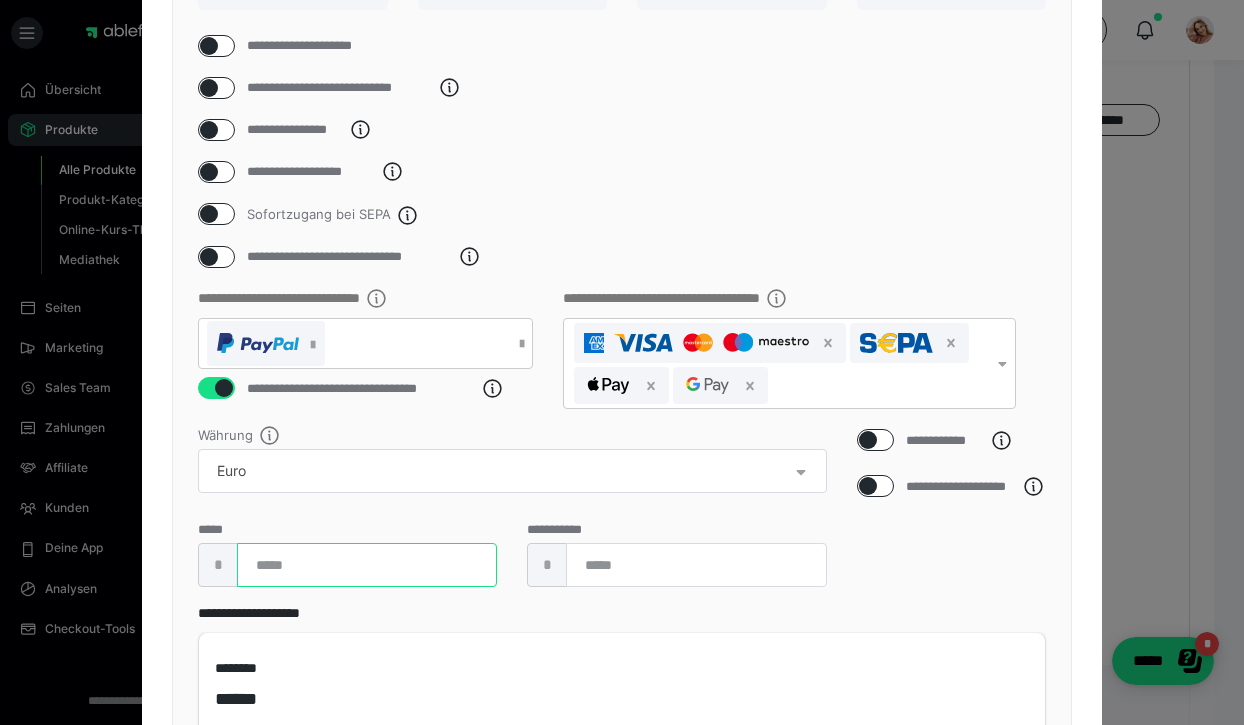 click on "**" at bounding box center (367, 565) 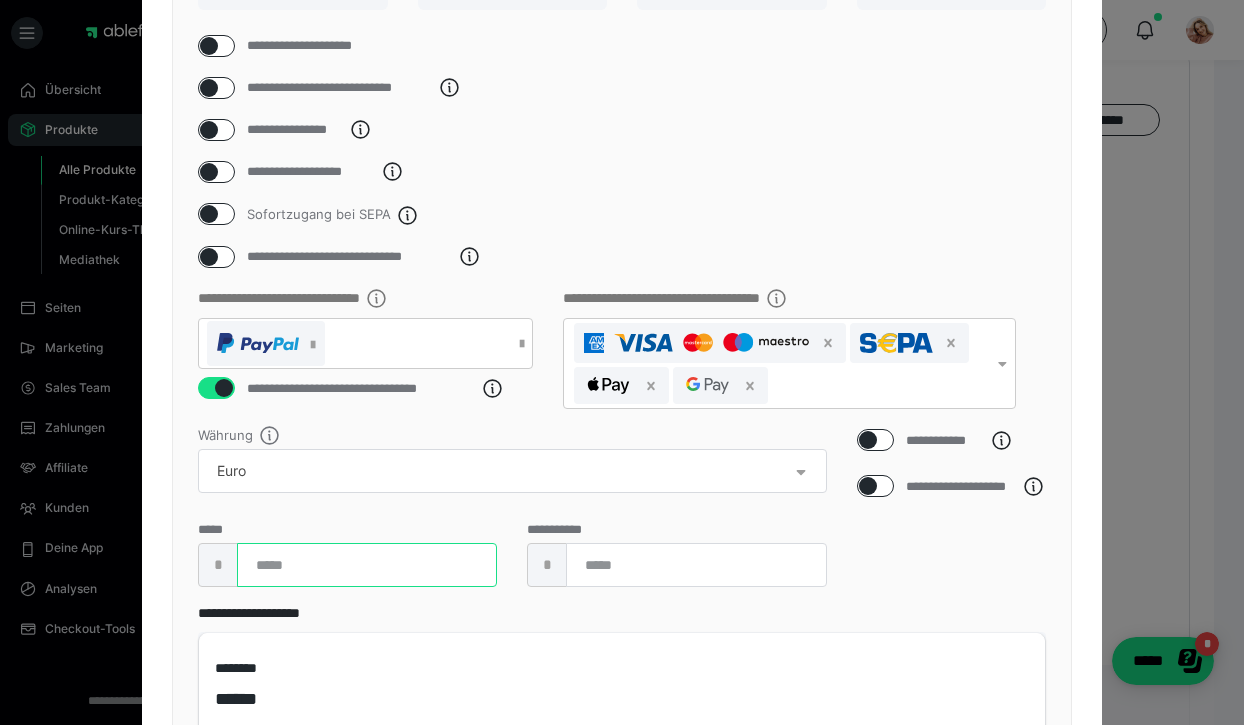 type on "**" 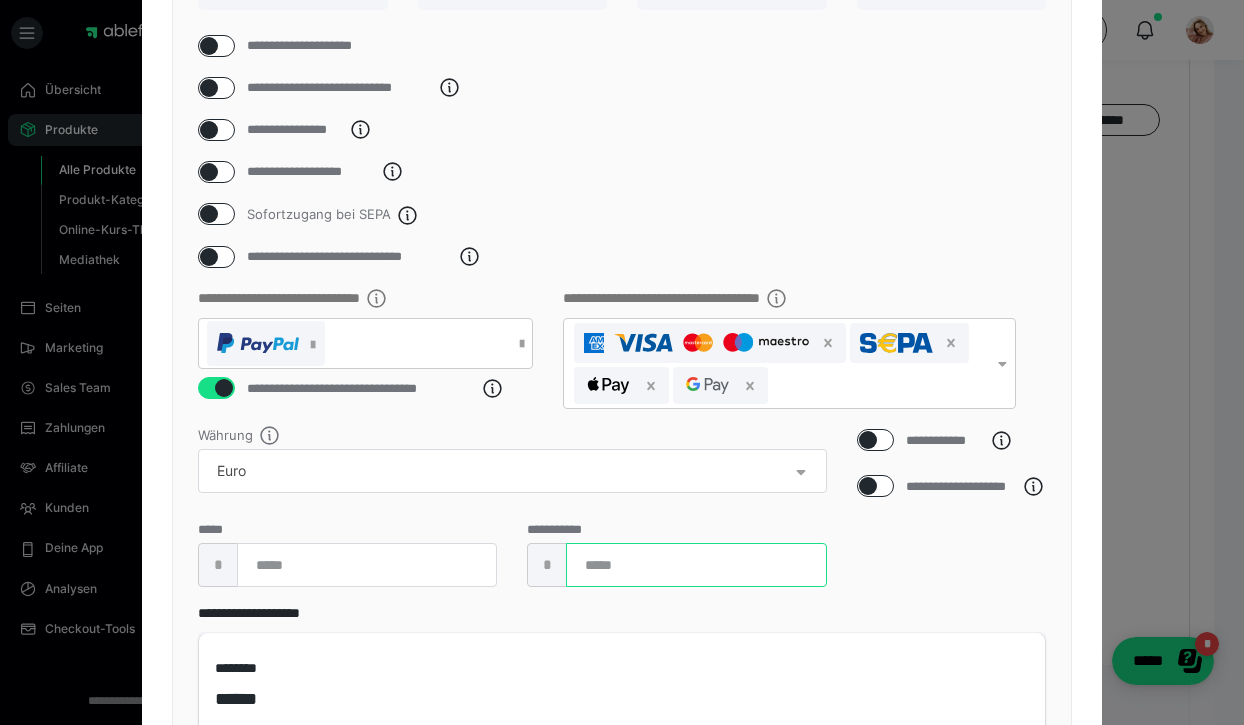 click at bounding box center (696, 565) 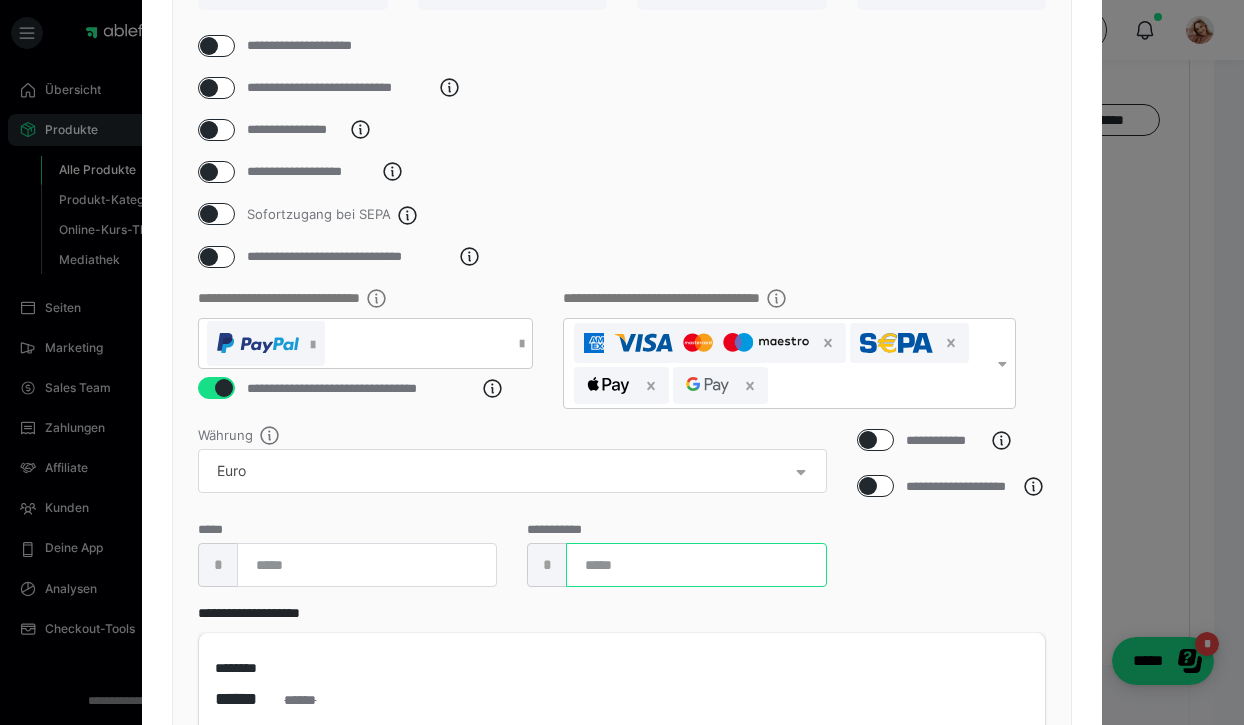 type on "**" 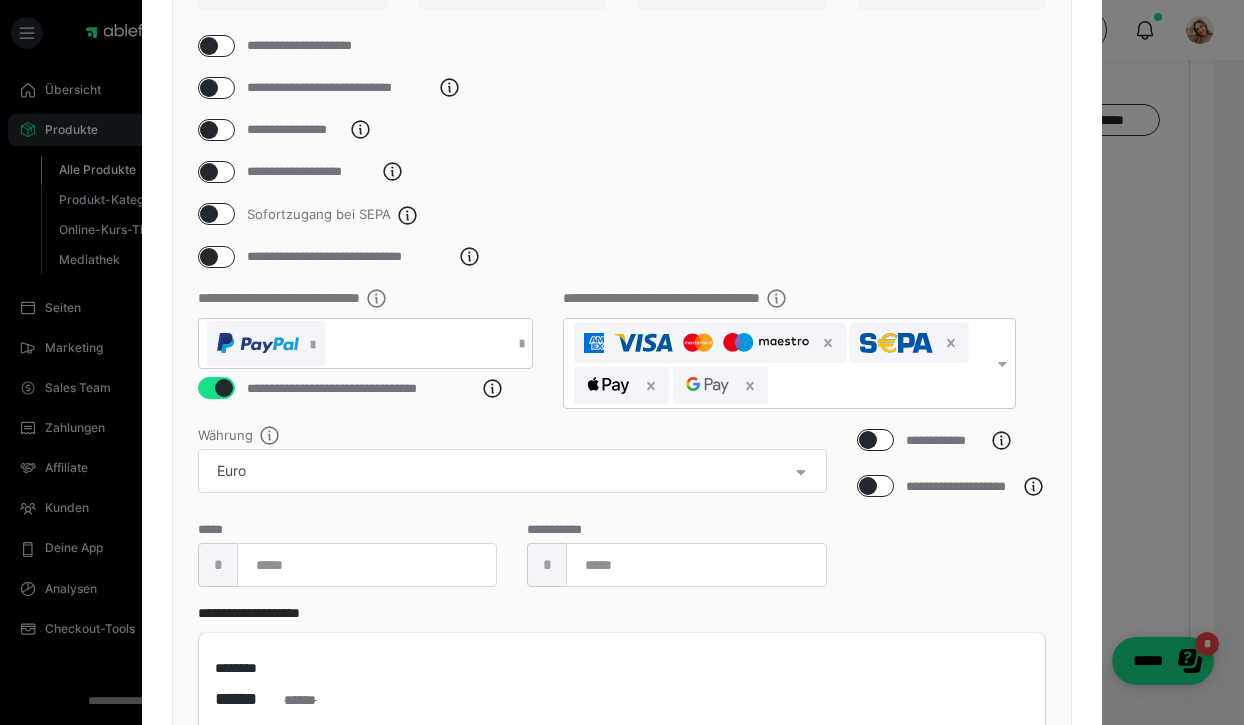 click on "**********" at bounding box center [952, 516] 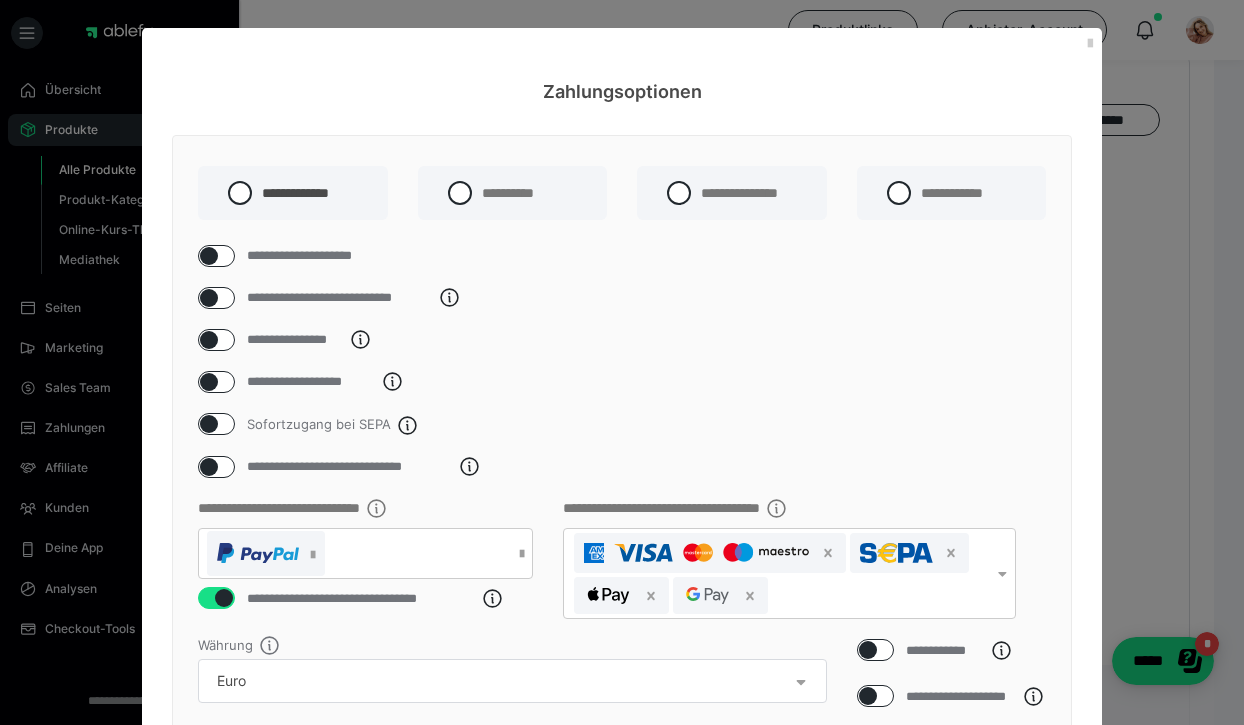scroll, scrollTop: 0, scrollLeft: 0, axis: both 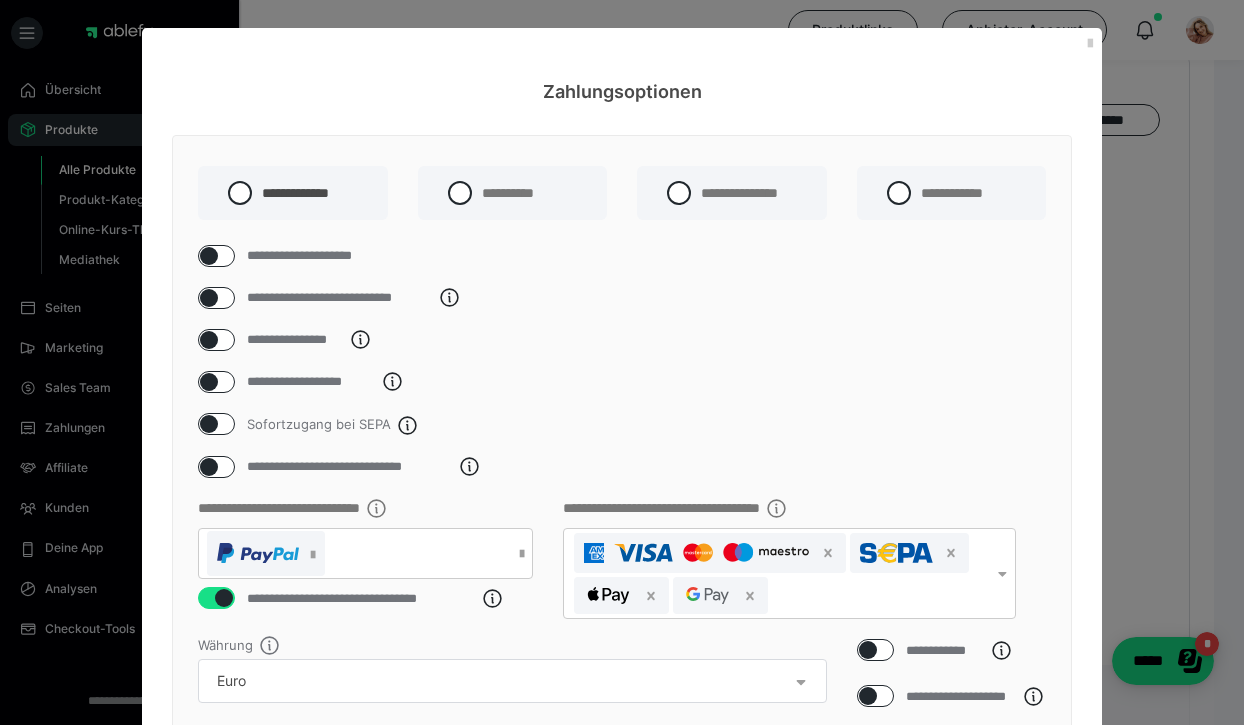 click on "**********" at bounding box center [622, 298] 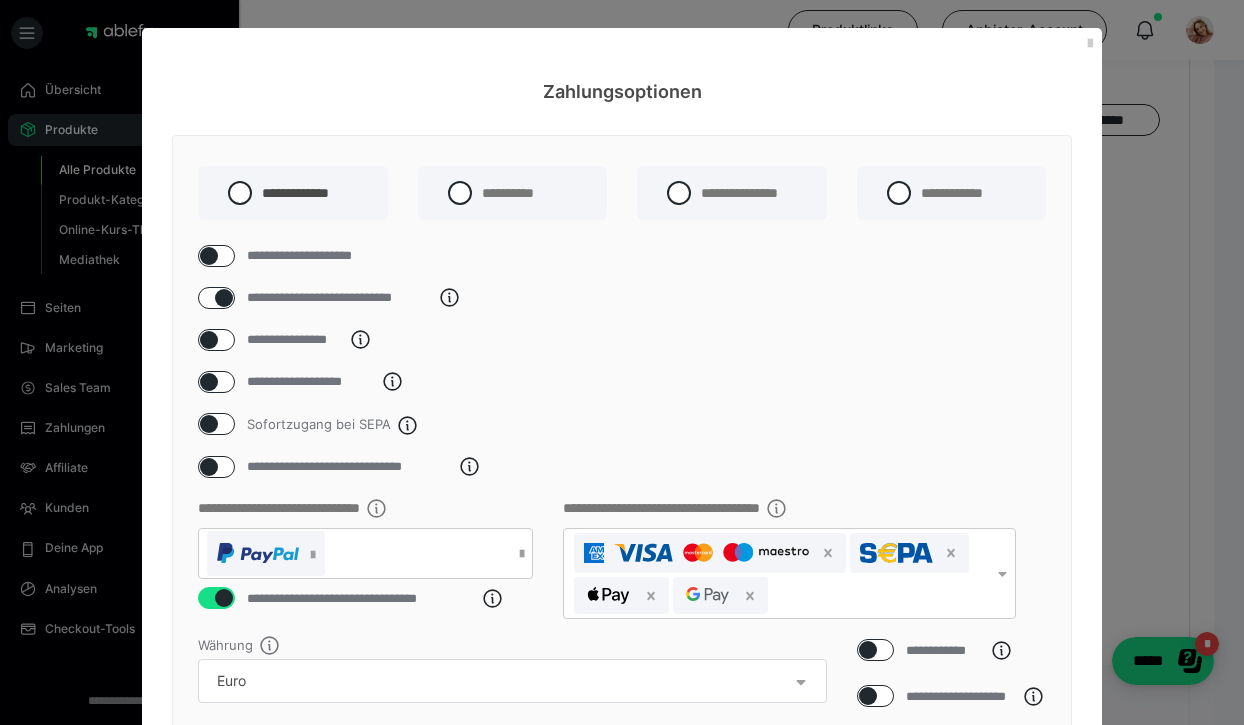 checkbox on "****" 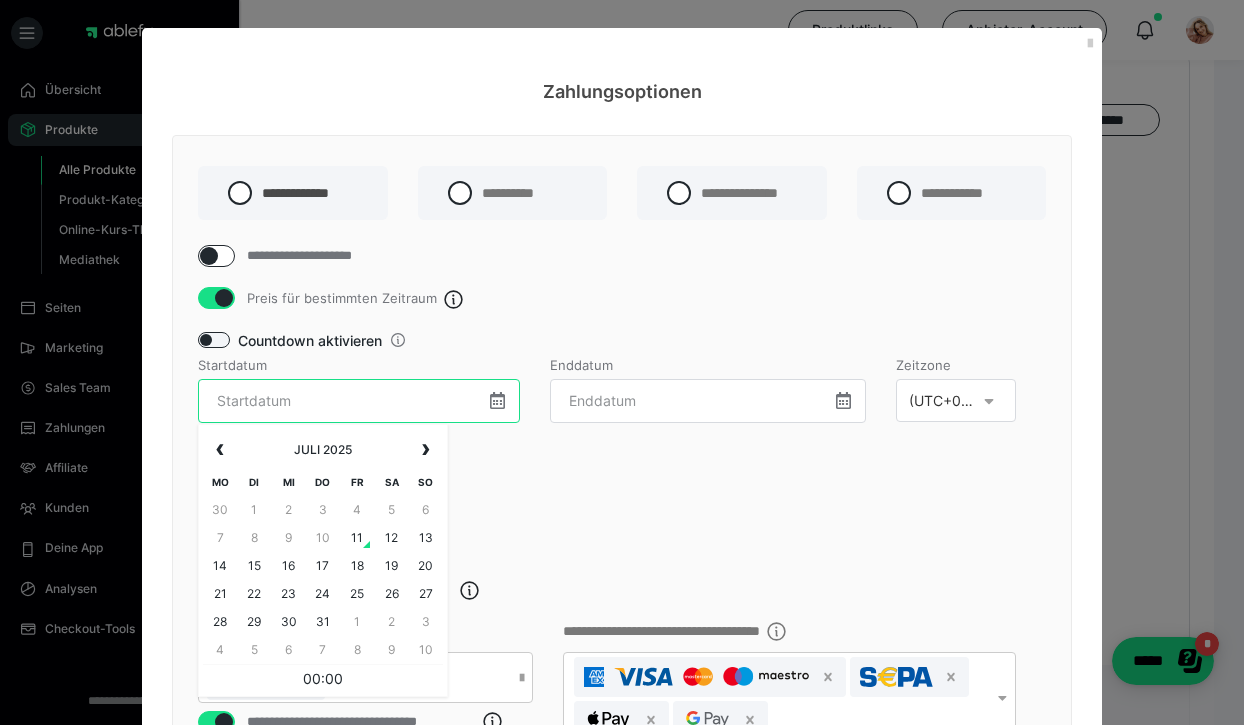 click at bounding box center [359, 401] 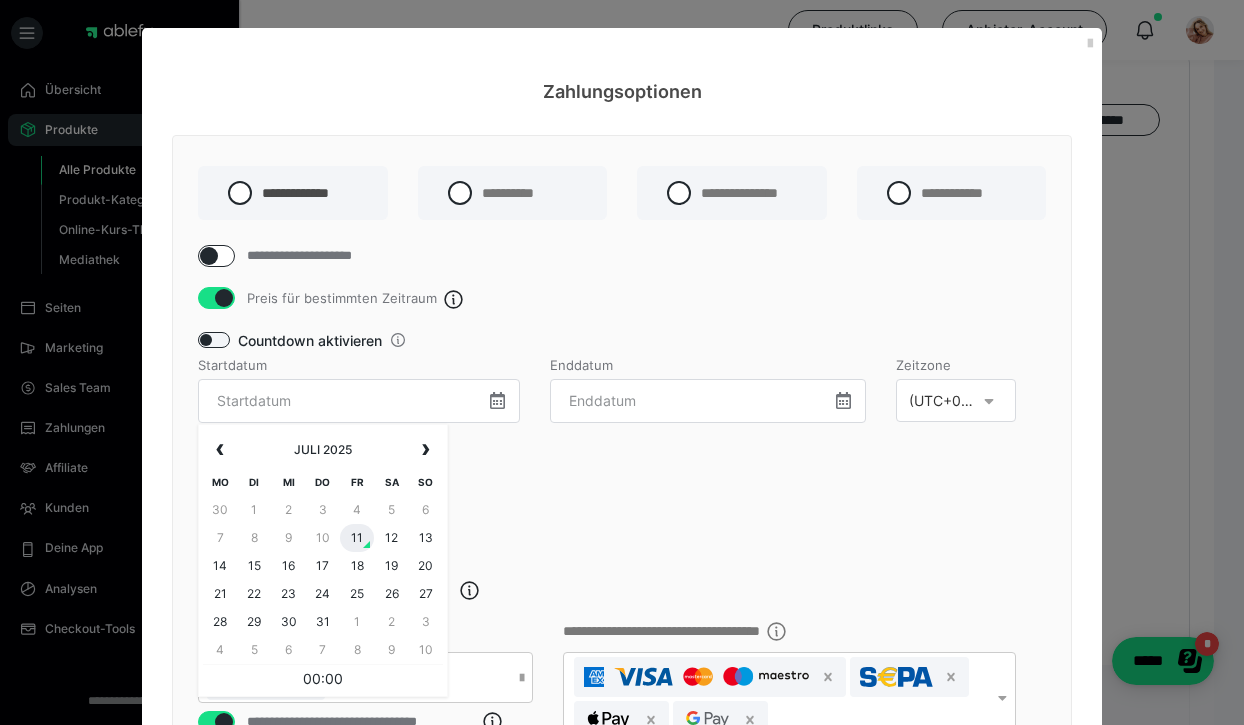 click on "11" at bounding box center [357, 538] 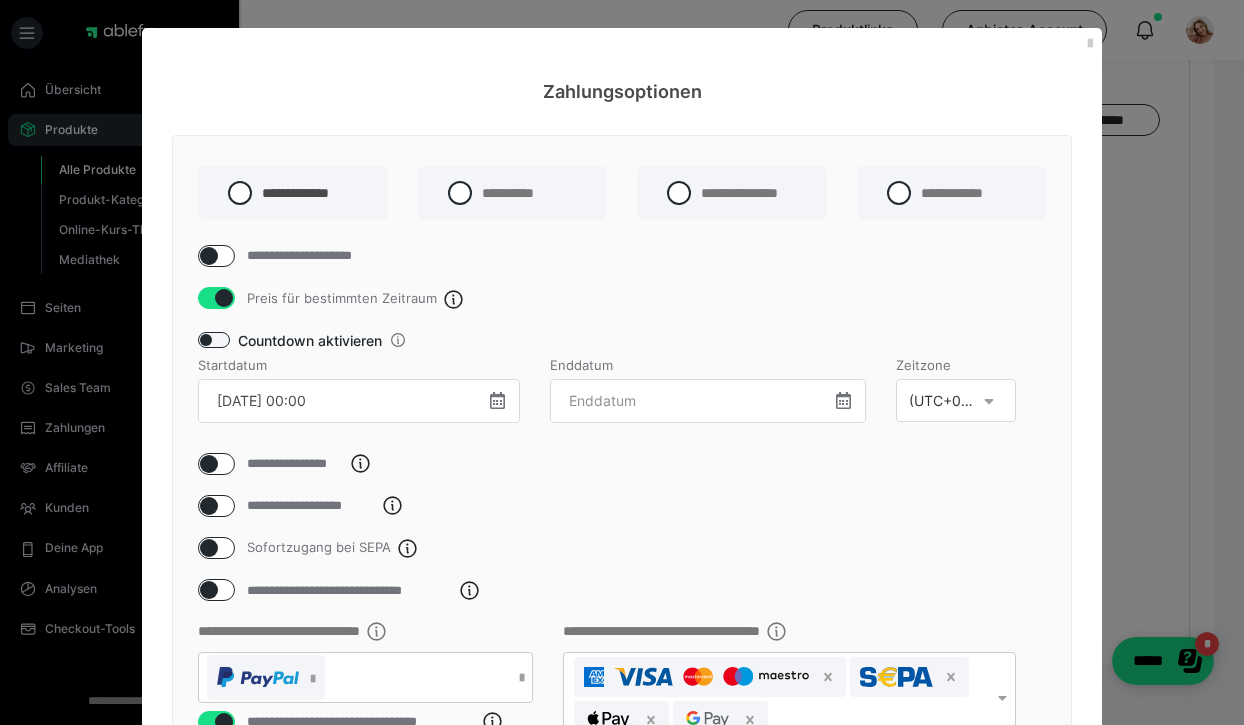 type on "11.07.25 00:00" 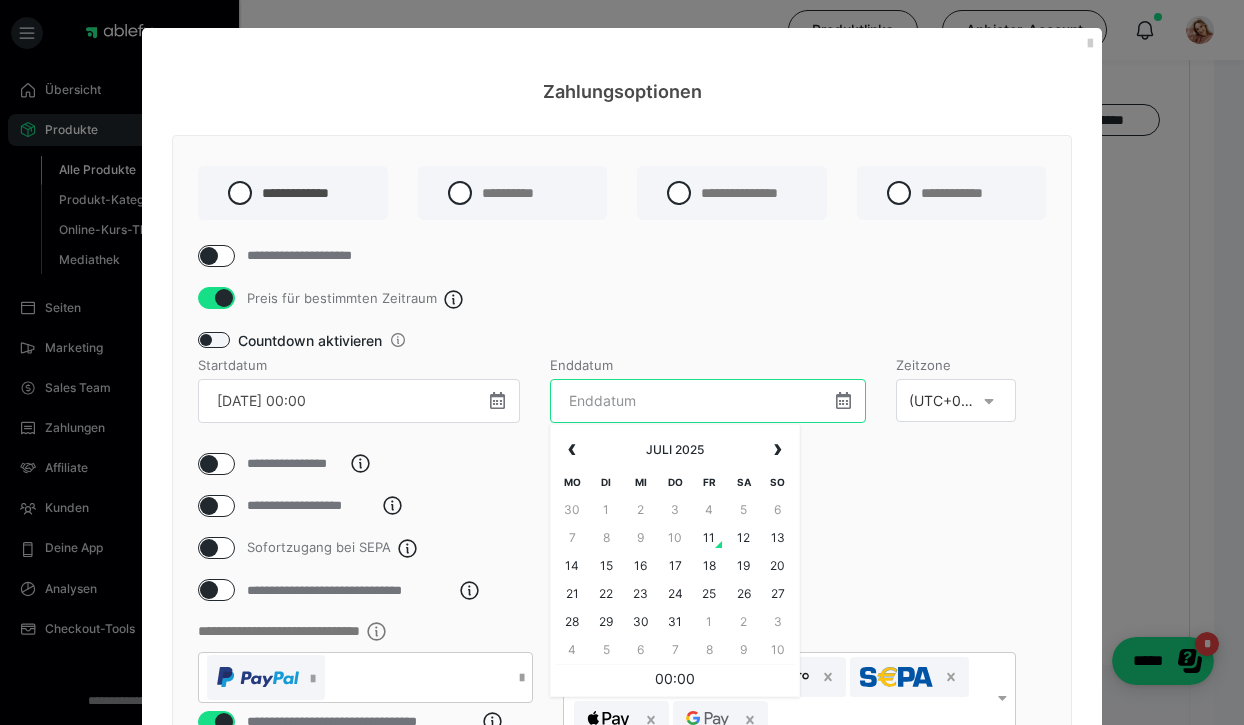 click at bounding box center [708, 401] 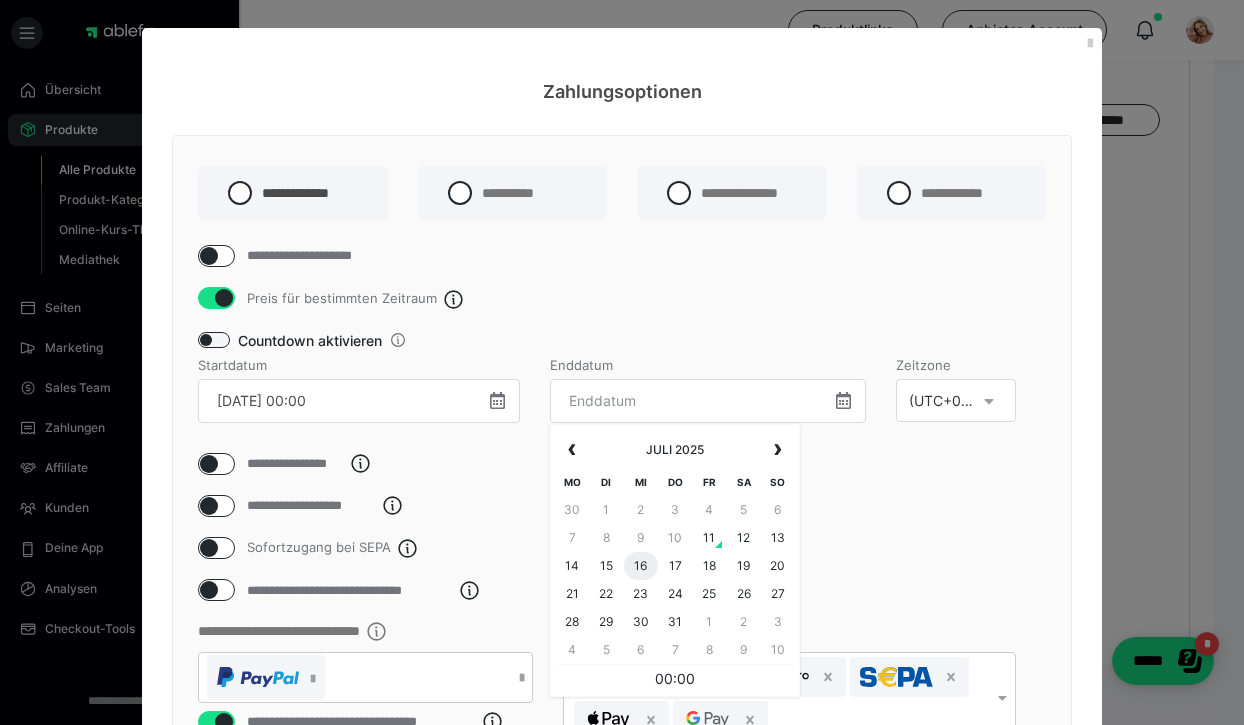 click on "16" at bounding box center (641, 566) 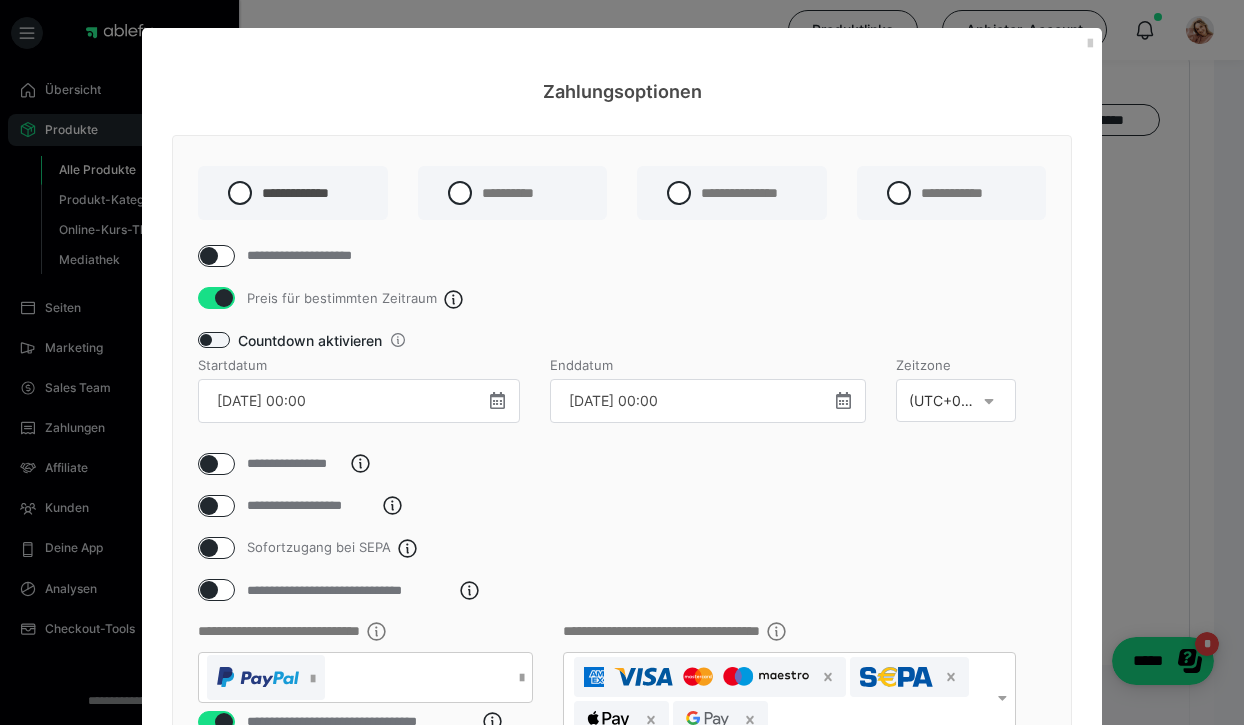 click on "**********" at bounding box center [622, 658] 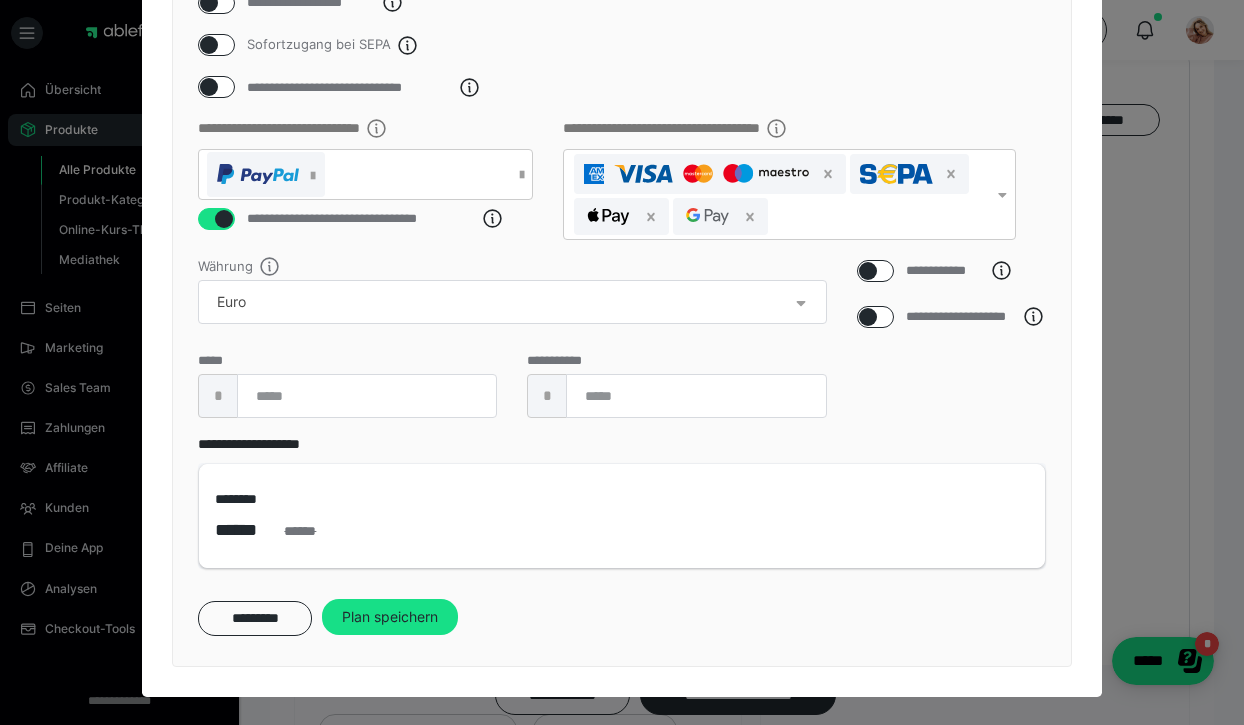 scroll, scrollTop: 530, scrollLeft: 0, axis: vertical 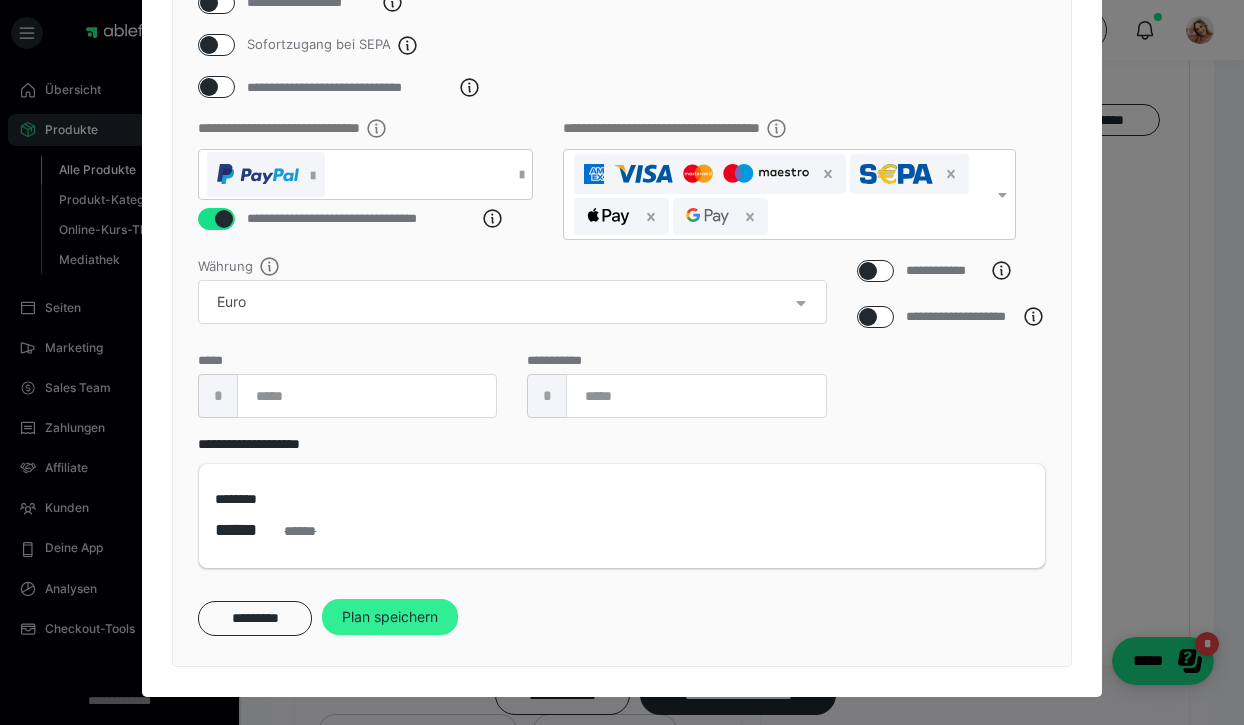 click on "Plan speichern" at bounding box center [390, 617] 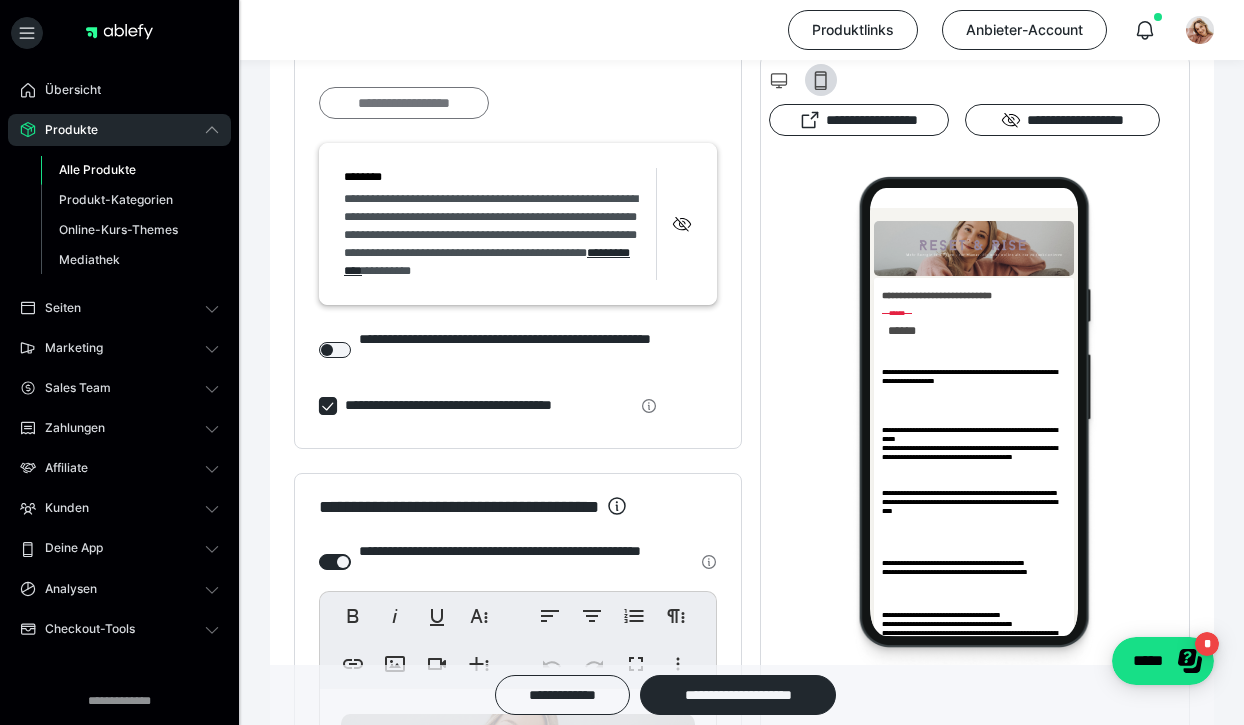 scroll, scrollTop: 1678, scrollLeft: 0, axis: vertical 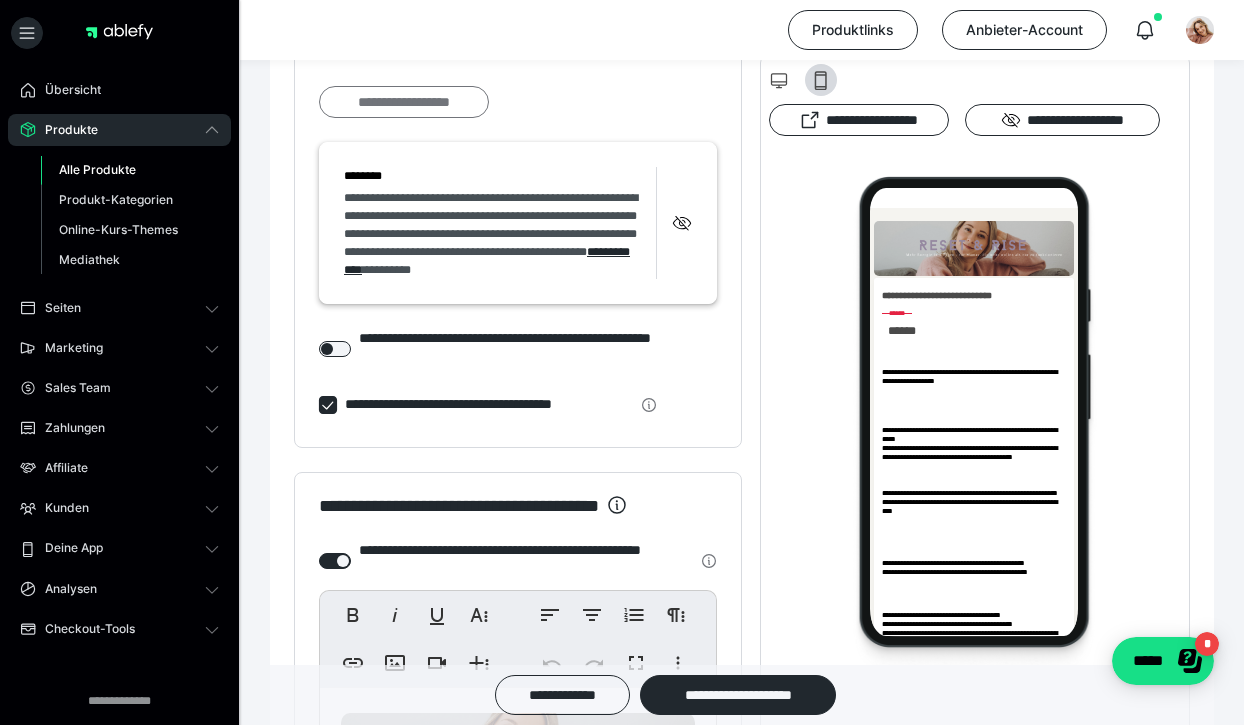 click on "**********" at bounding box center (404, 102) 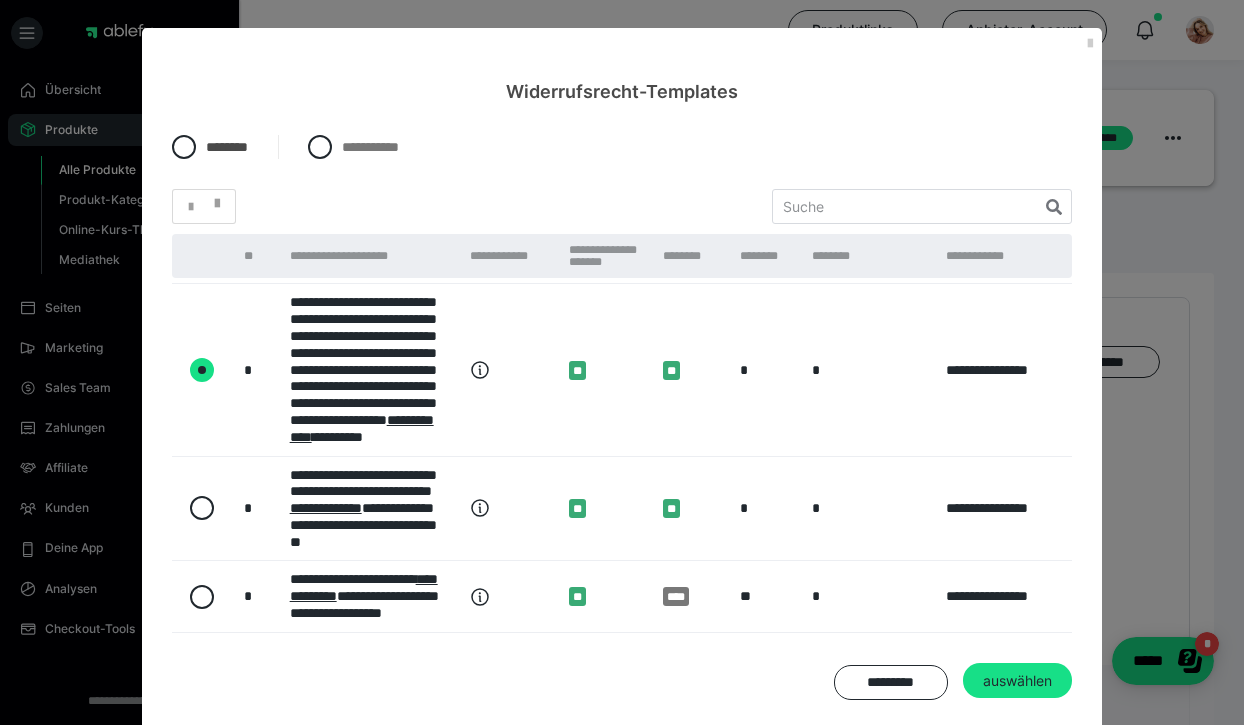 scroll, scrollTop: 927, scrollLeft: 0, axis: vertical 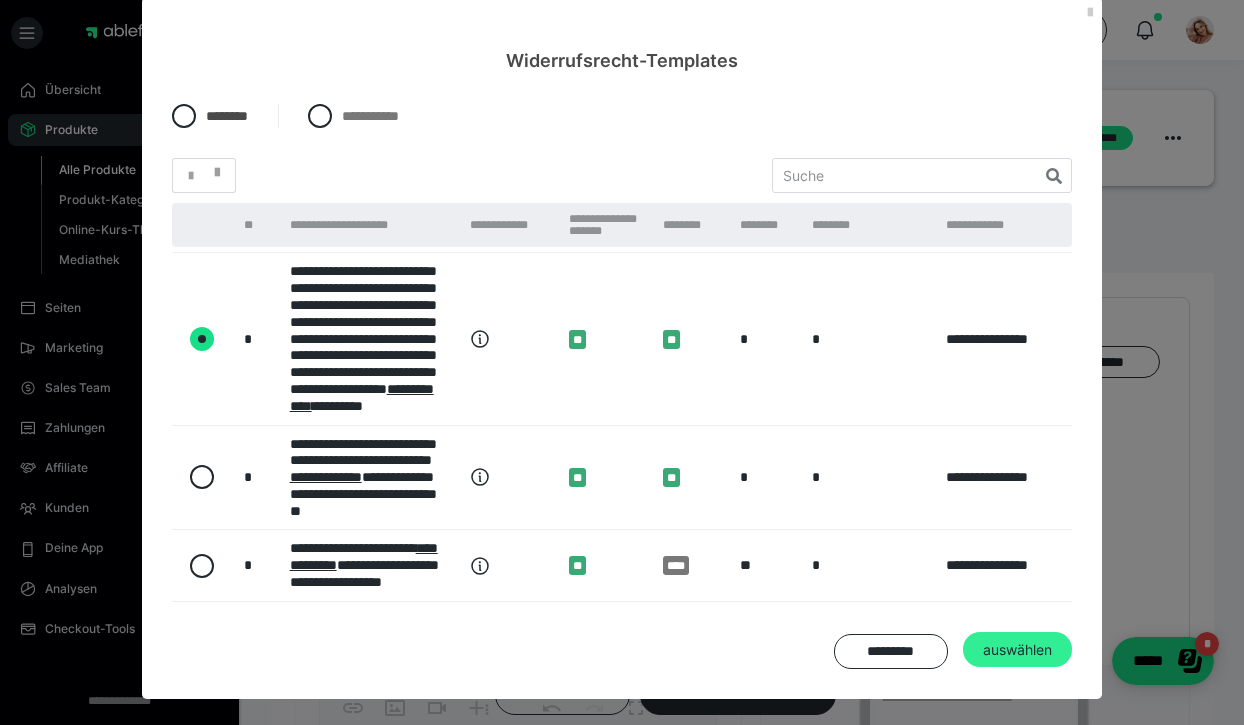 click on "auswählen" at bounding box center [1017, 650] 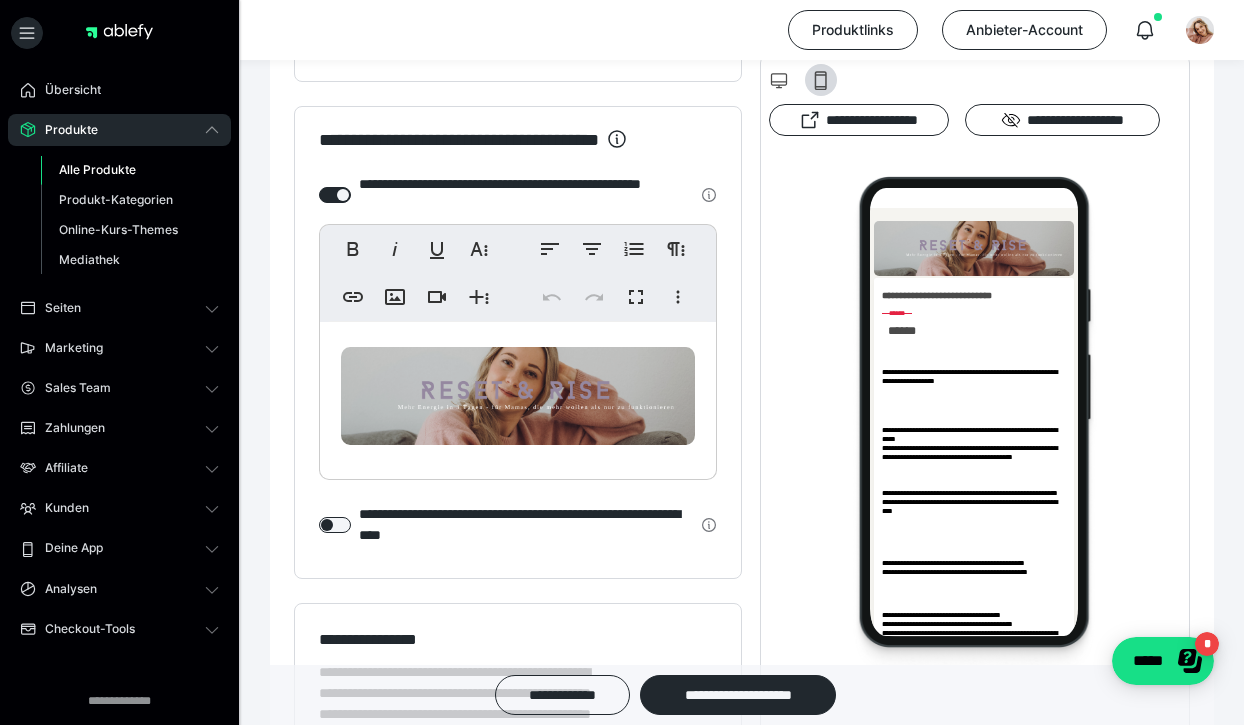 scroll, scrollTop: 2046, scrollLeft: 0, axis: vertical 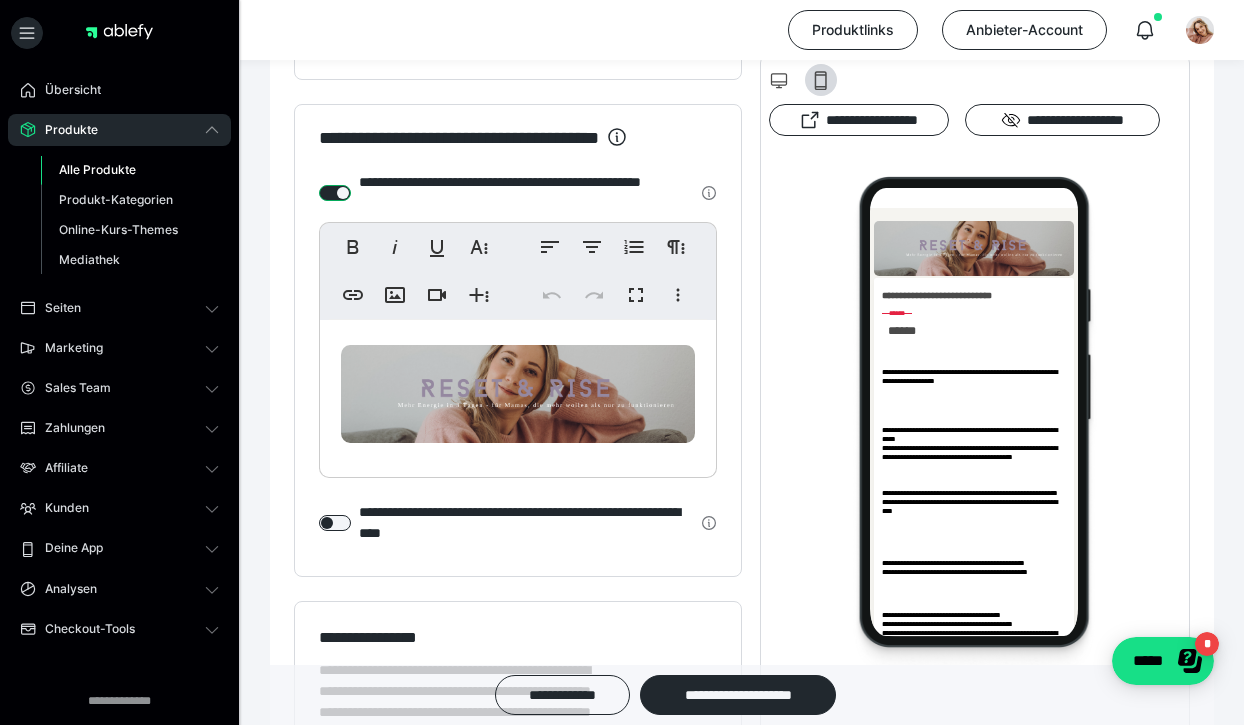 click at bounding box center (335, 193) 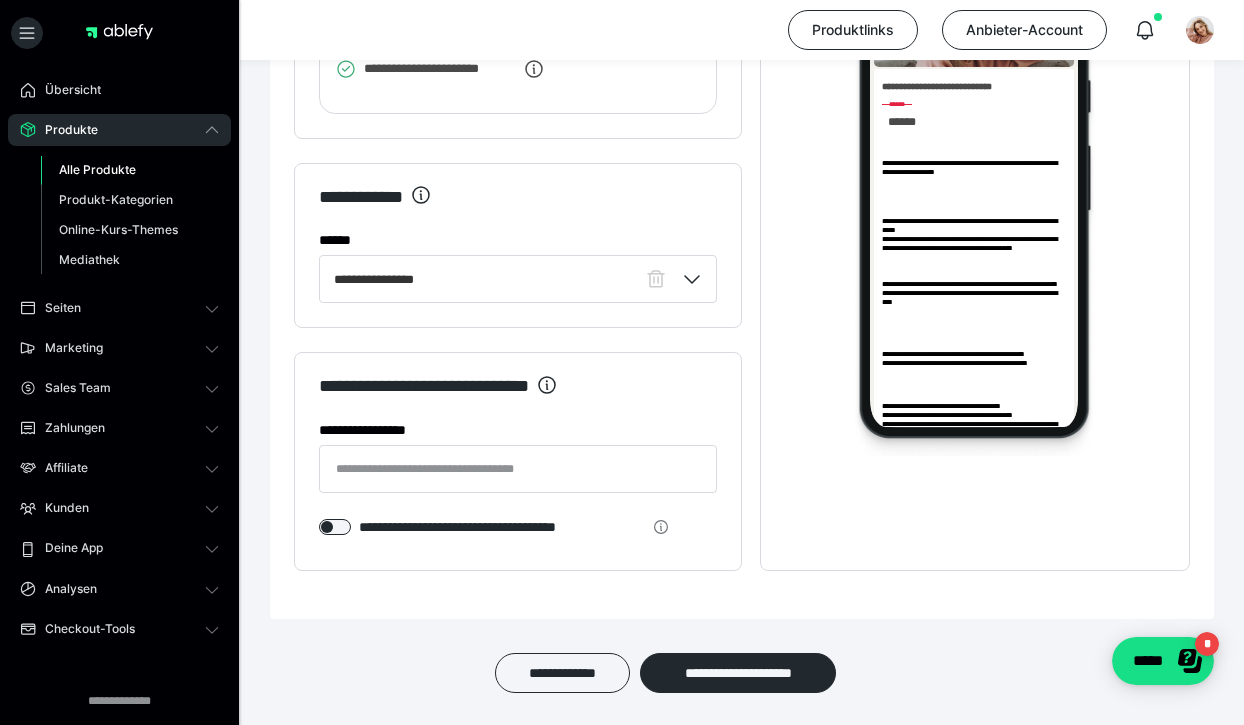 scroll, scrollTop: 3243, scrollLeft: 0, axis: vertical 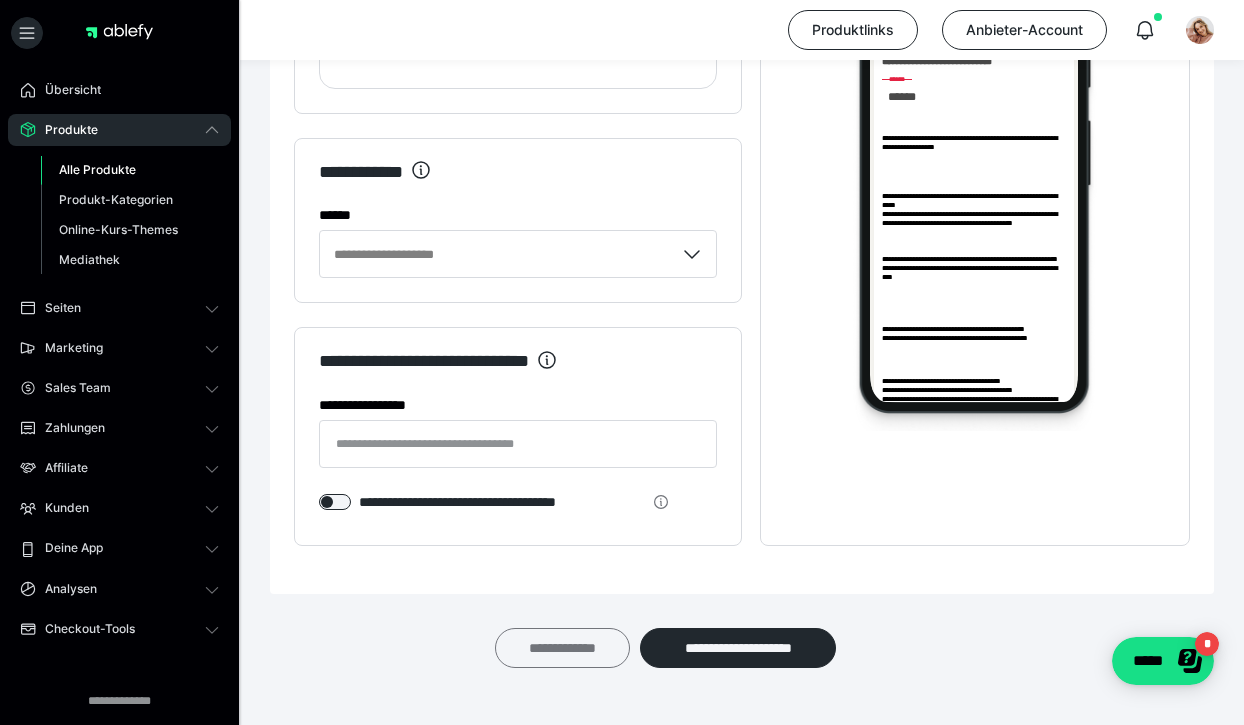 click on "**********" at bounding box center [562, 648] 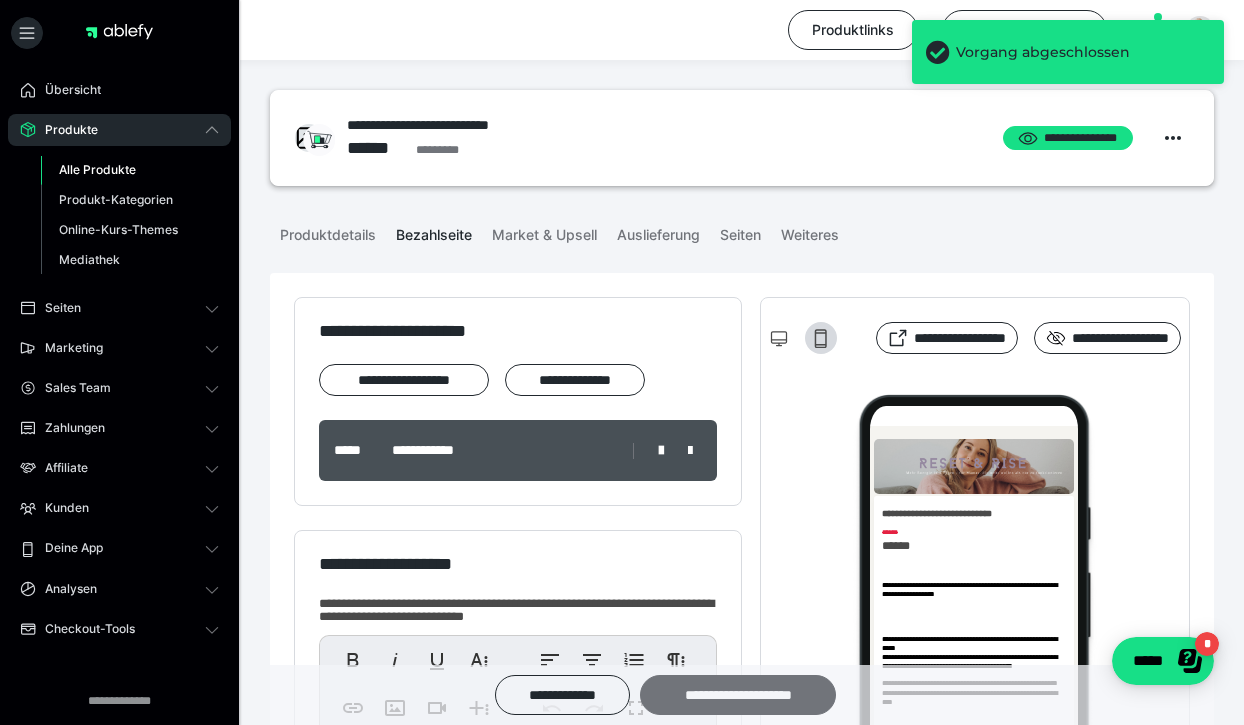 scroll, scrollTop: 0, scrollLeft: 0, axis: both 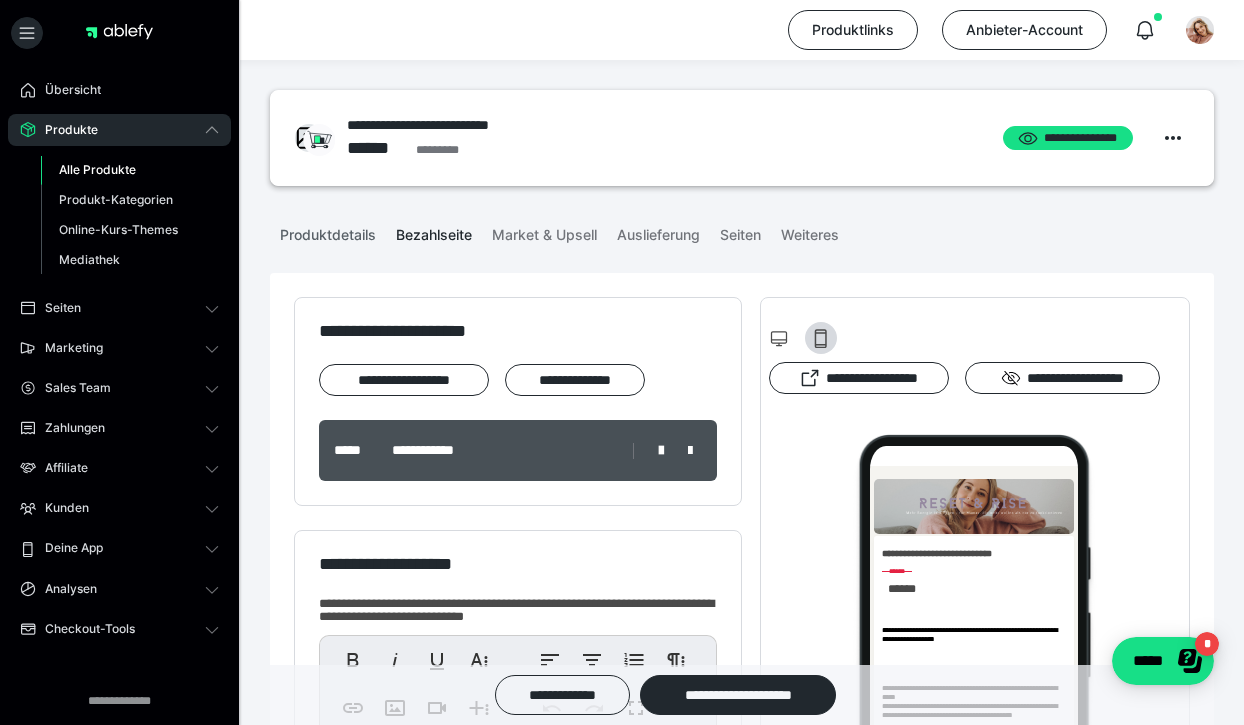 click on "Produktdetails" at bounding box center (328, 231) 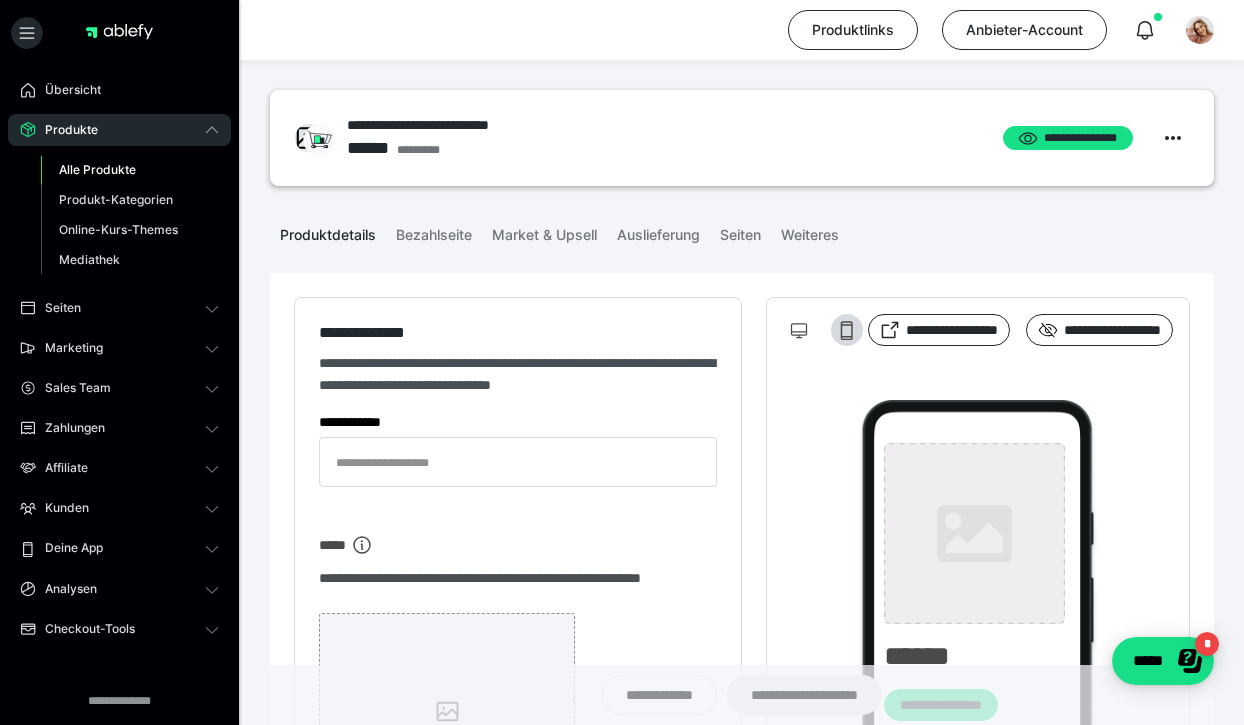 type on "**********" 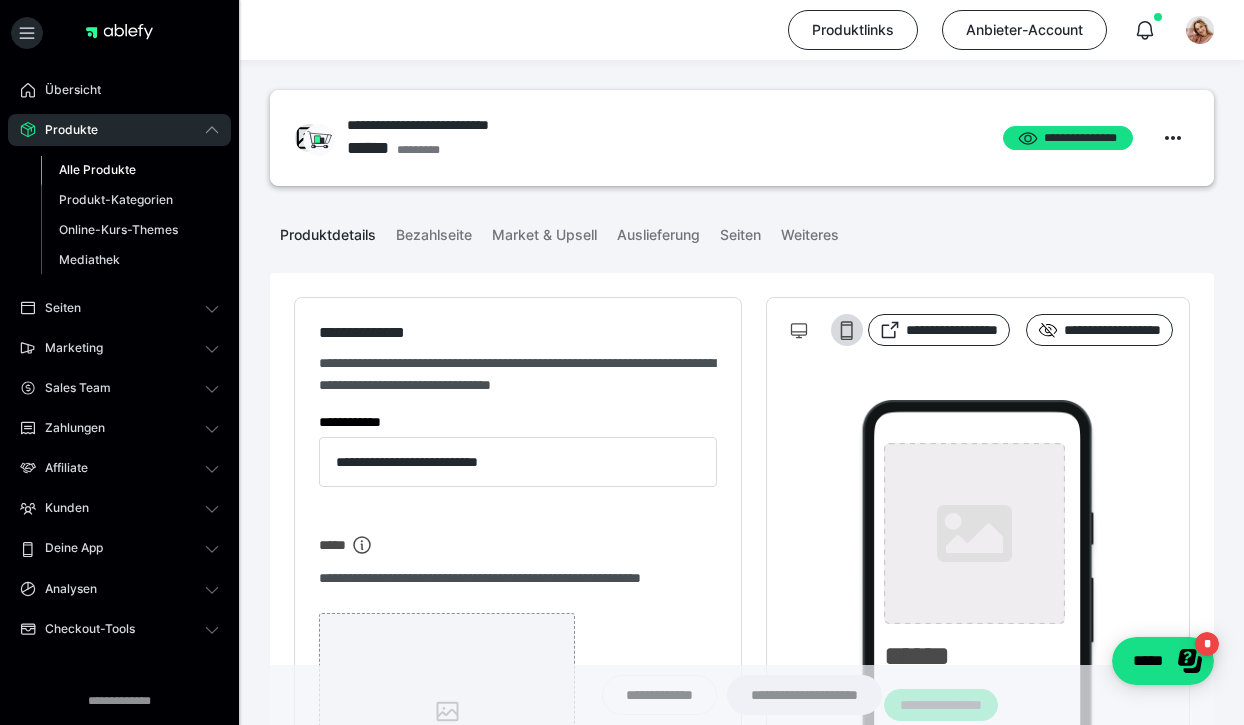 type on "**********" 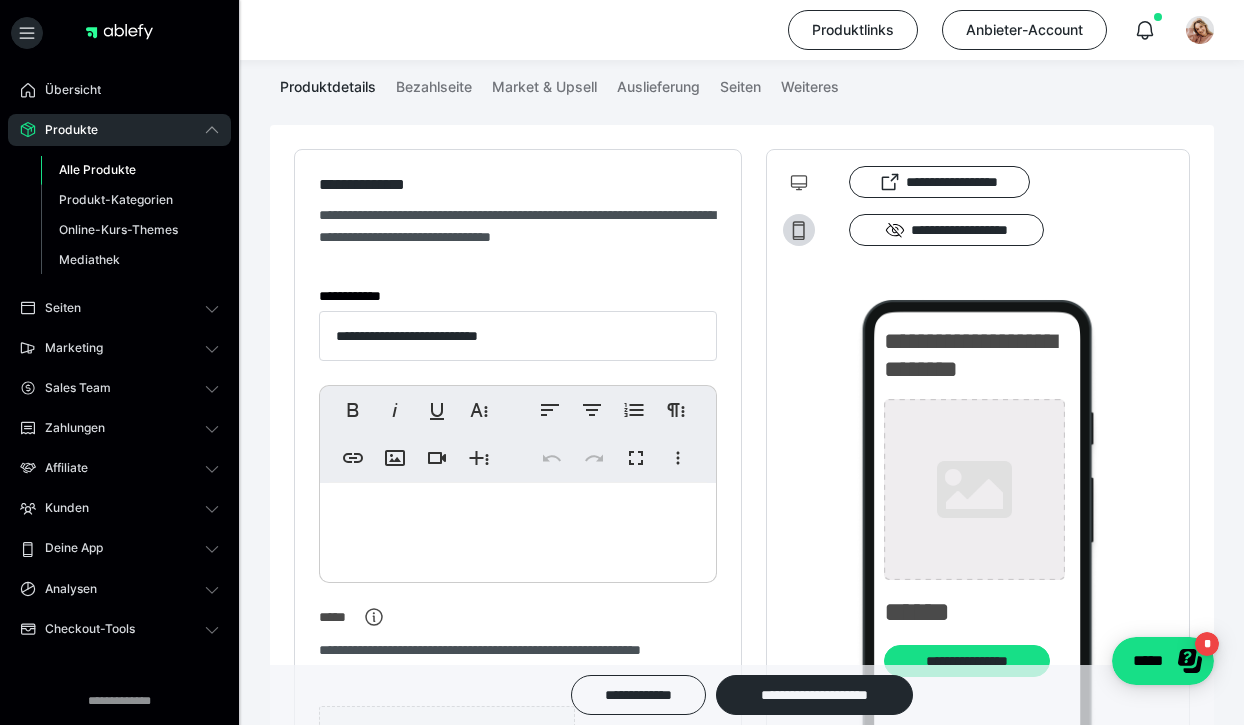 scroll, scrollTop: 167, scrollLeft: 0, axis: vertical 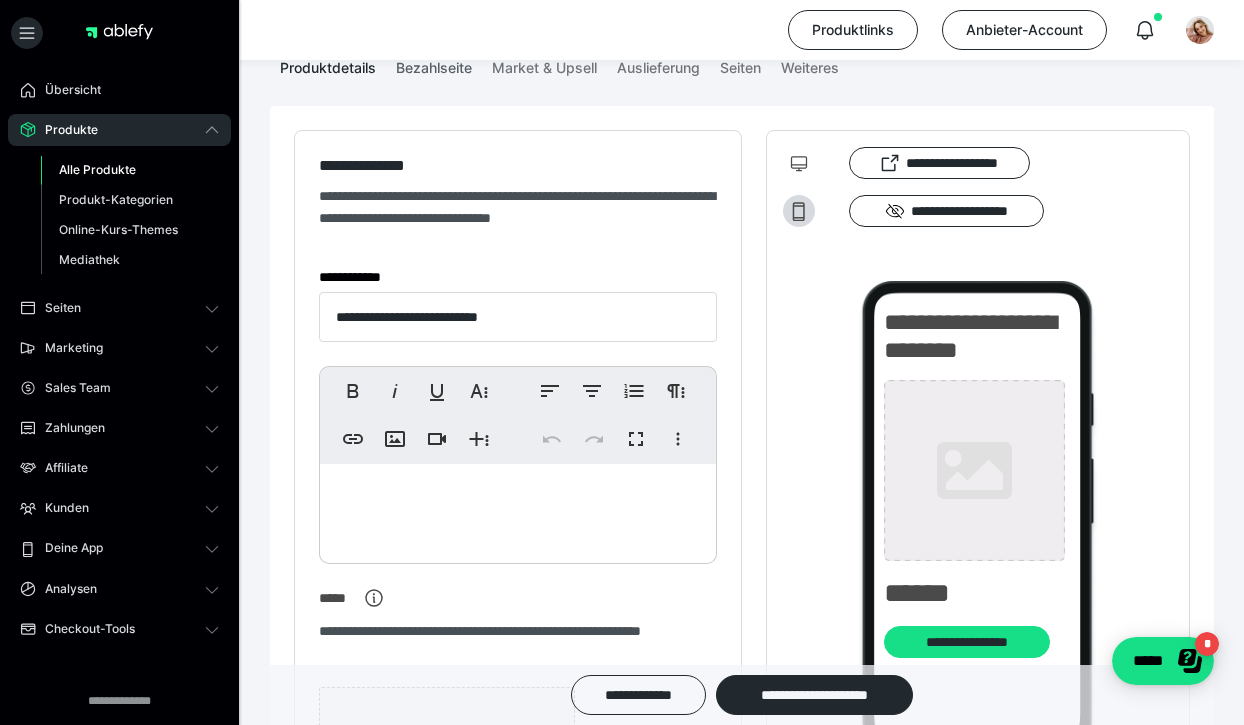 click on "Bezahlseite" at bounding box center [434, 64] 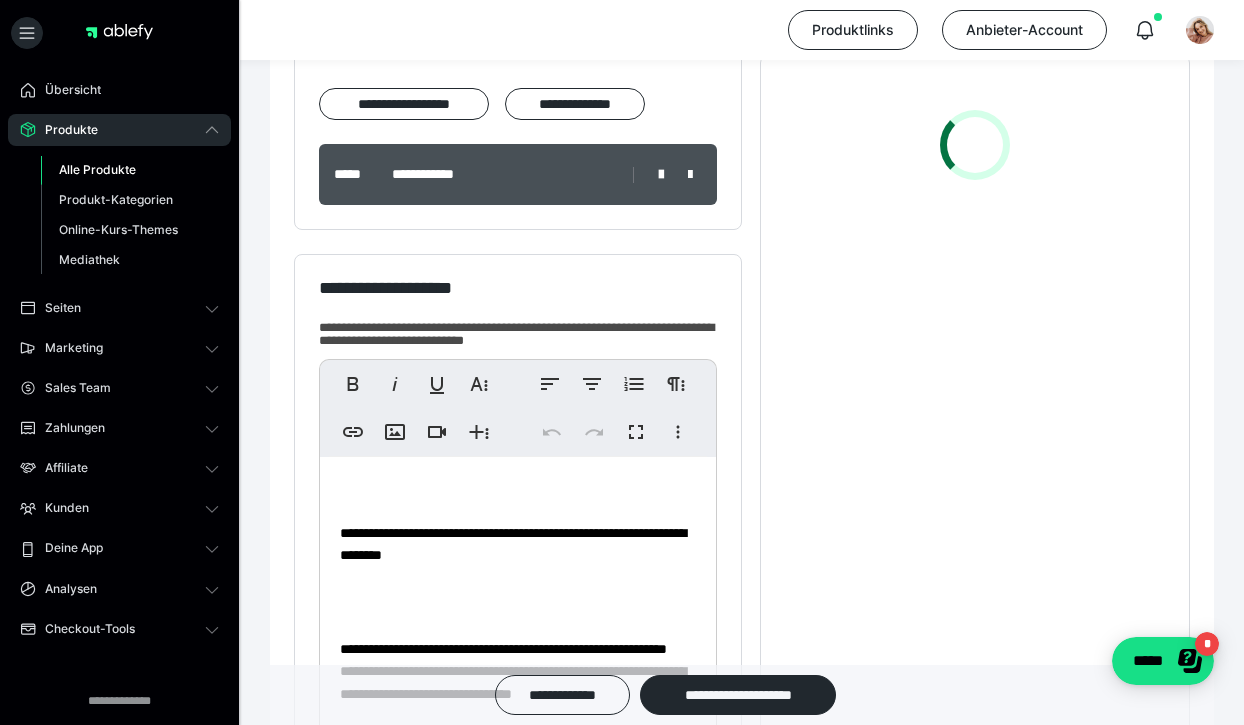 scroll, scrollTop: 283, scrollLeft: 0, axis: vertical 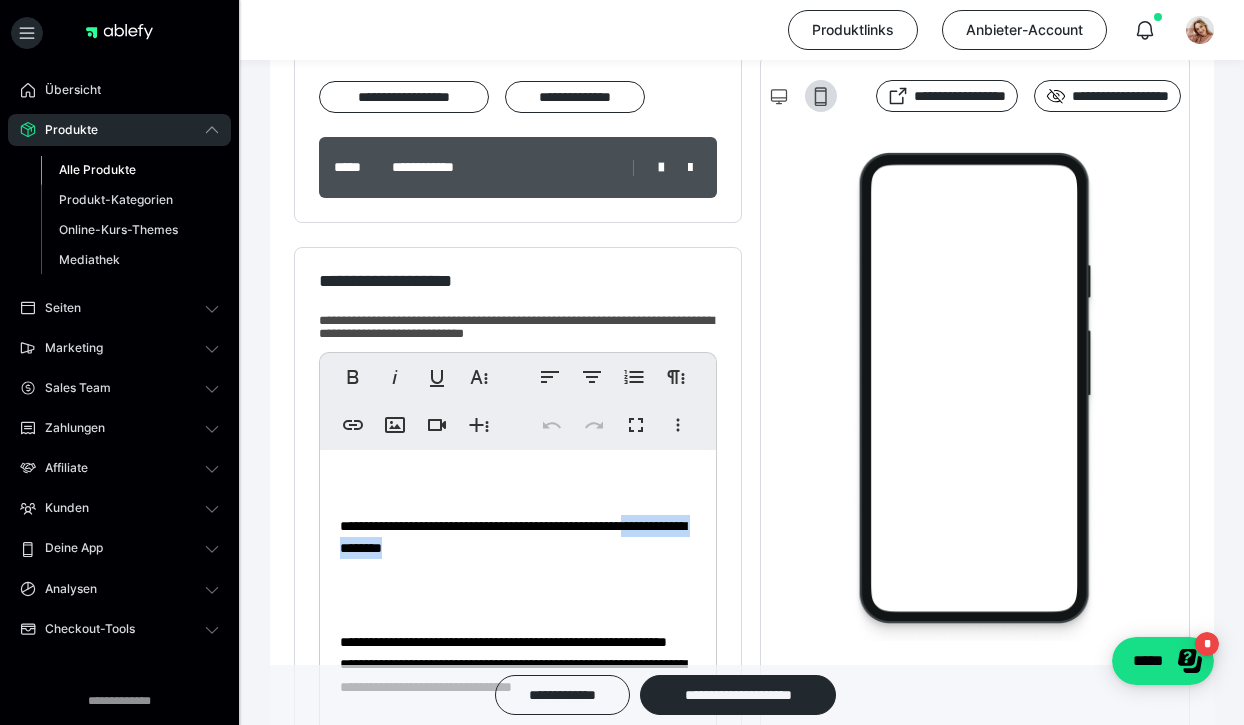 drag, startPoint x: 538, startPoint y: 550, endPoint x: 387, endPoint y: 538, distance: 151.47607 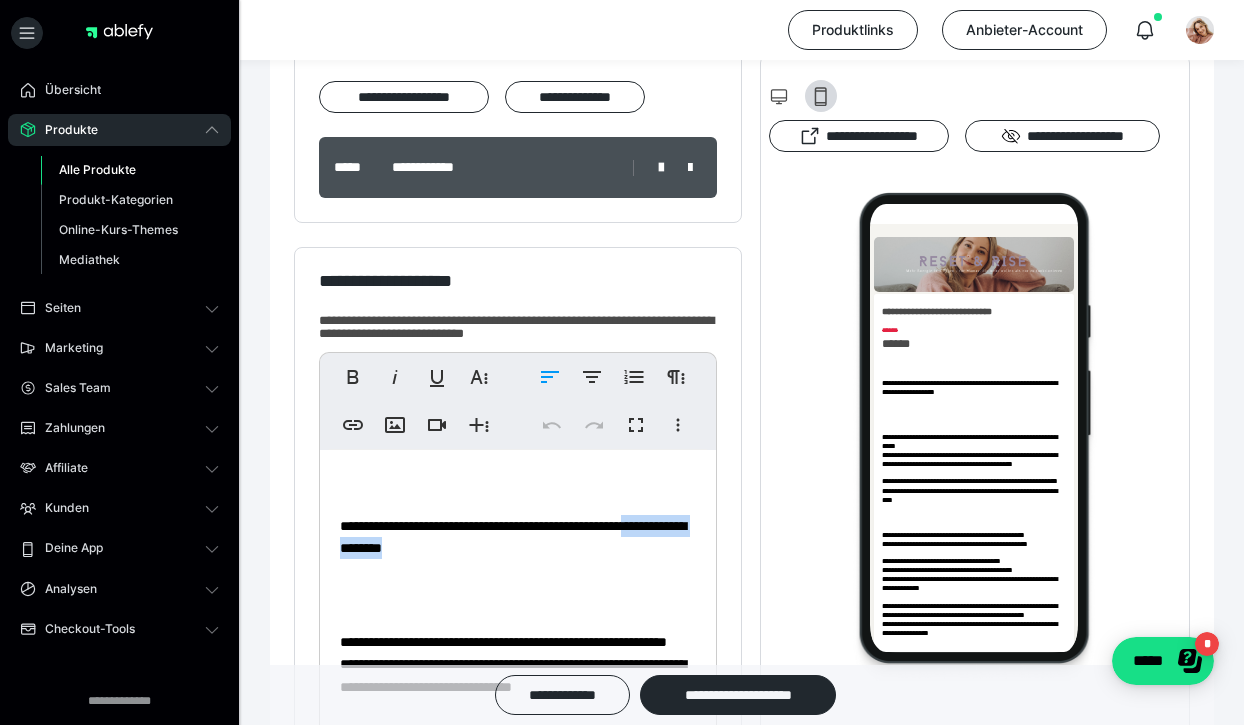 scroll, scrollTop: 0, scrollLeft: 0, axis: both 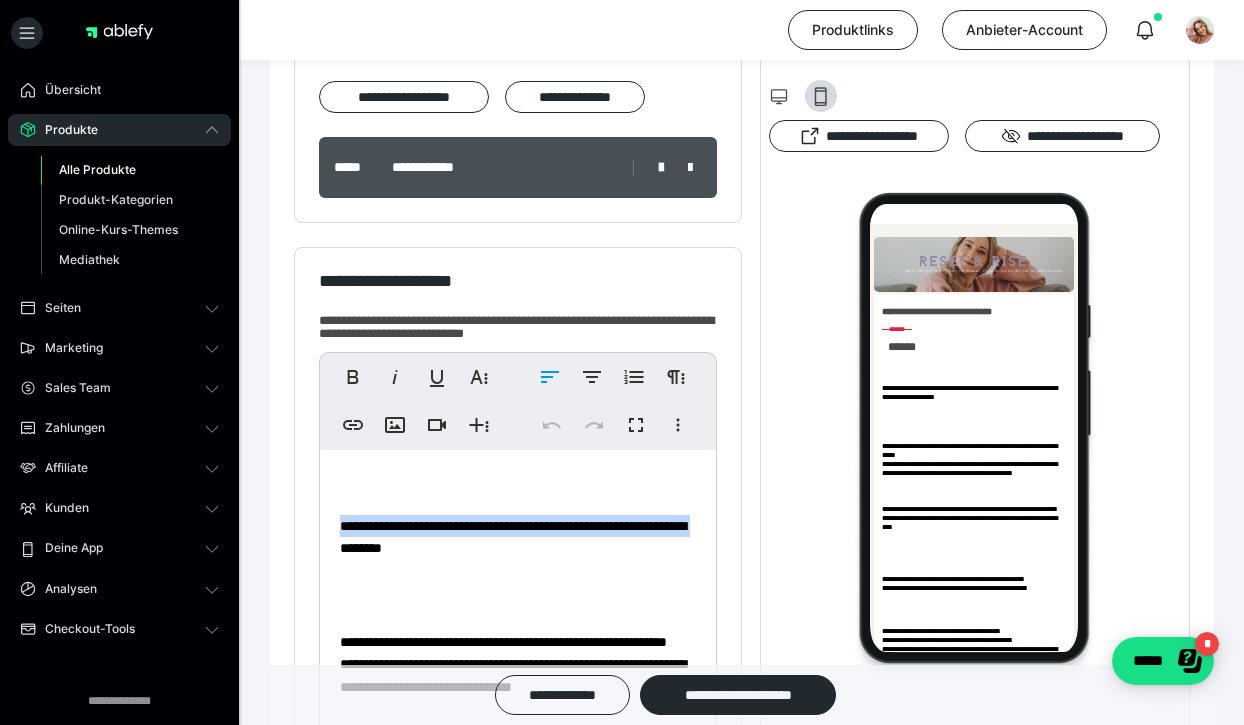 drag, startPoint x: 339, startPoint y: 522, endPoint x: 545, endPoint y: 547, distance: 207.51144 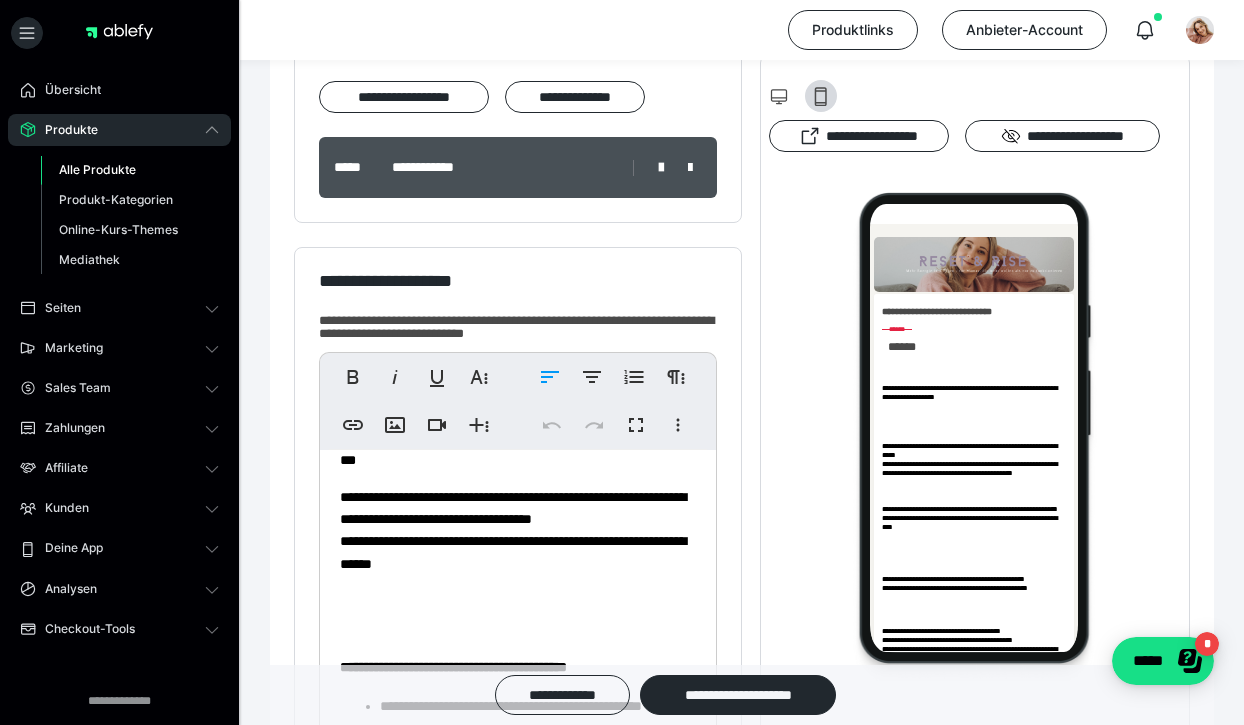 scroll, scrollTop: 567, scrollLeft: 0, axis: vertical 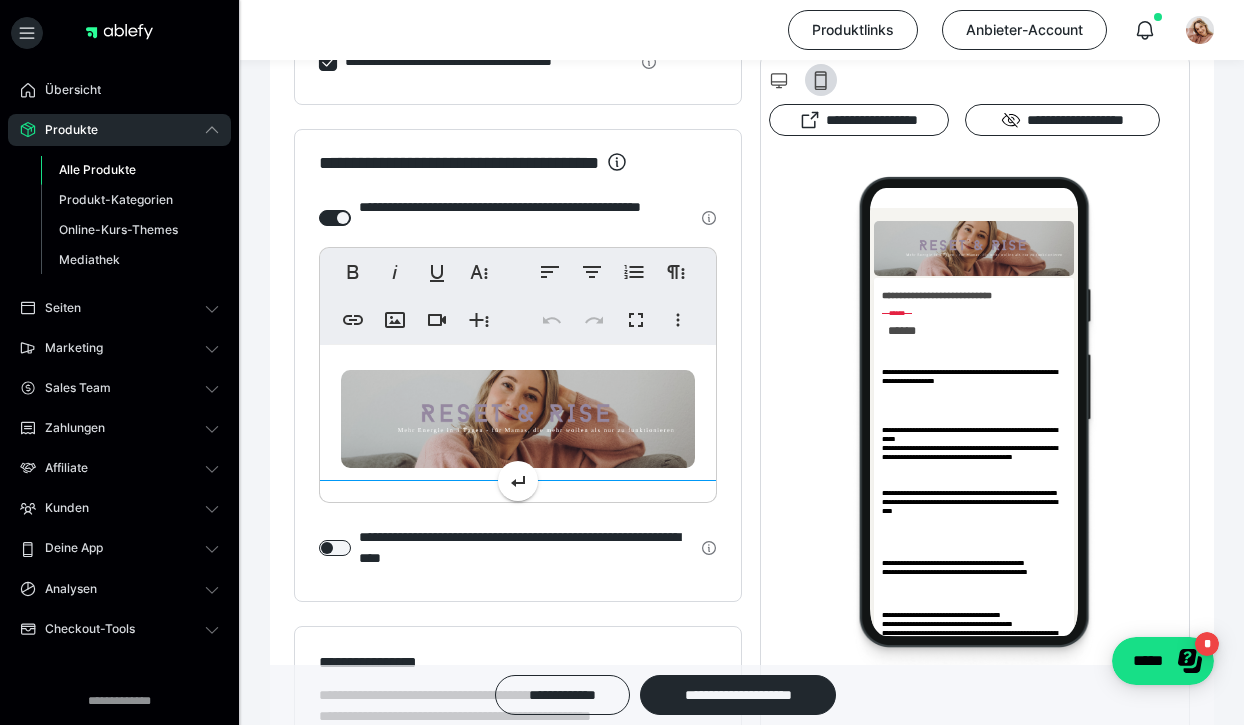 click at bounding box center (518, 419) 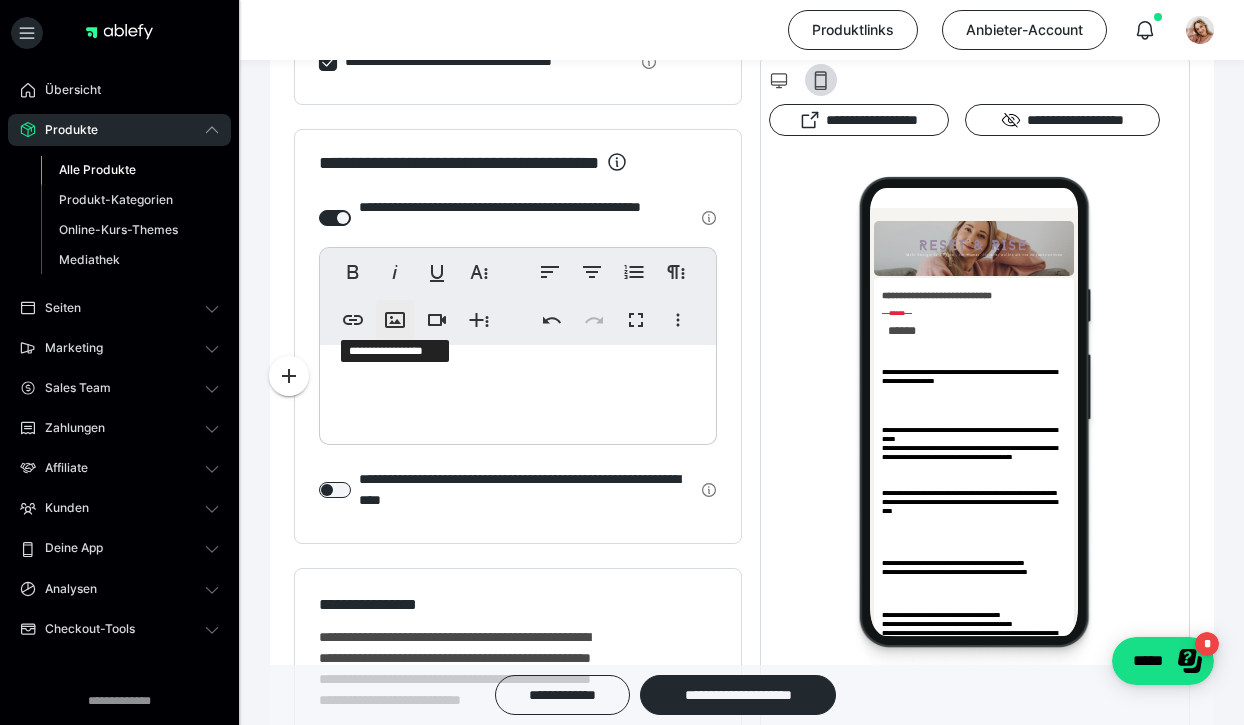 click 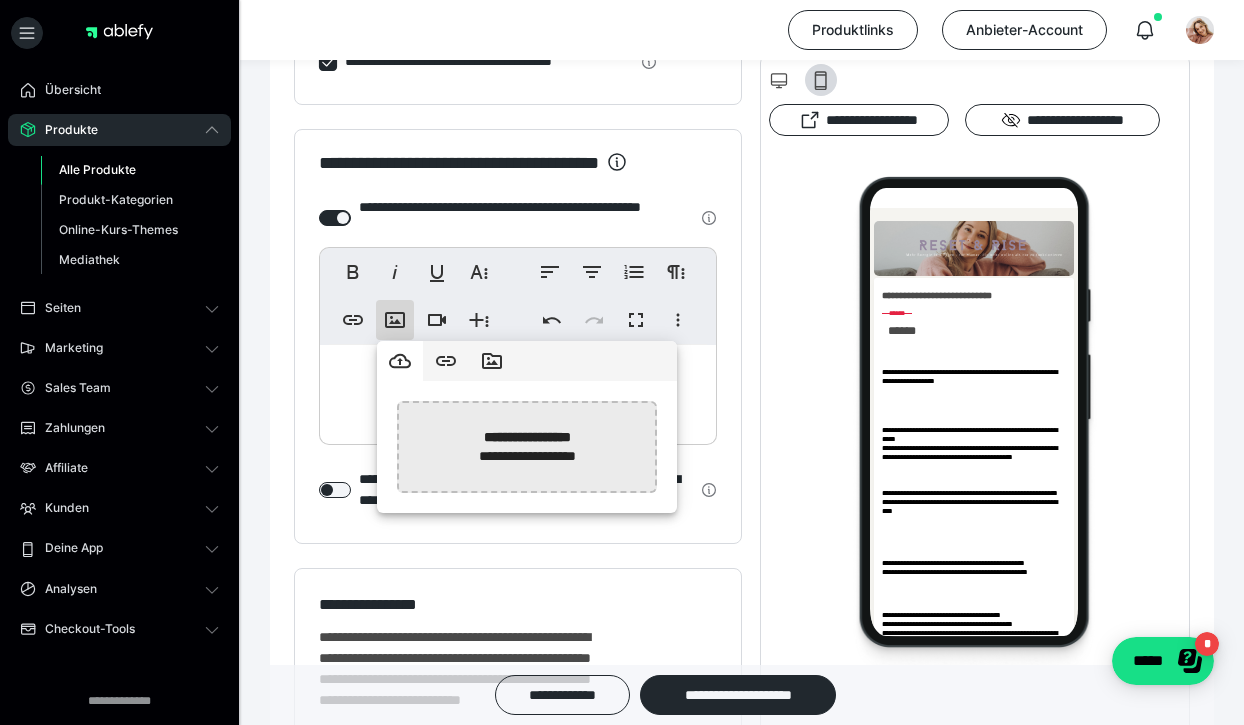 click at bounding box center (15, 447) 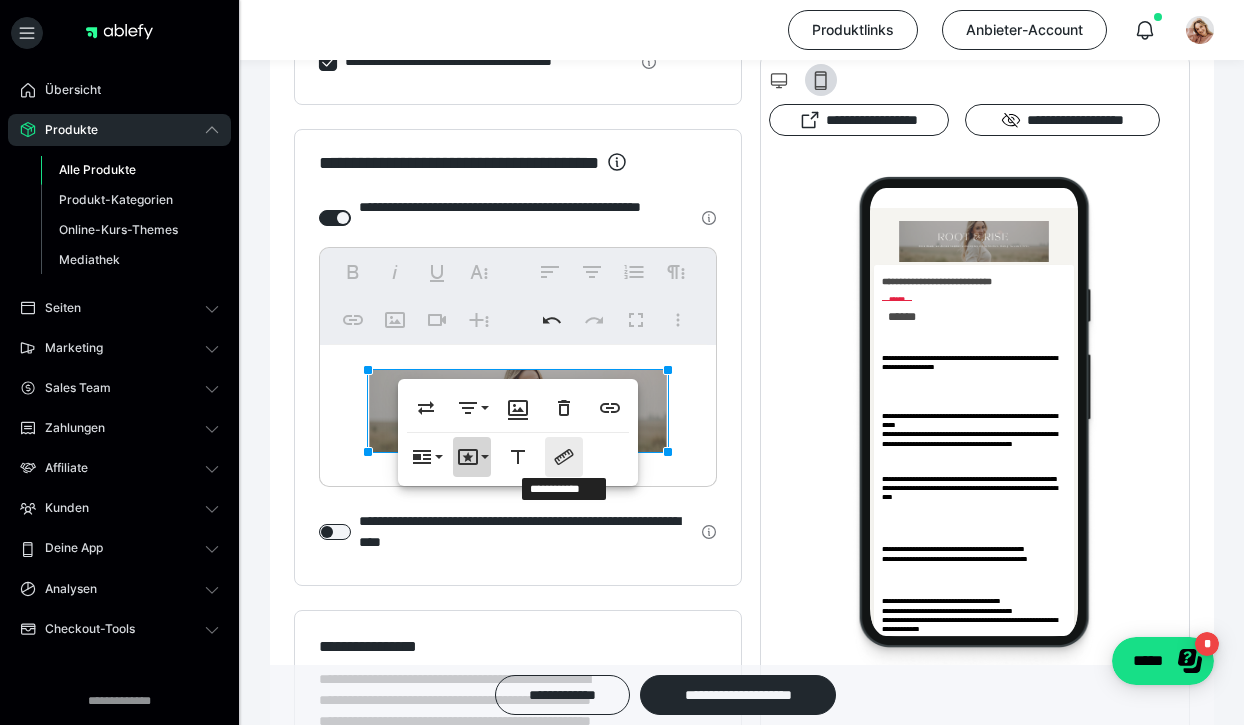 drag, startPoint x: 468, startPoint y: 454, endPoint x: 571, endPoint y: 455, distance: 103.00485 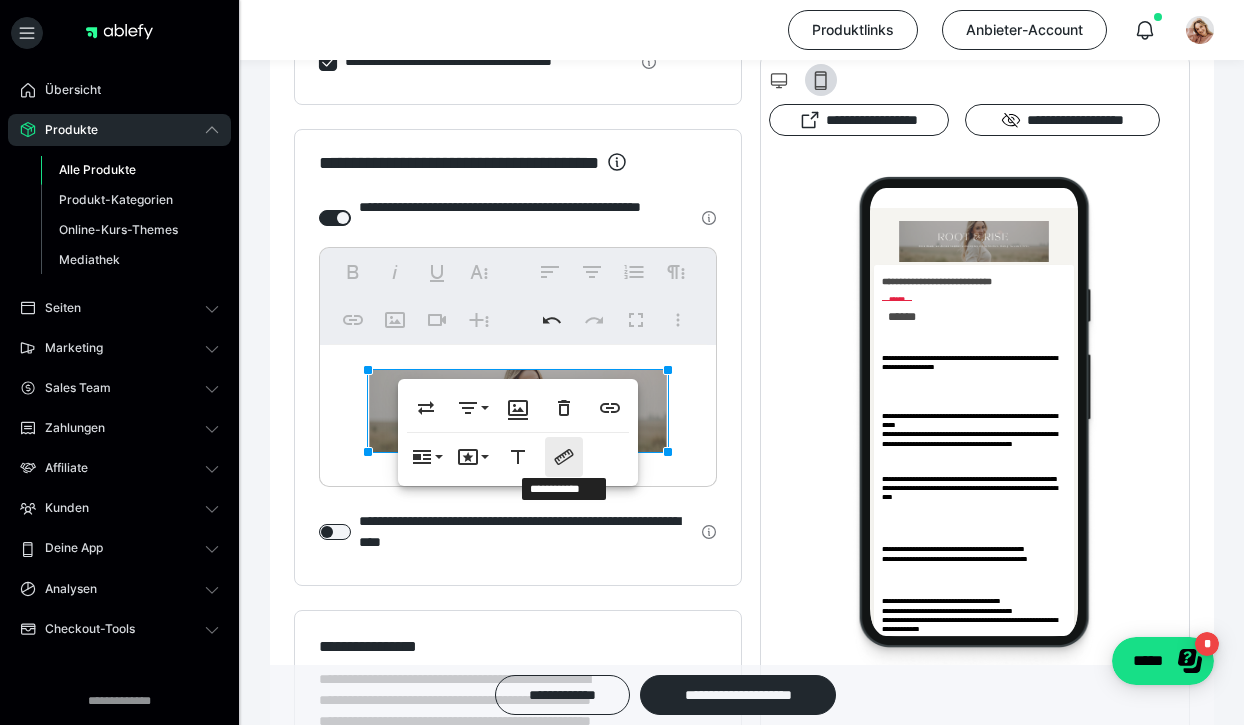 click 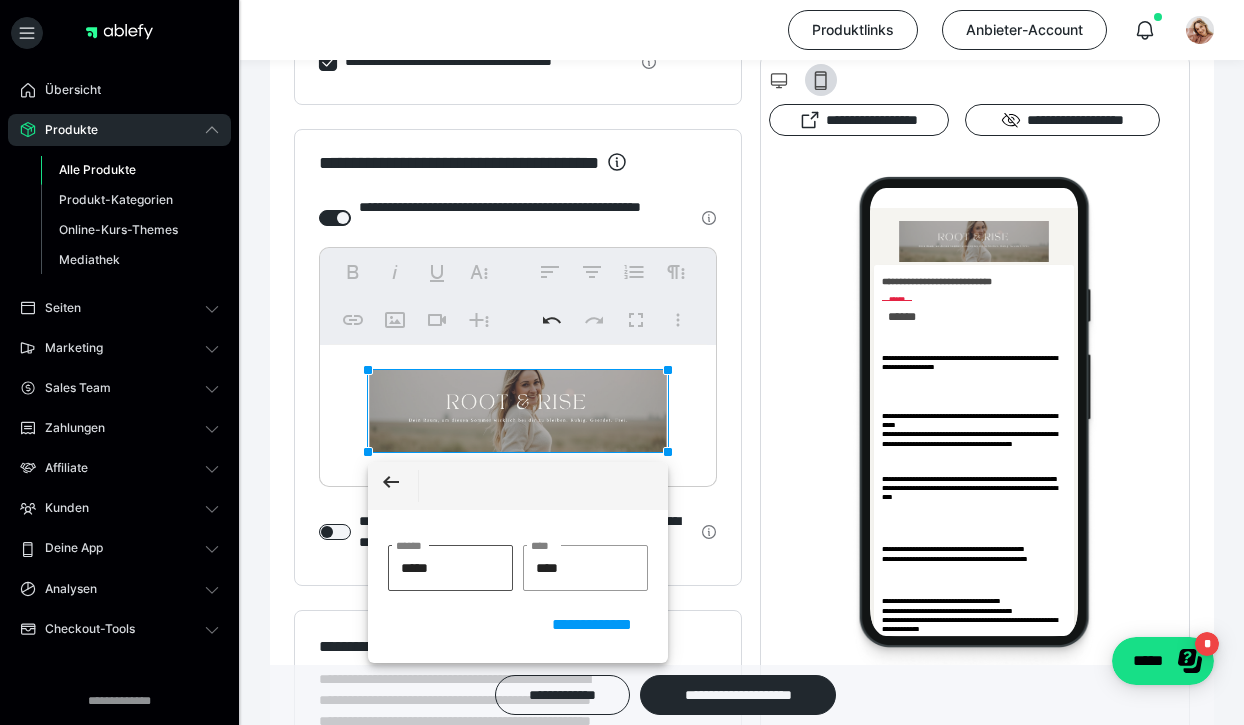 click on "*****" at bounding box center (450, 568) 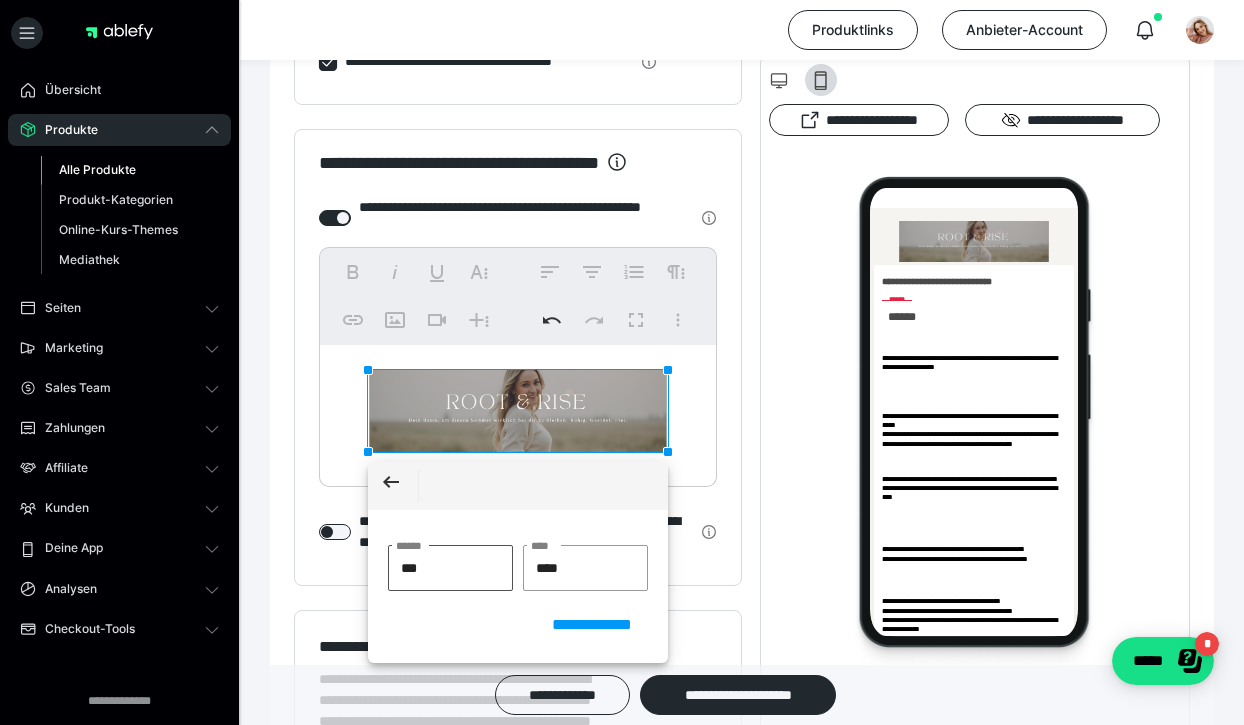 type on "****" 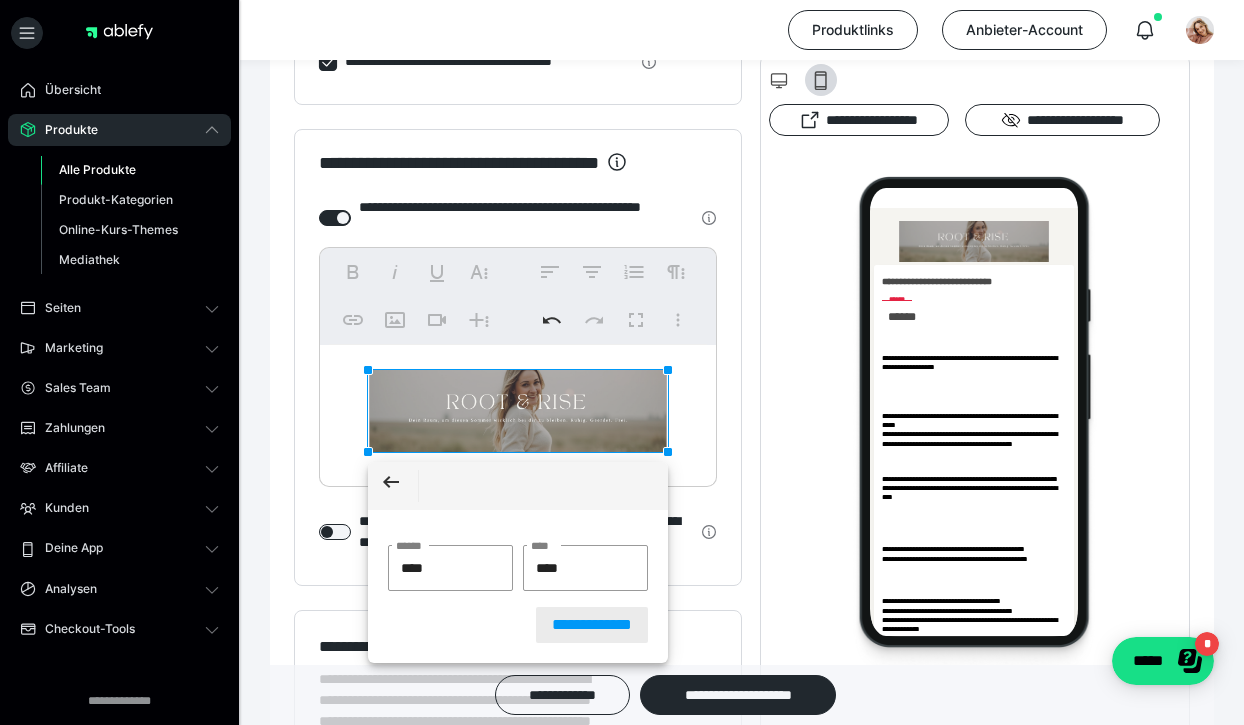 click on "**********" at bounding box center (592, 625) 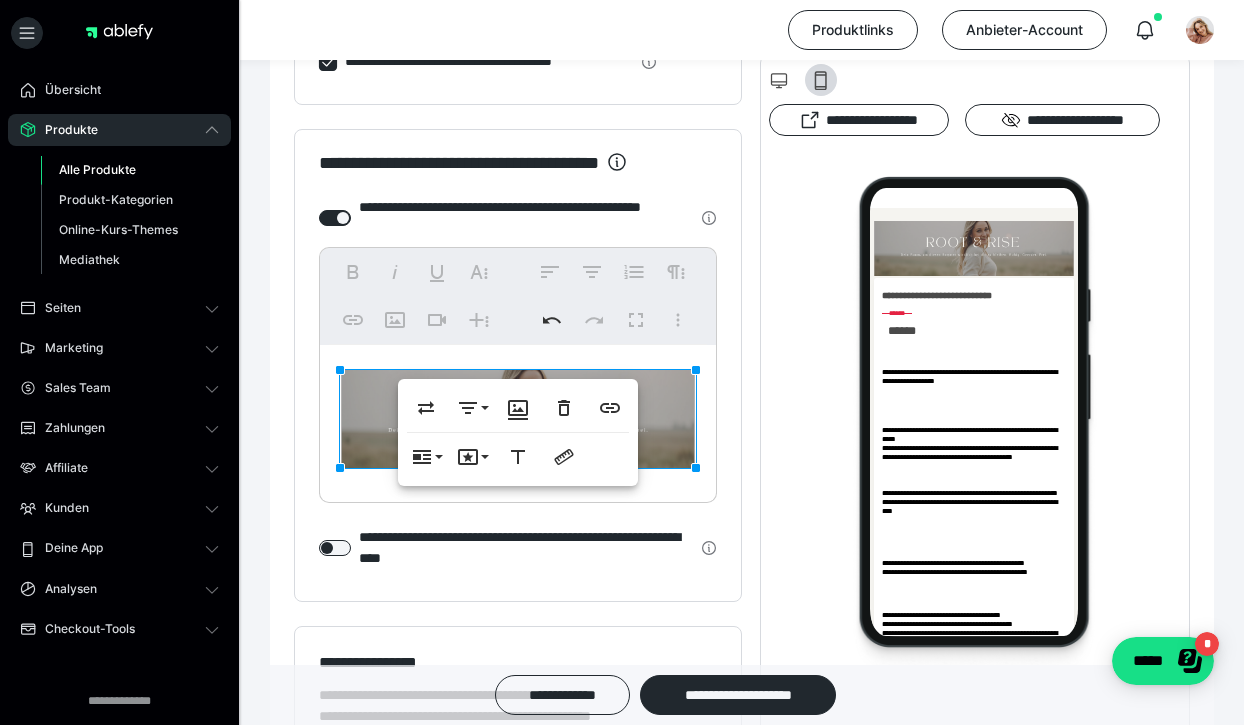 click at bounding box center [975, 419] 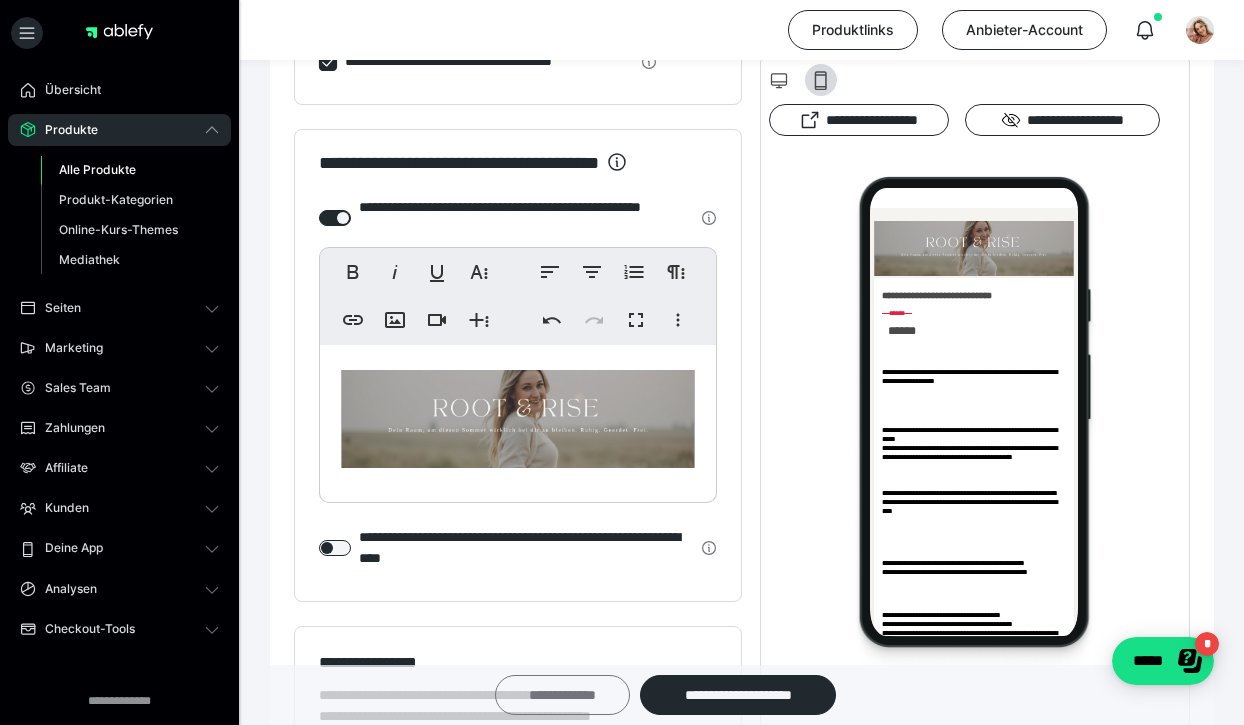 click on "**********" at bounding box center (562, 695) 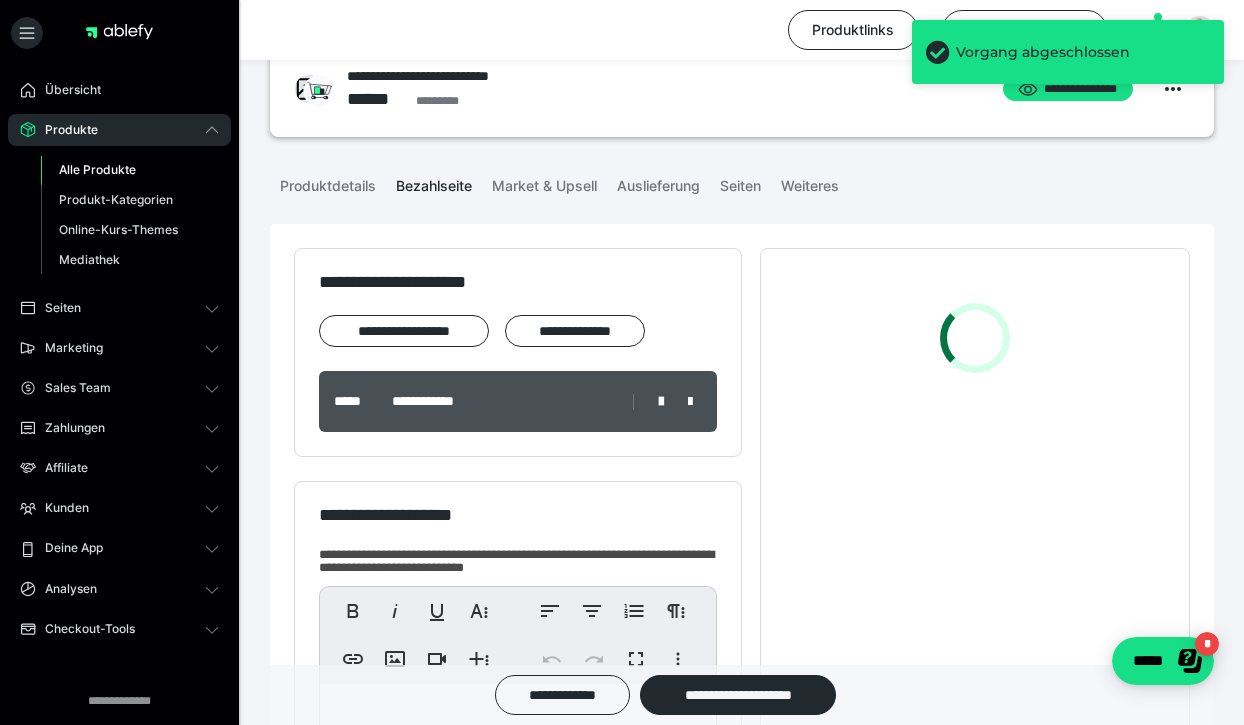 scroll, scrollTop: 117, scrollLeft: 0, axis: vertical 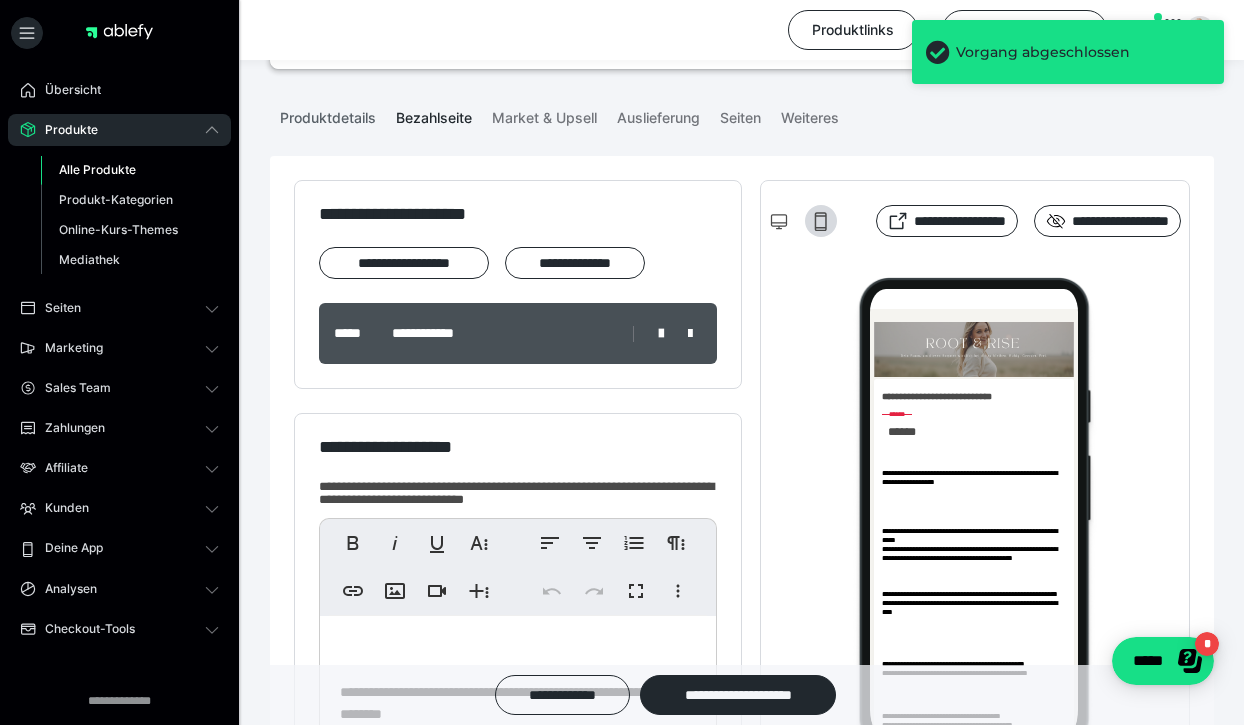 click on "Produktdetails" at bounding box center (328, 114) 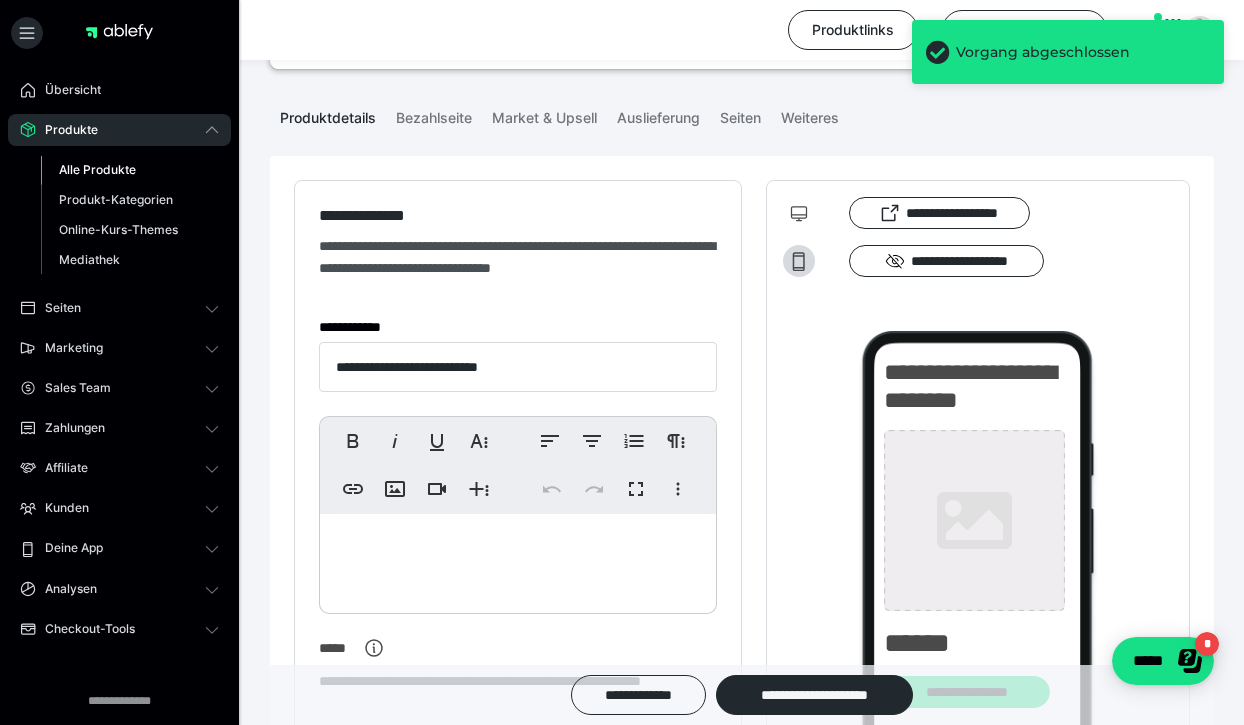 click on "Produktdetails" at bounding box center [328, 114] 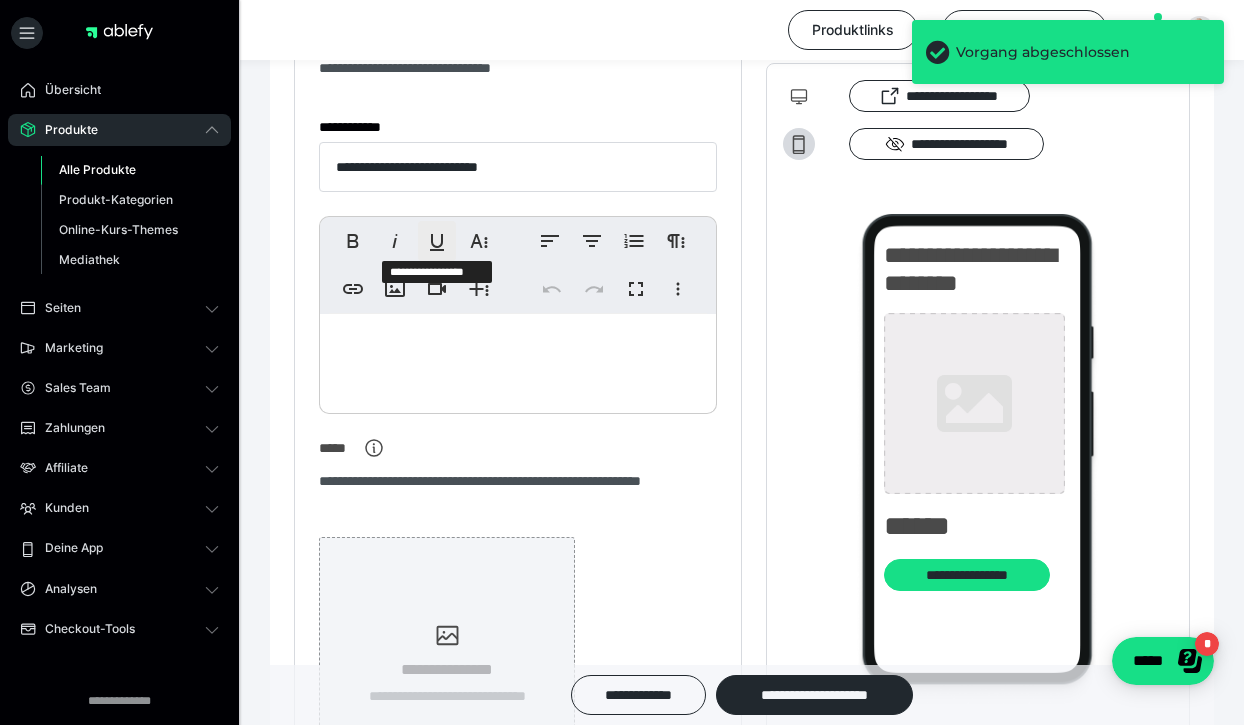 scroll, scrollTop: 501, scrollLeft: 0, axis: vertical 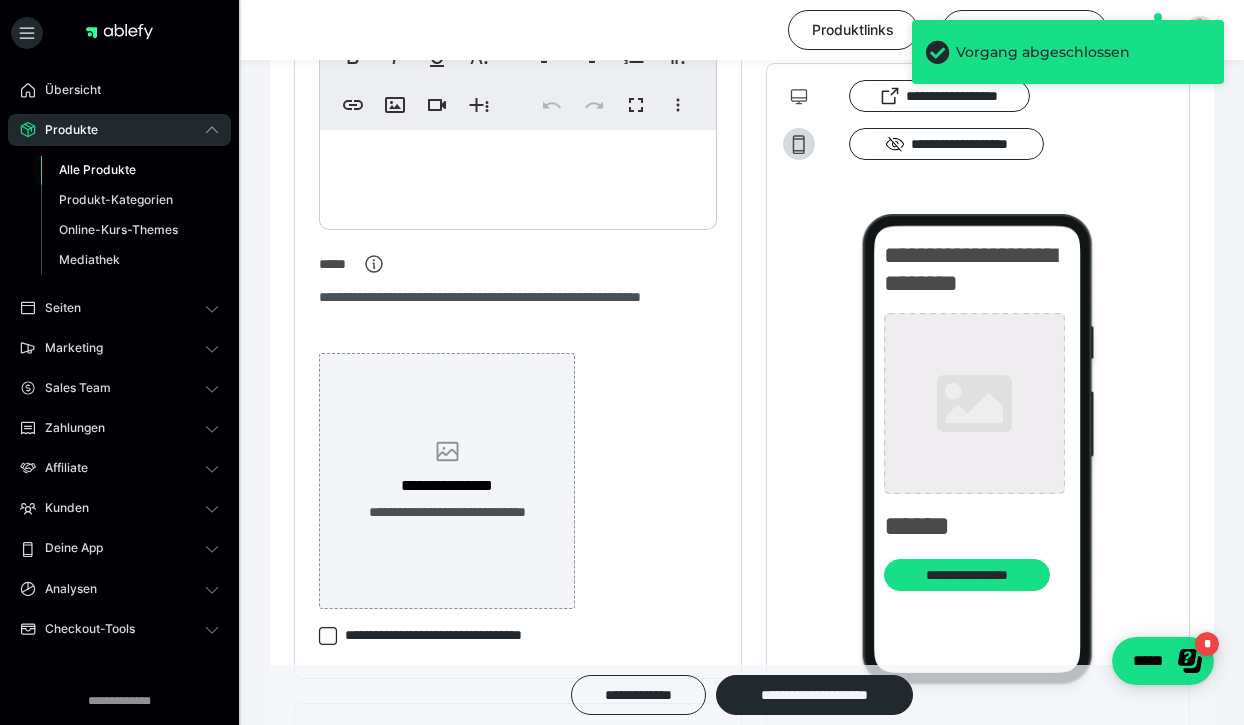 click on "**********" at bounding box center (447, 481) 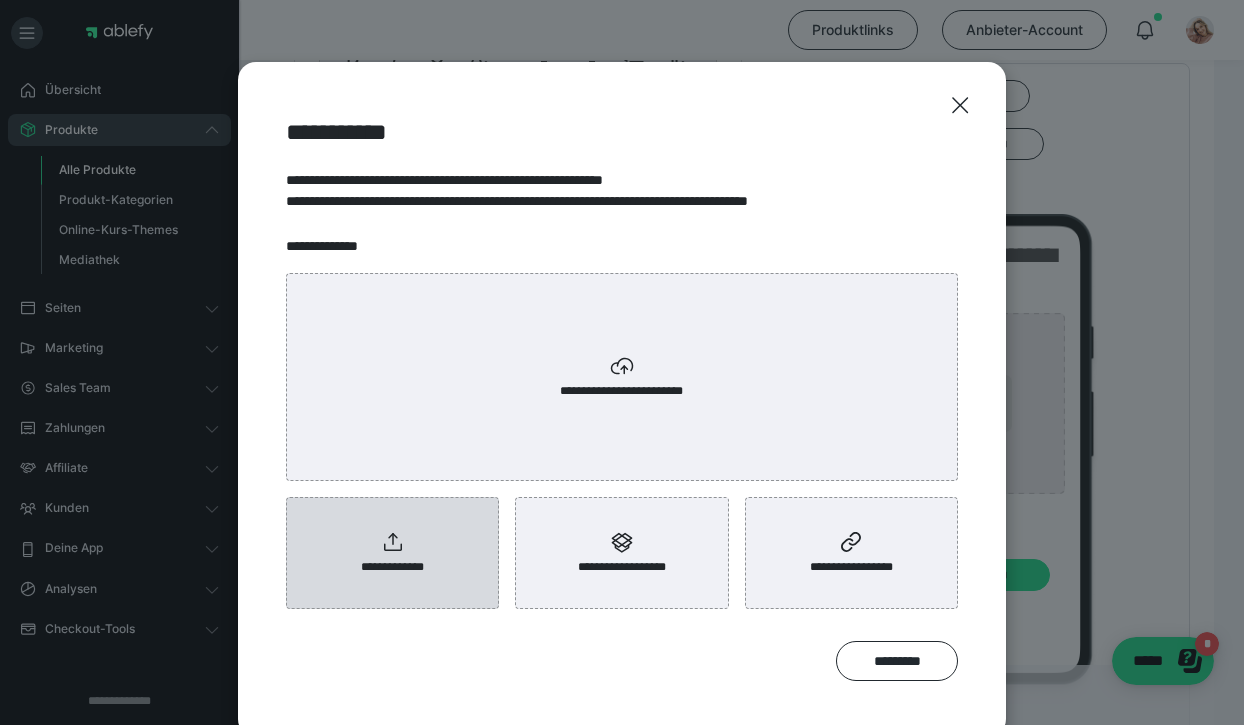 click on "**********" at bounding box center (392, 553) 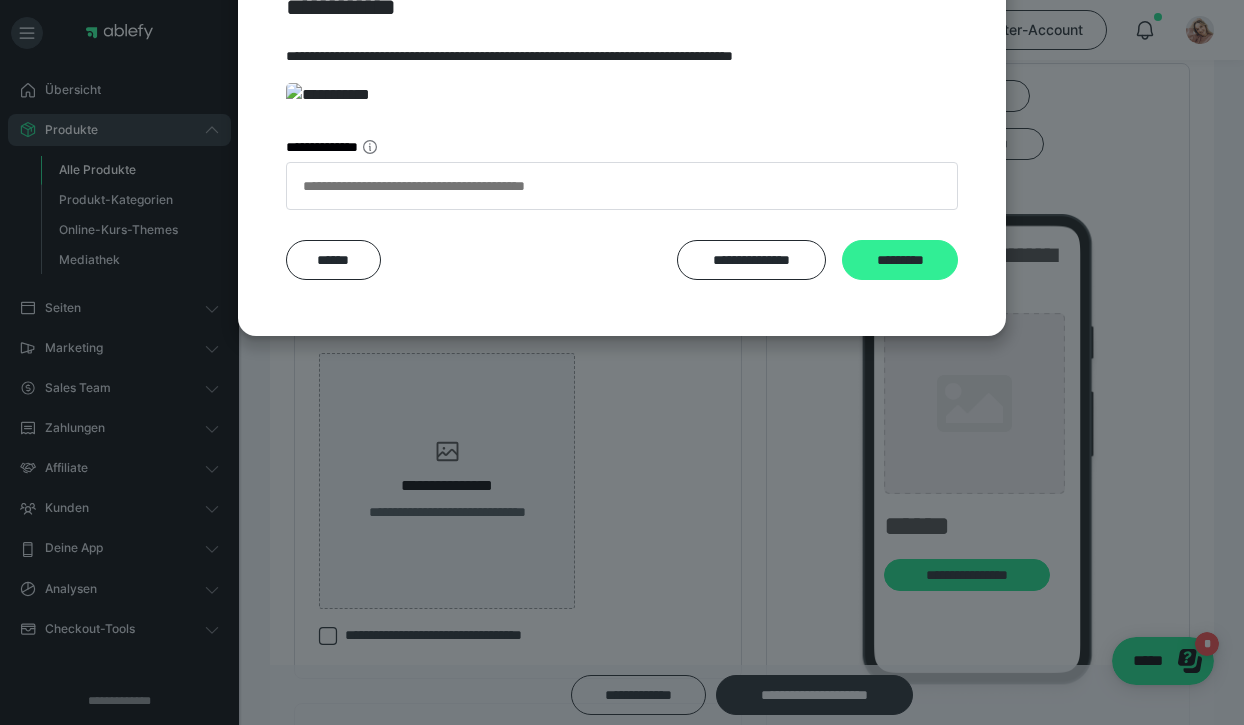 scroll, scrollTop: 383, scrollLeft: 0, axis: vertical 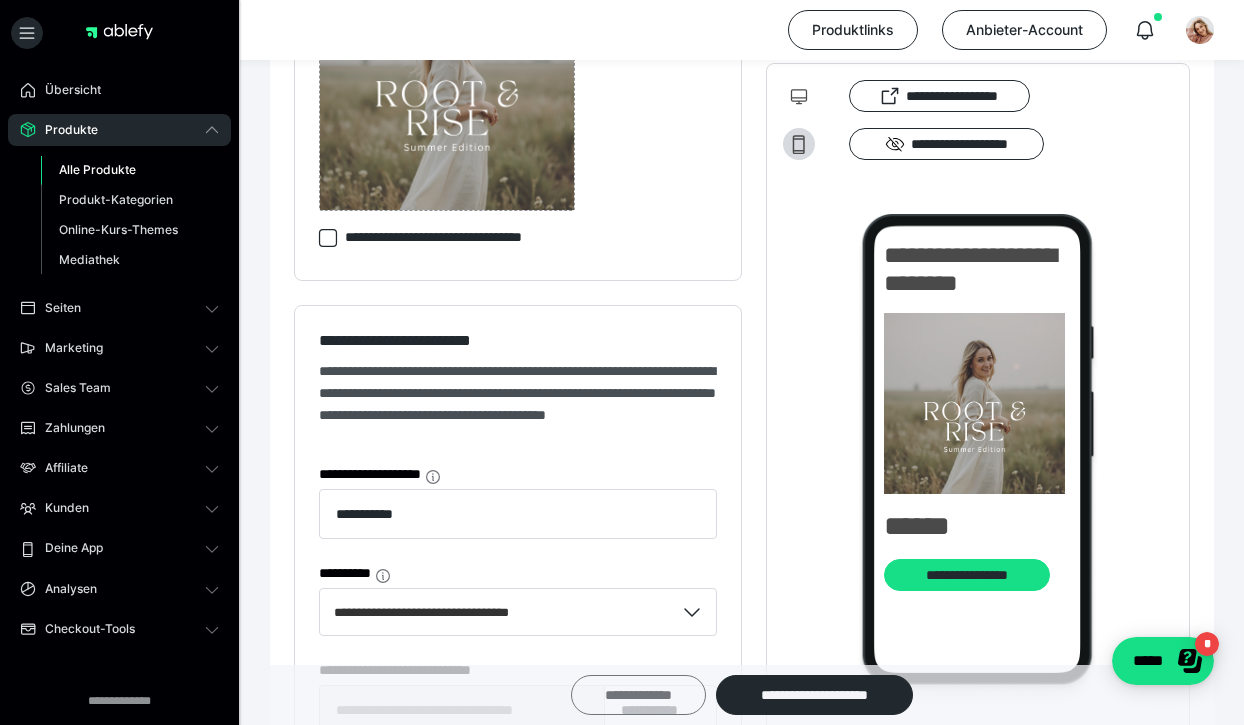 click on "**********" at bounding box center (638, 695) 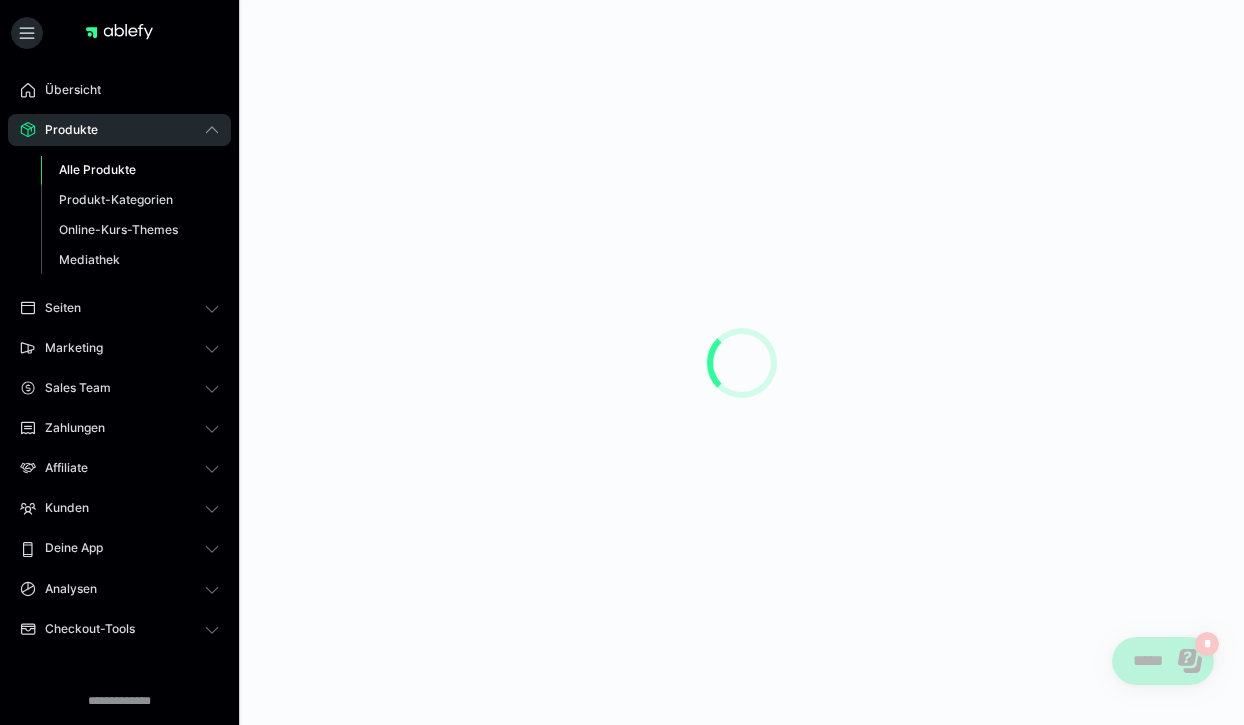 scroll, scrollTop: 0, scrollLeft: 0, axis: both 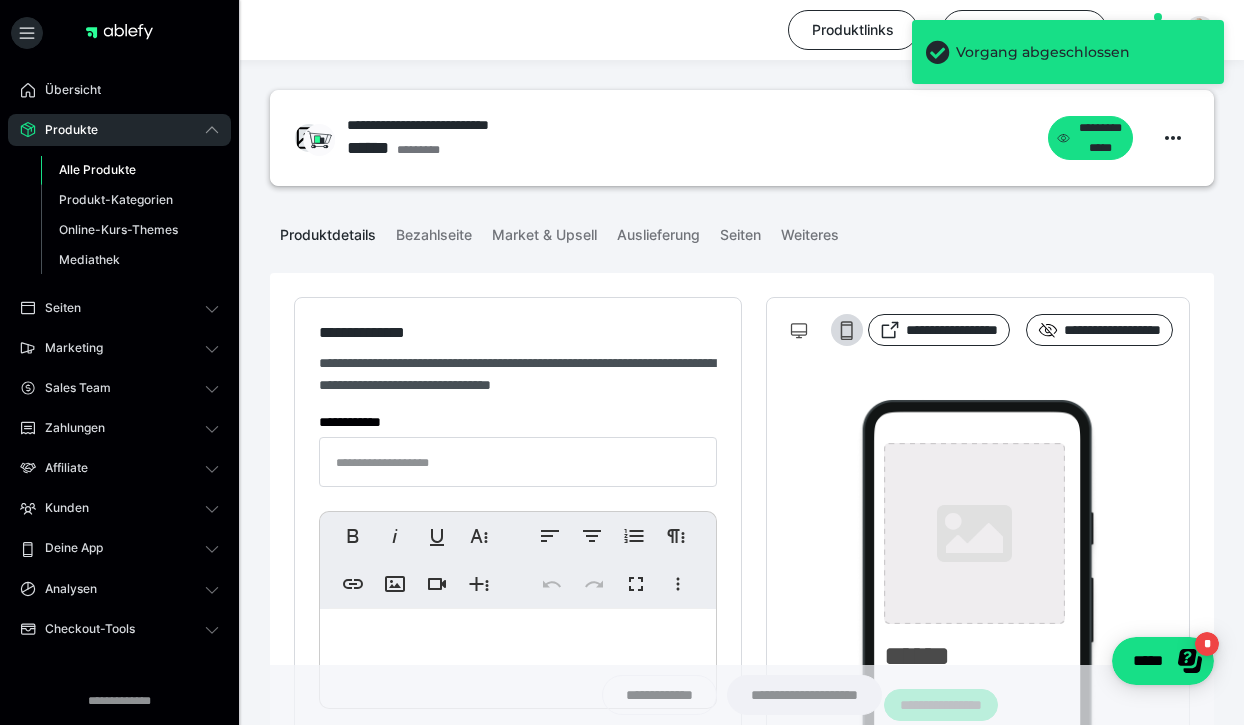 type on "**********" 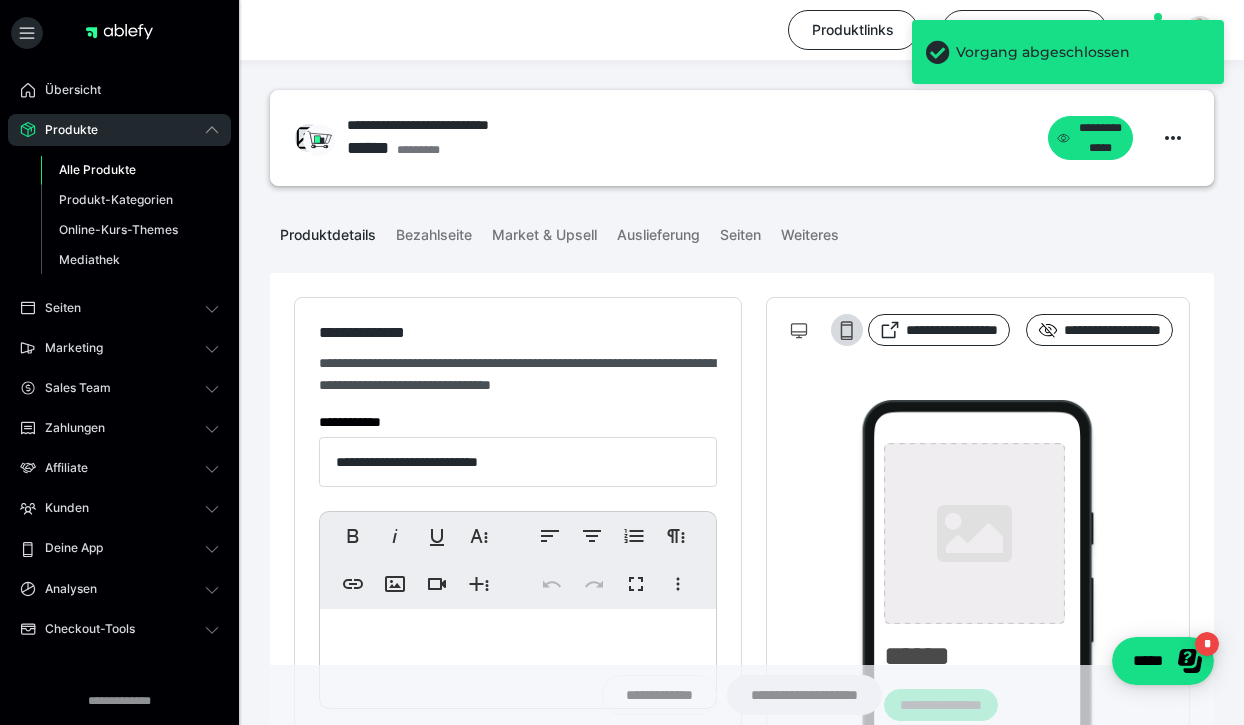 type on "**********" 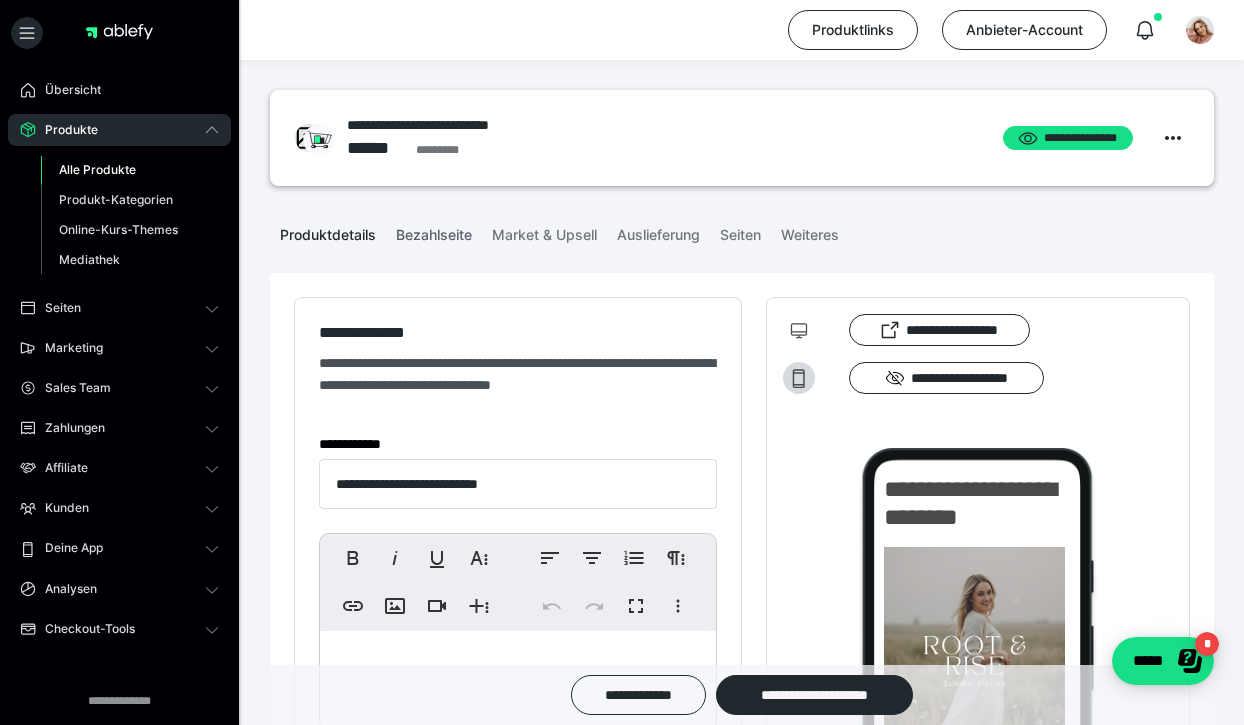 scroll, scrollTop: 0, scrollLeft: 0, axis: both 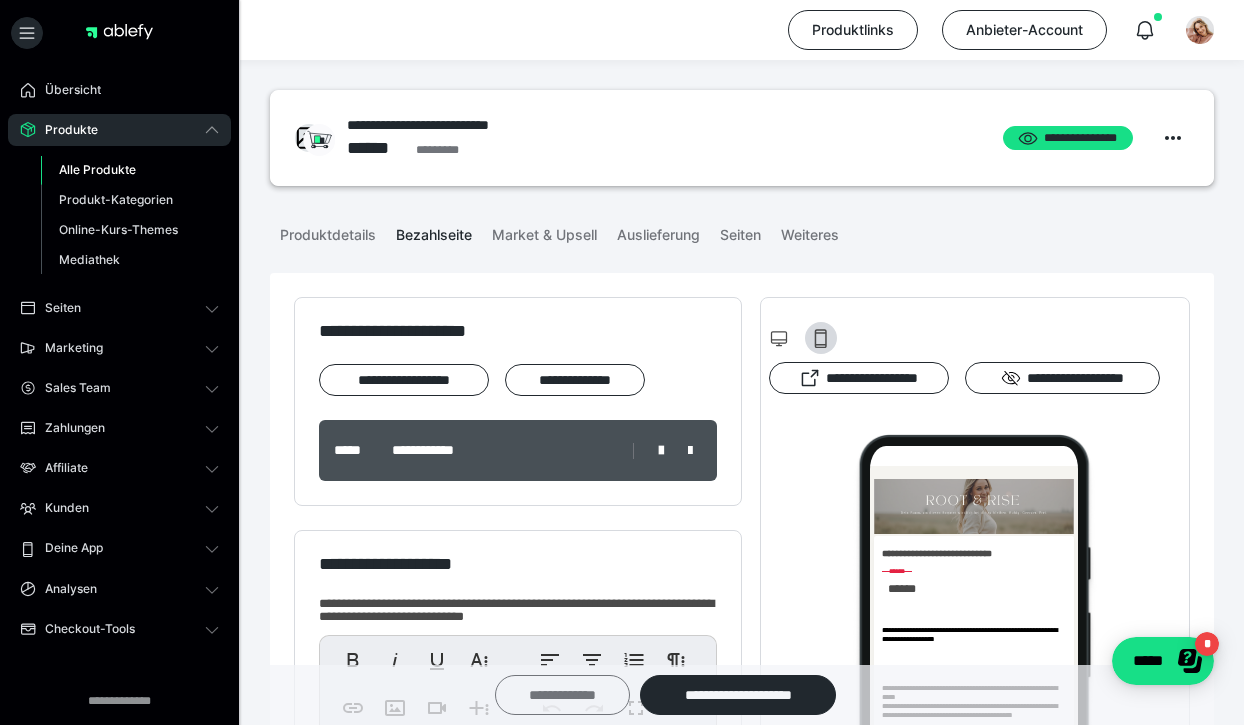 click on "**********" at bounding box center [562, 695] 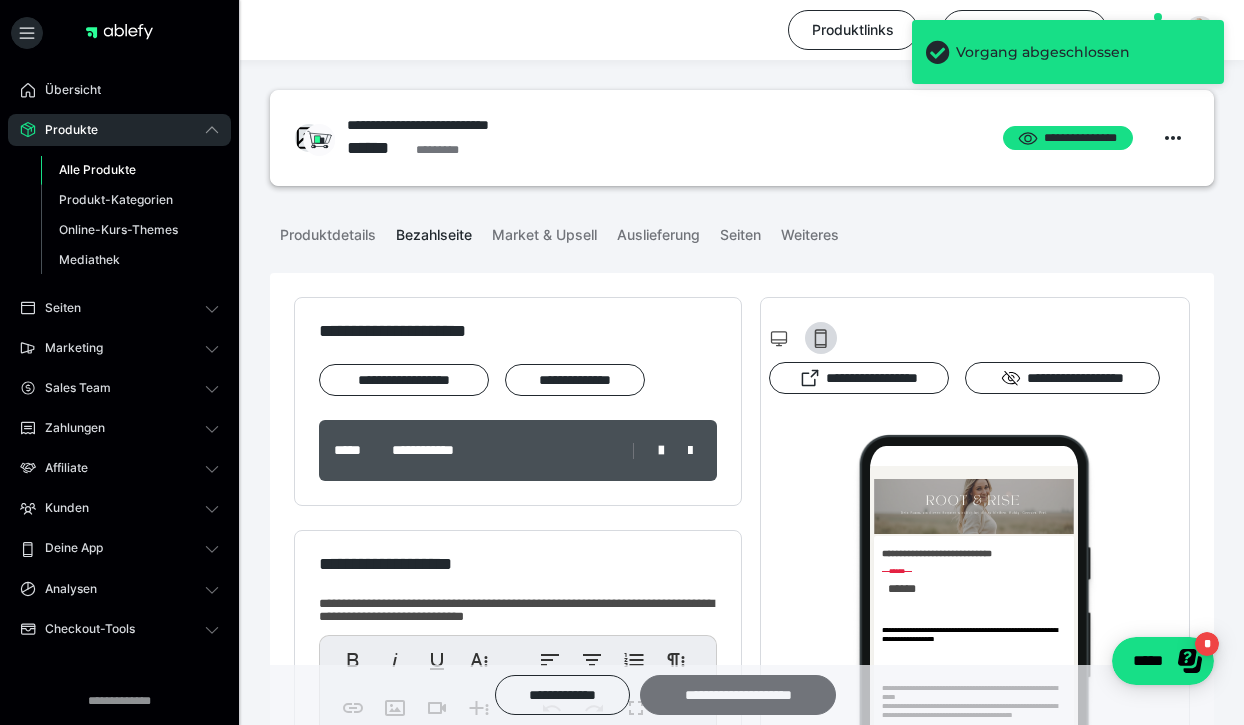 scroll, scrollTop: 0, scrollLeft: 0, axis: both 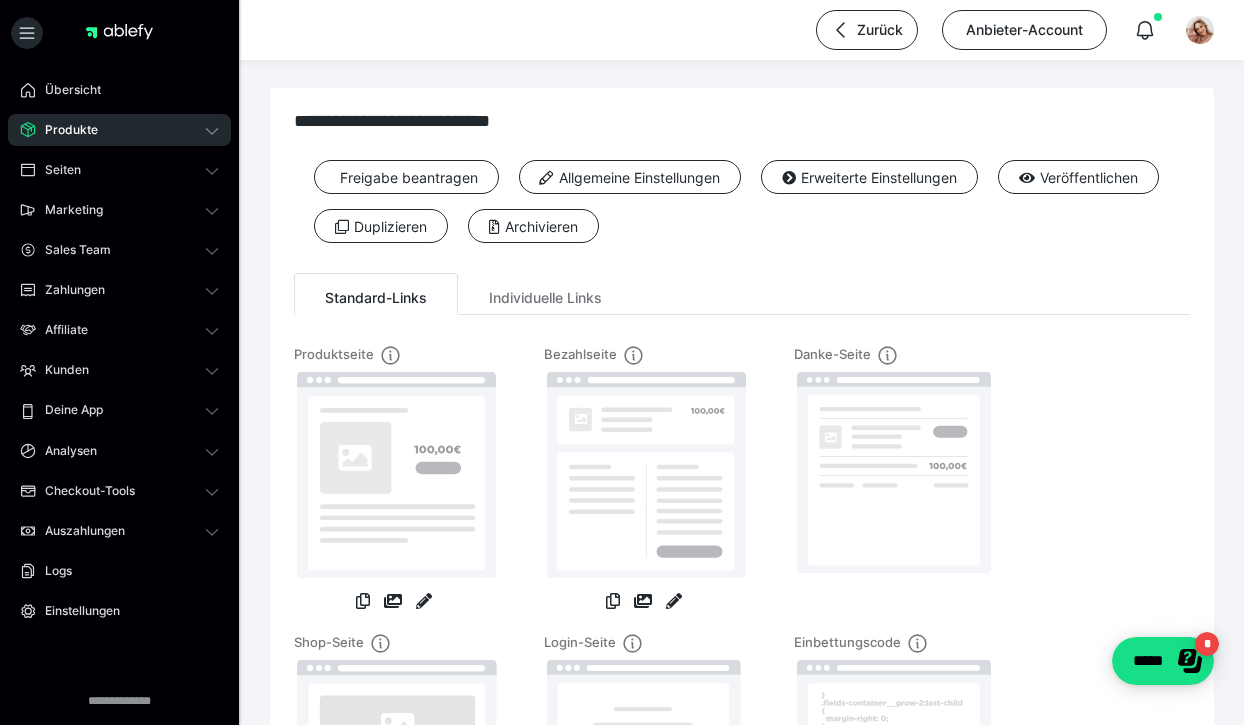 click on "Danke-Seite" at bounding box center (894, 489) 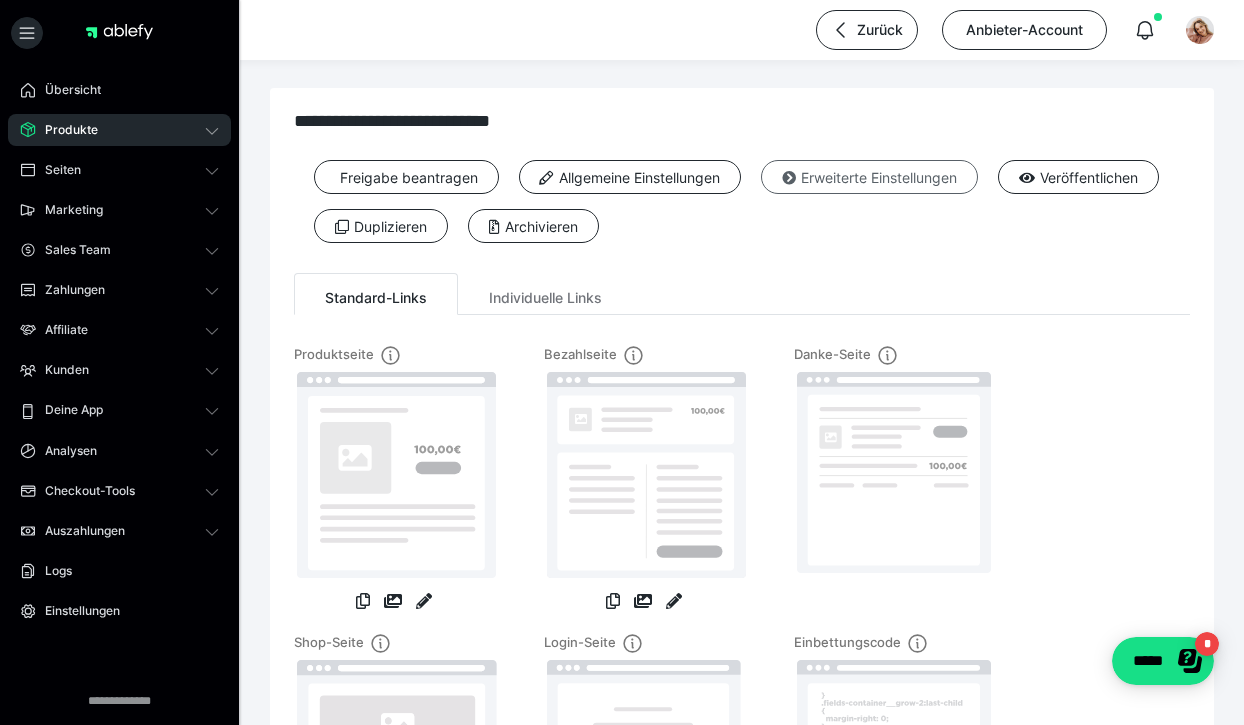 click on "Erweiterte Einstellungen" at bounding box center (869, 177) 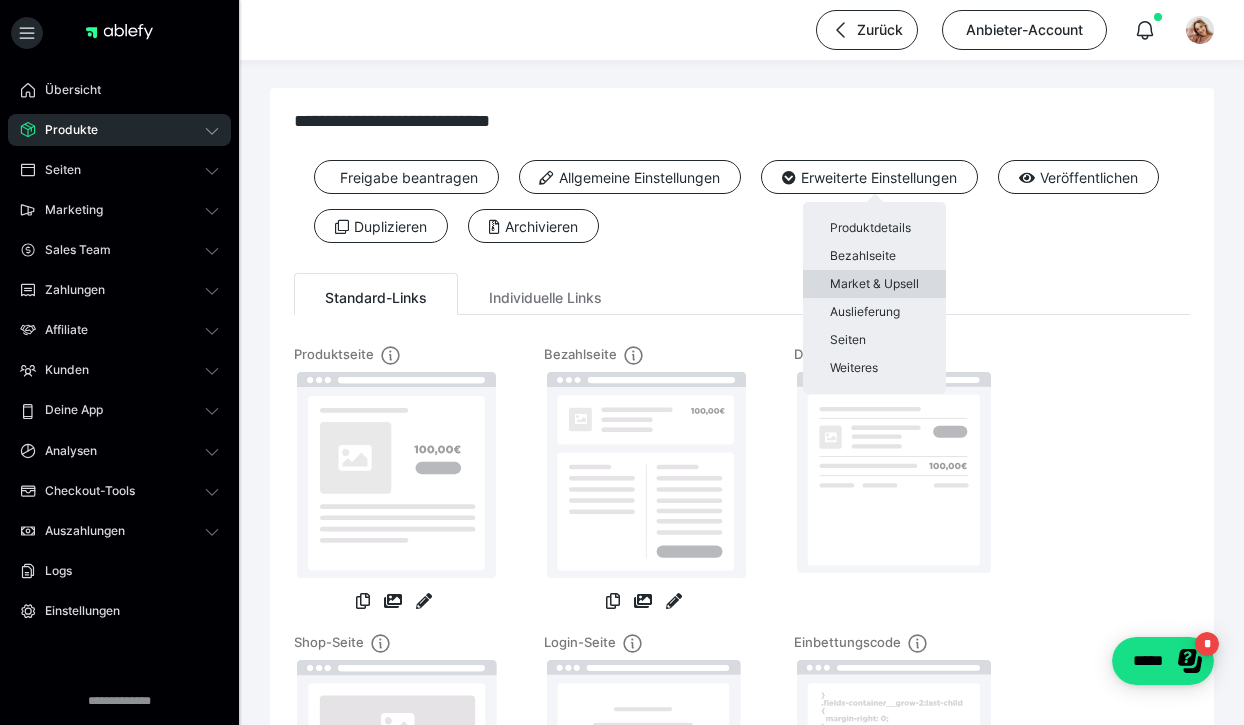 click on "Market & Upsell" at bounding box center [874, 284] 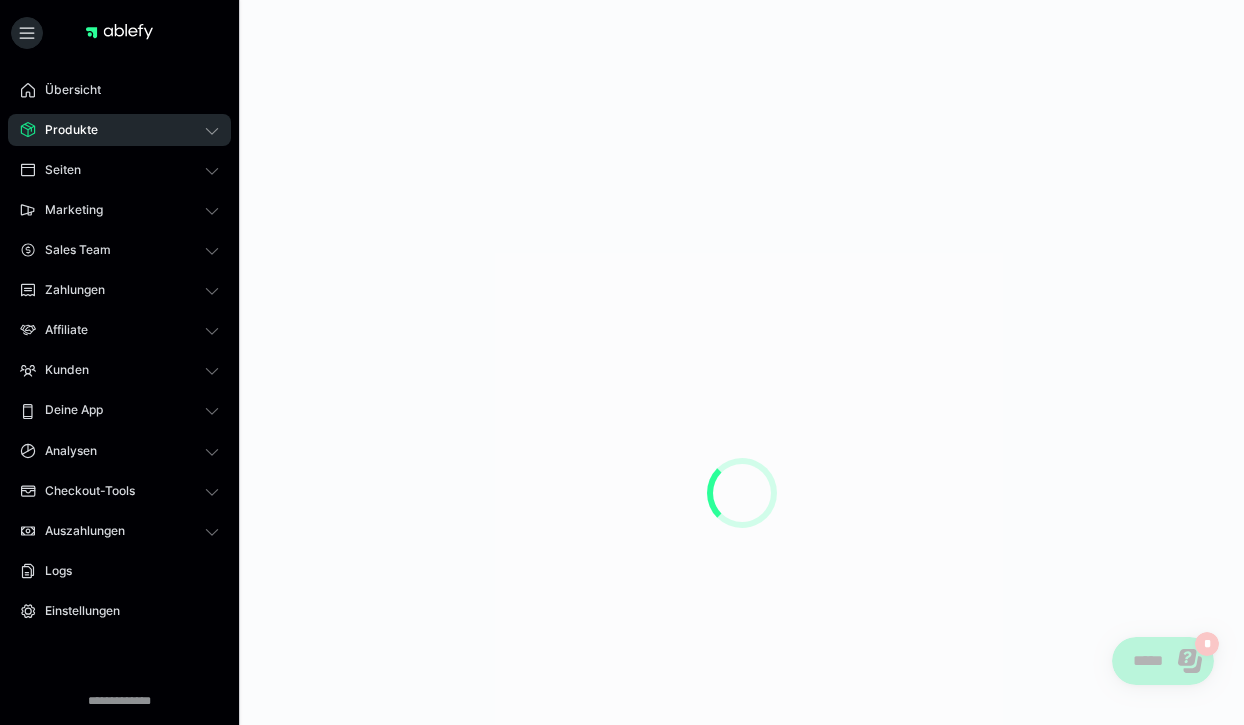 scroll, scrollTop: 0, scrollLeft: 0, axis: both 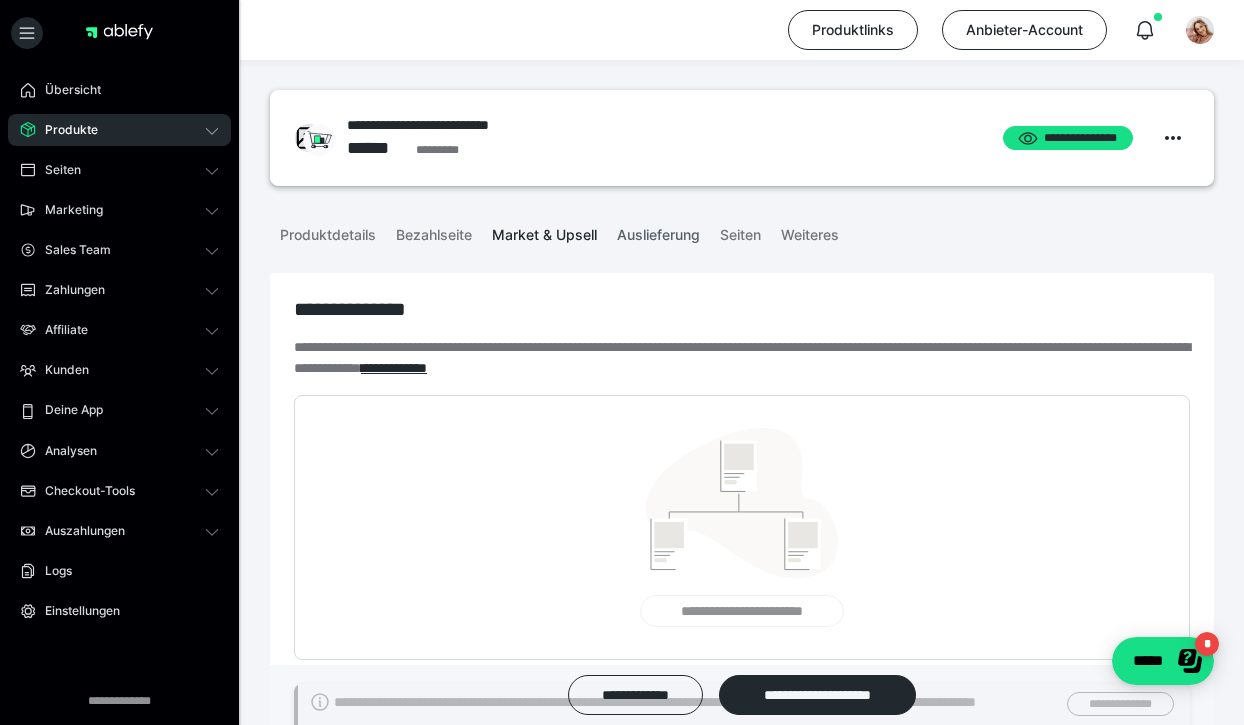 click on "Auslieferung" at bounding box center (658, 231) 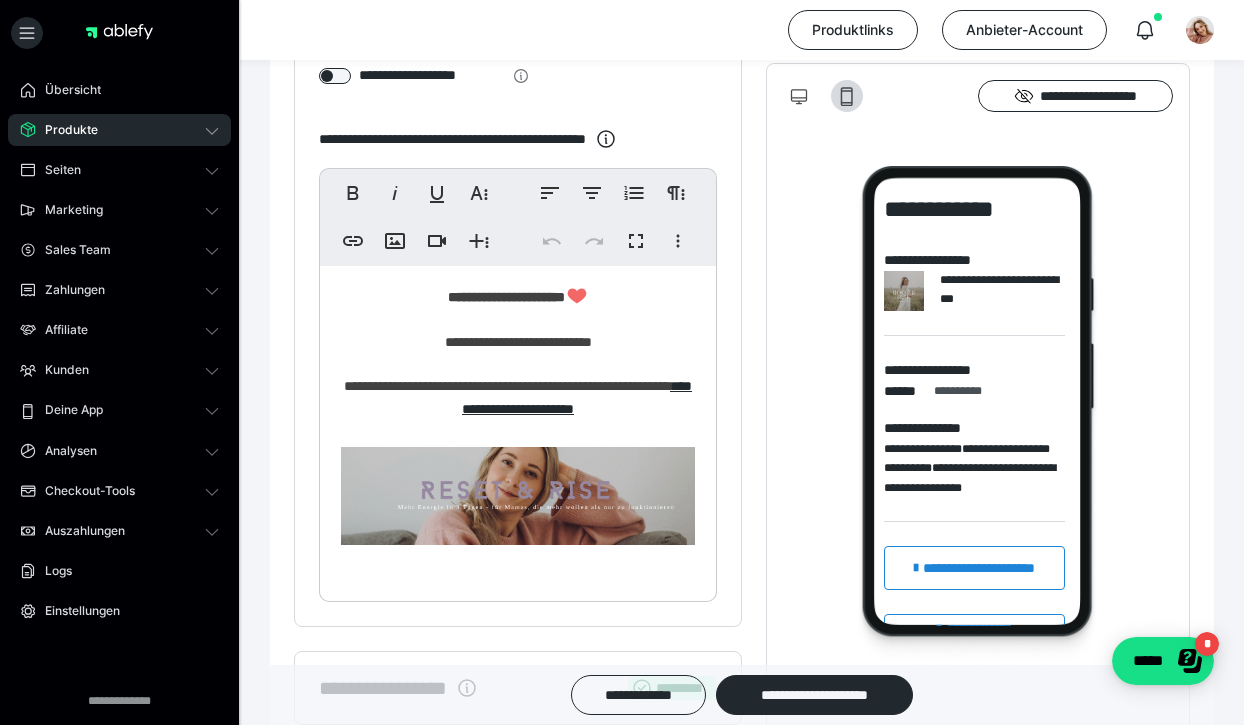 scroll, scrollTop: 393, scrollLeft: 0, axis: vertical 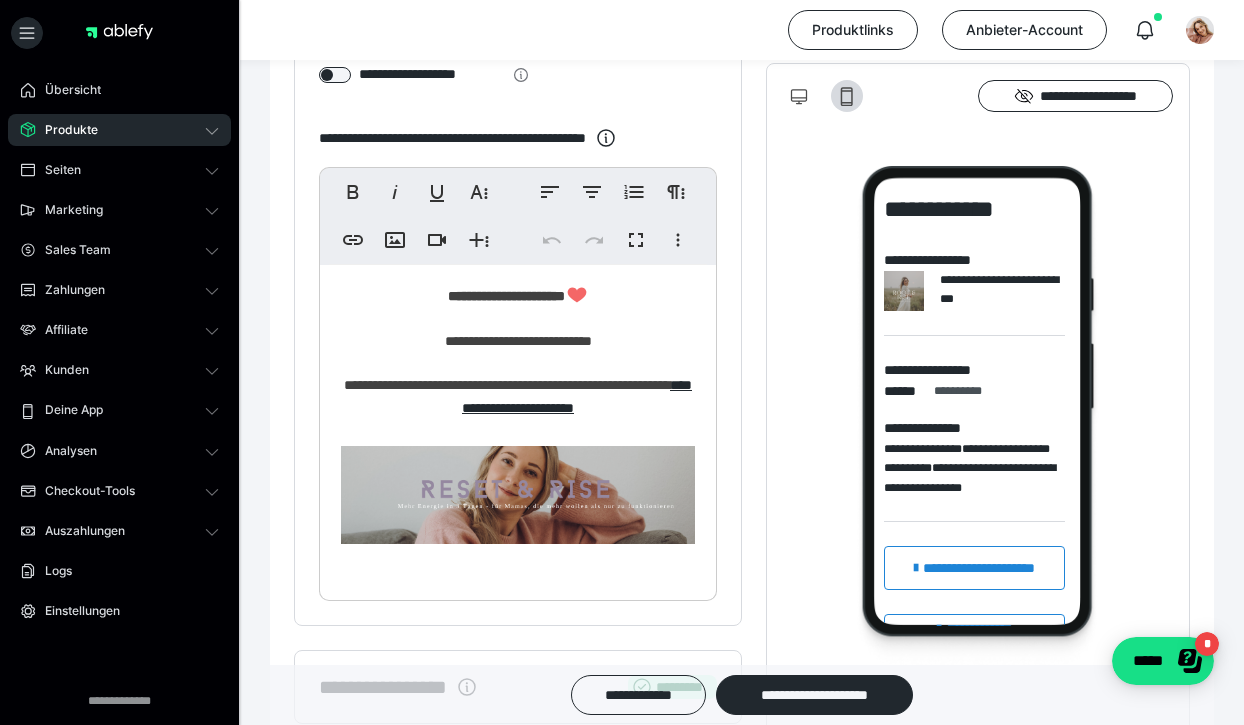 click at bounding box center [518, 495] 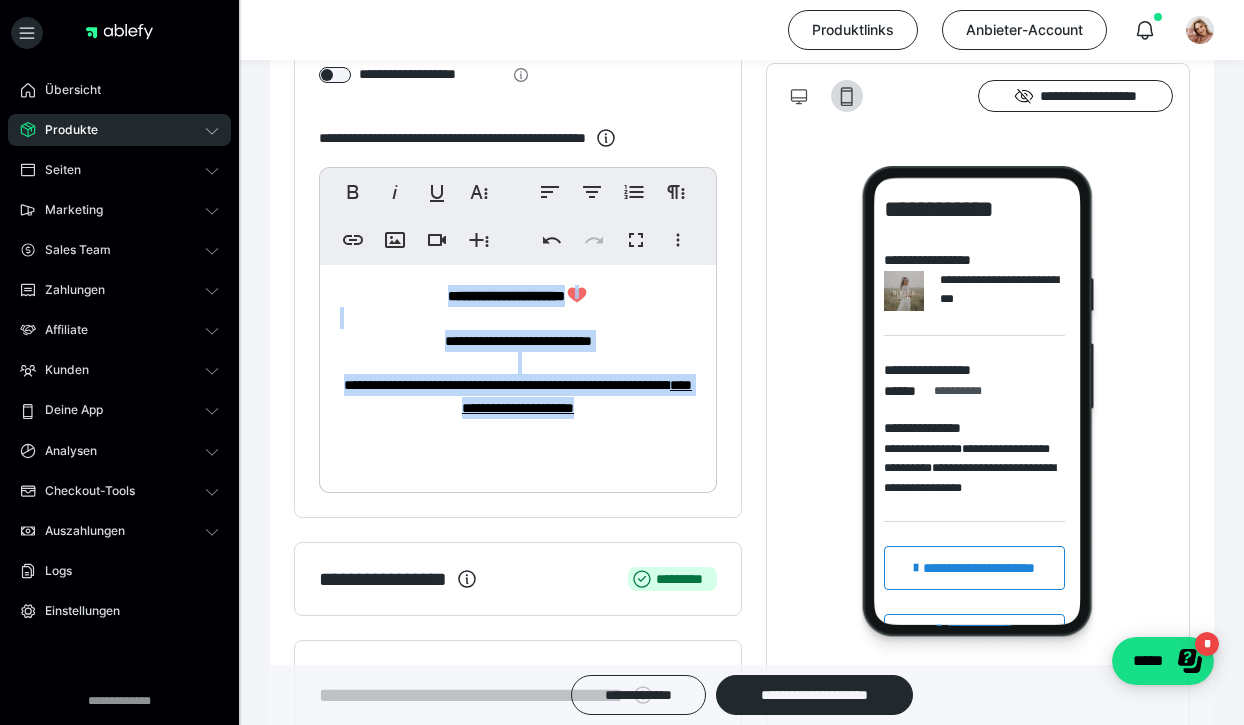 drag, startPoint x: 668, startPoint y: 410, endPoint x: 406, endPoint y: 283, distance: 291.15802 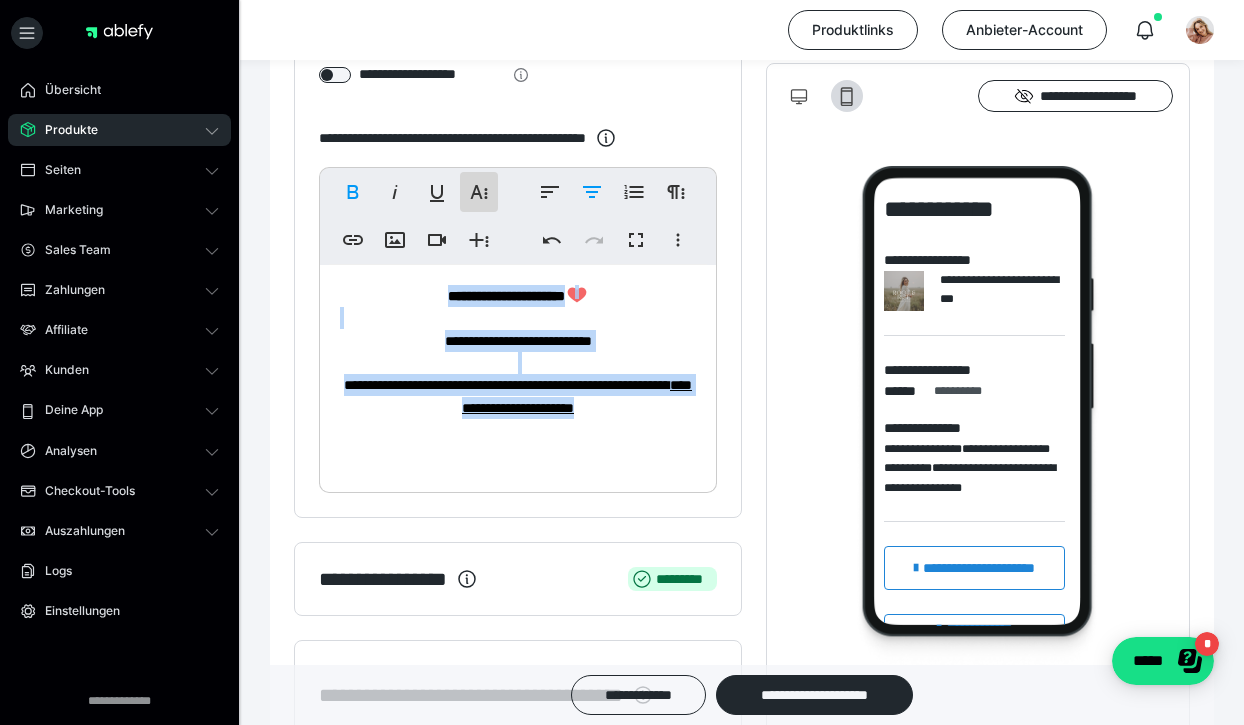click 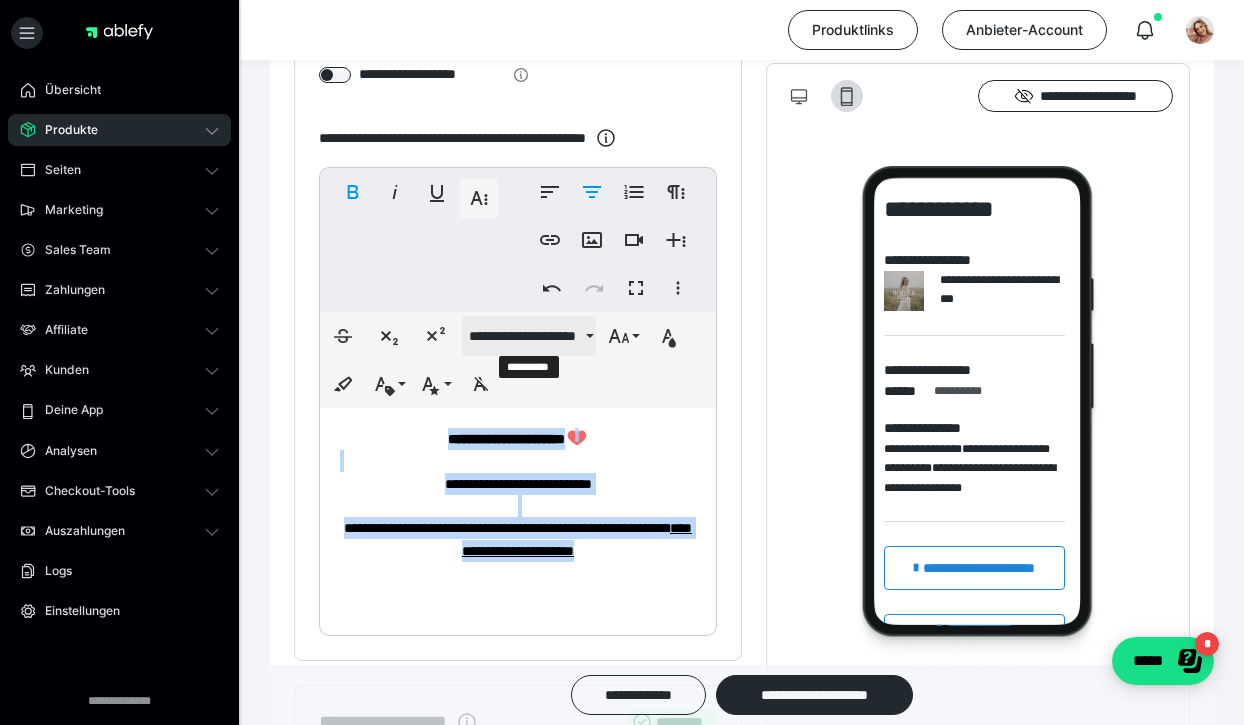 click on "**********" at bounding box center [525, 336] 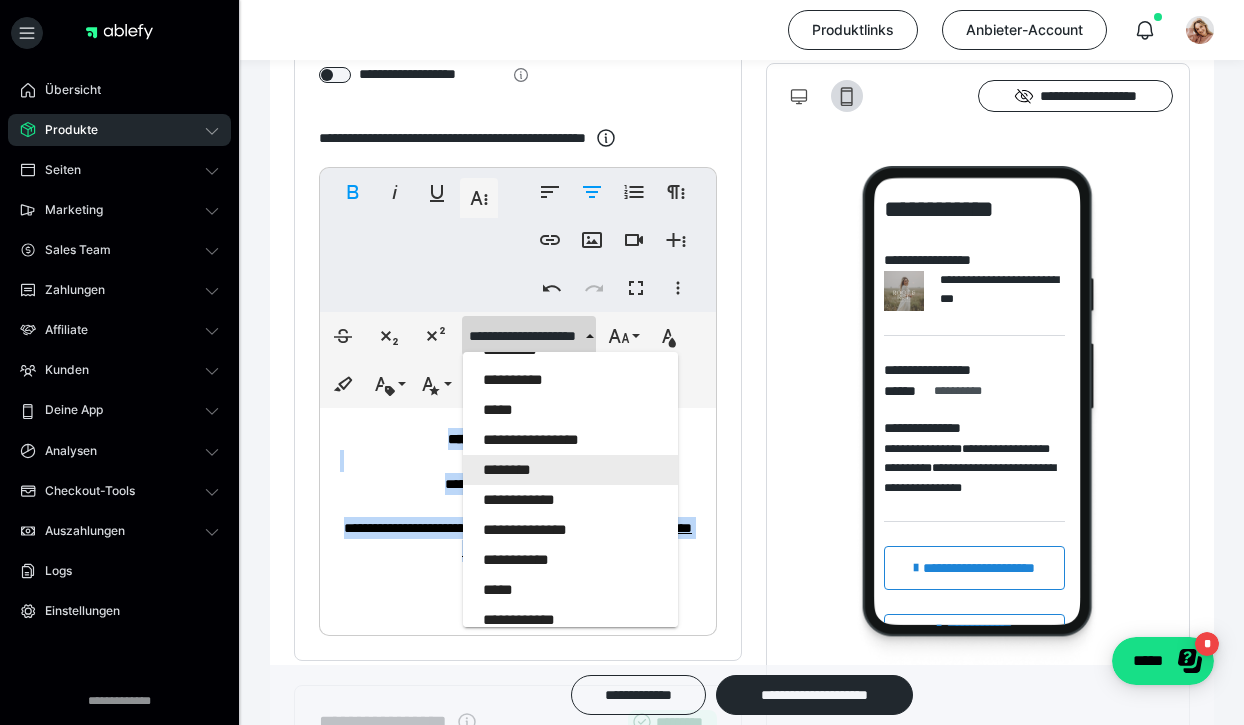 scroll, scrollTop: 1342, scrollLeft: 0, axis: vertical 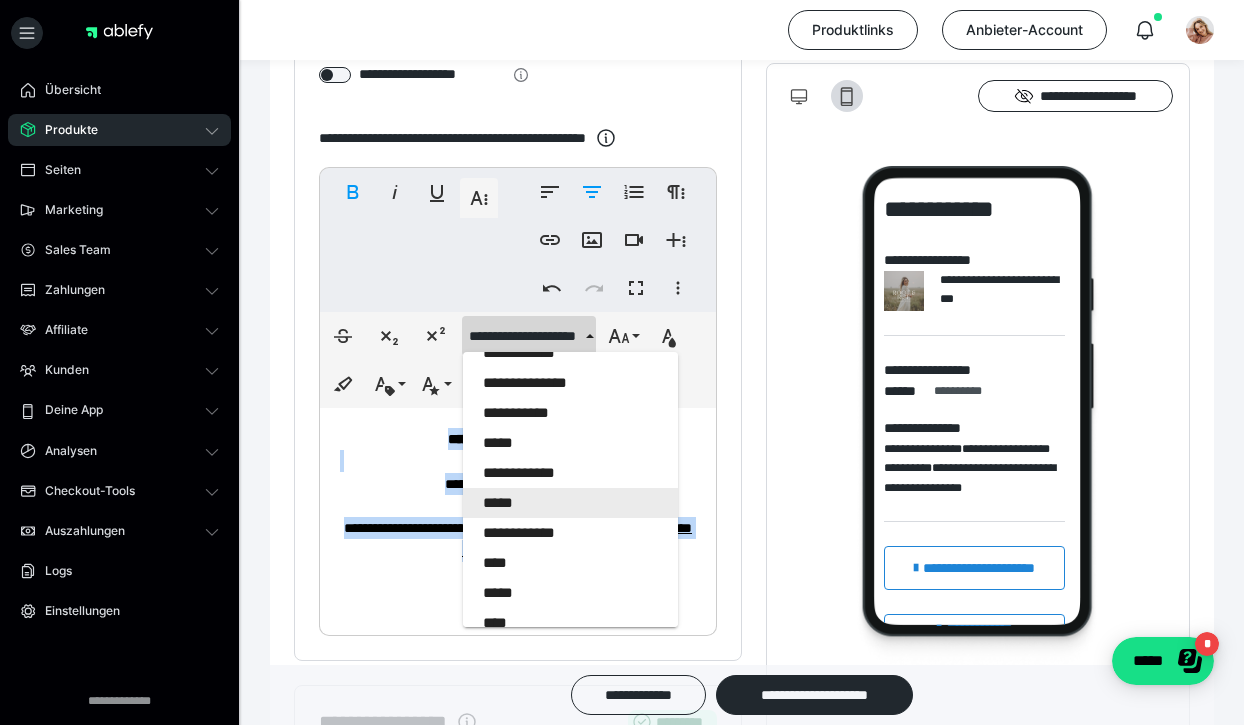 click on "*****" at bounding box center [570, 503] 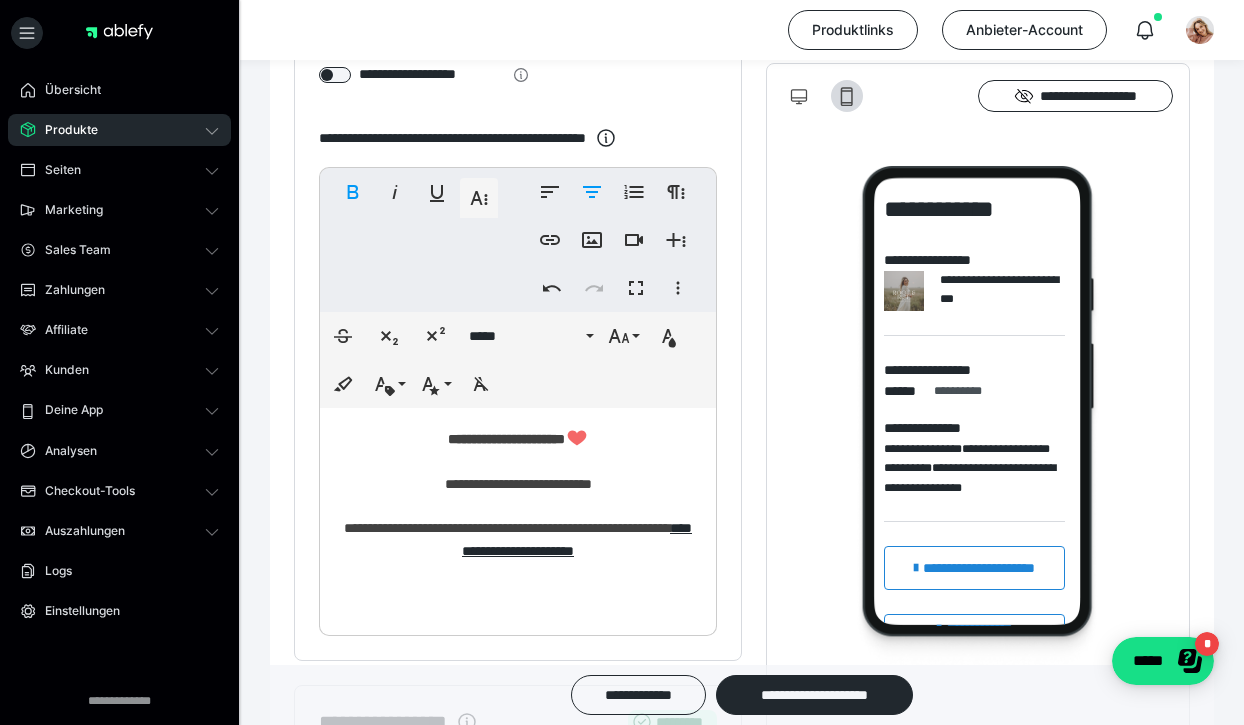 click on "**********" at bounding box center (518, 517) 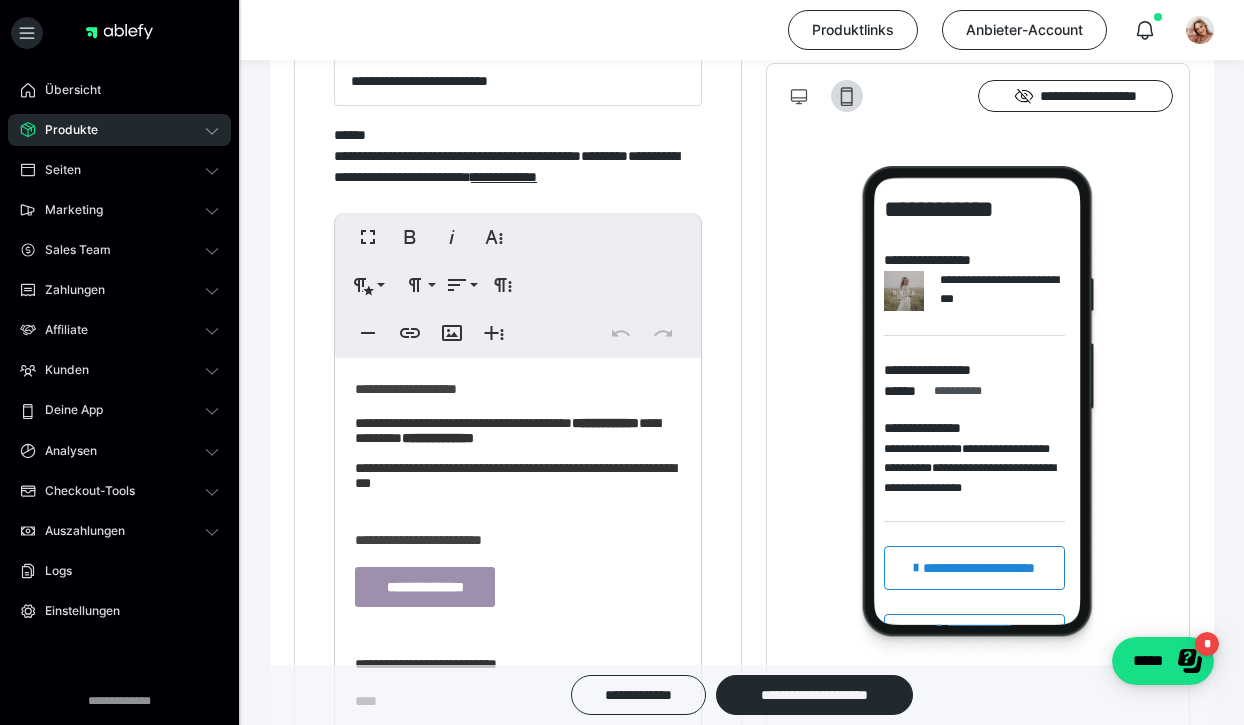 scroll, scrollTop: 1399, scrollLeft: 0, axis: vertical 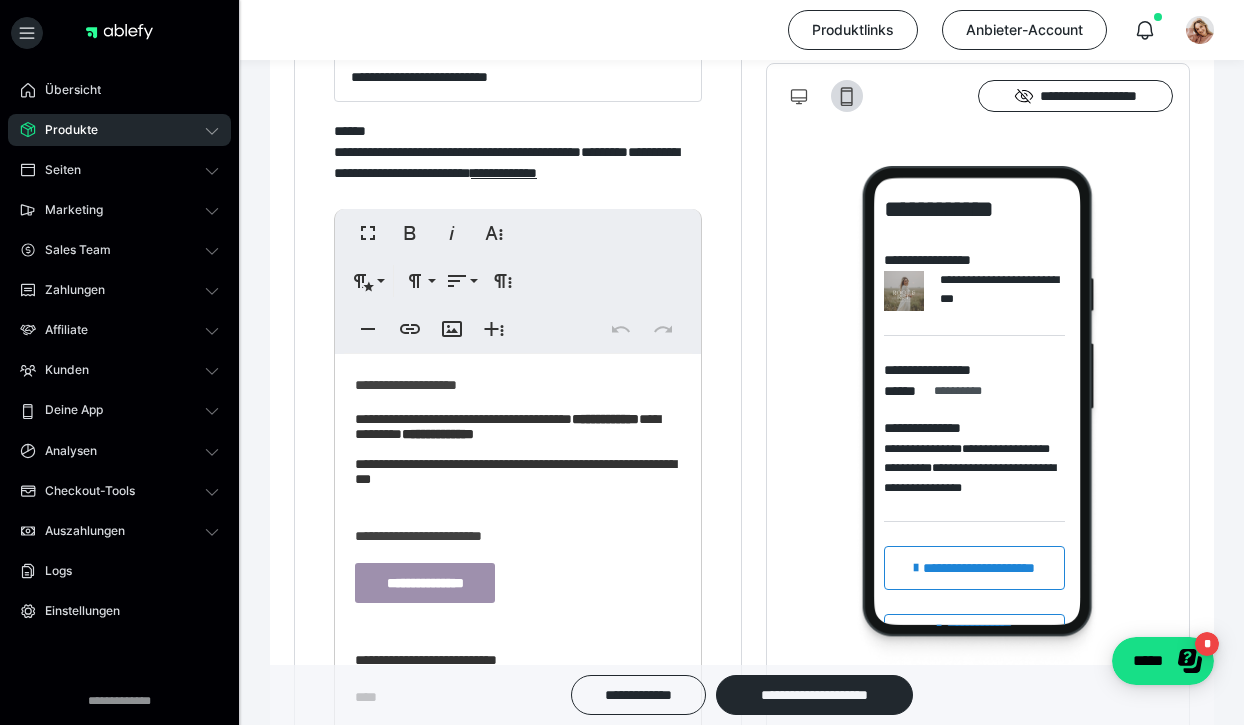 click on "**********" at bounding box center (425, 583) 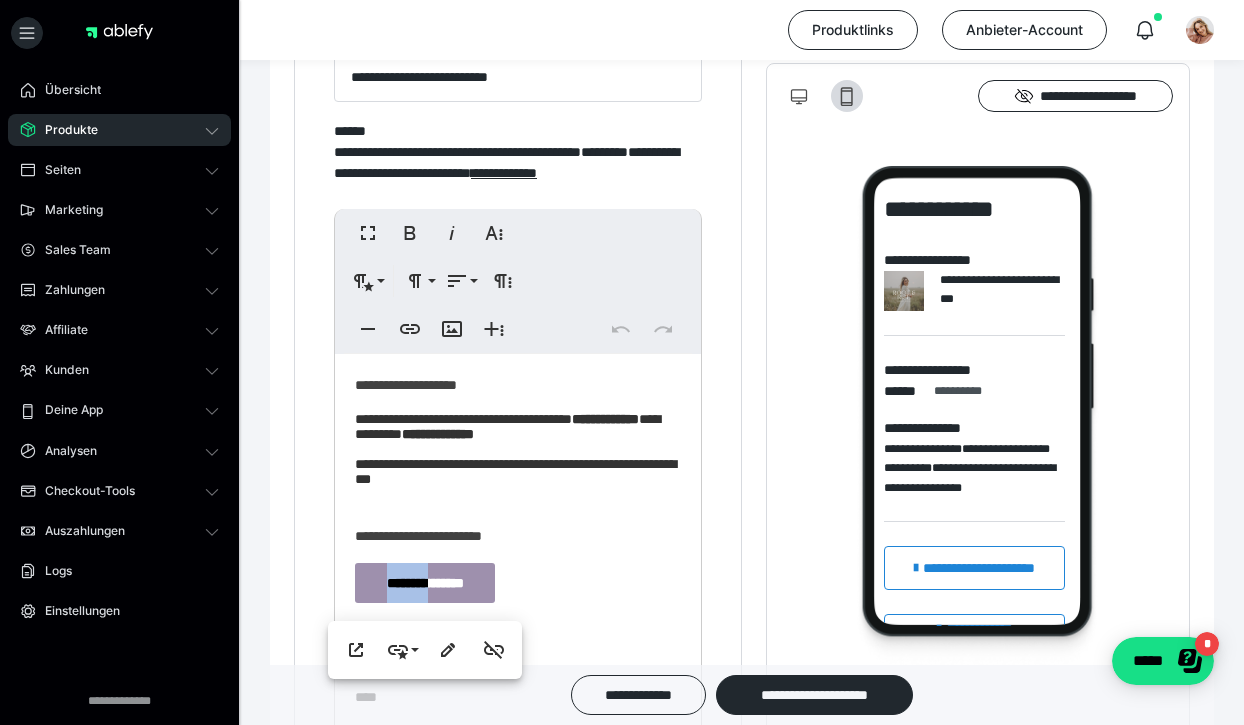 click on "**********" at bounding box center [425, 583] 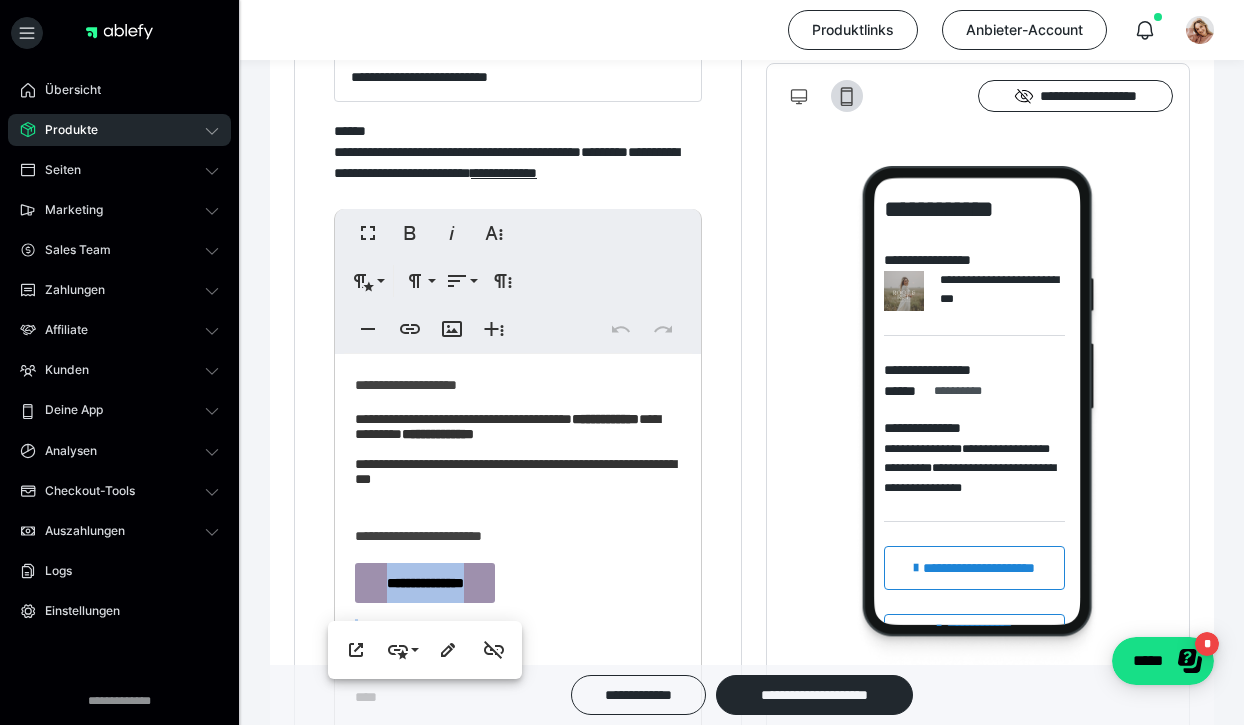 click on "**********" at bounding box center [425, 583] 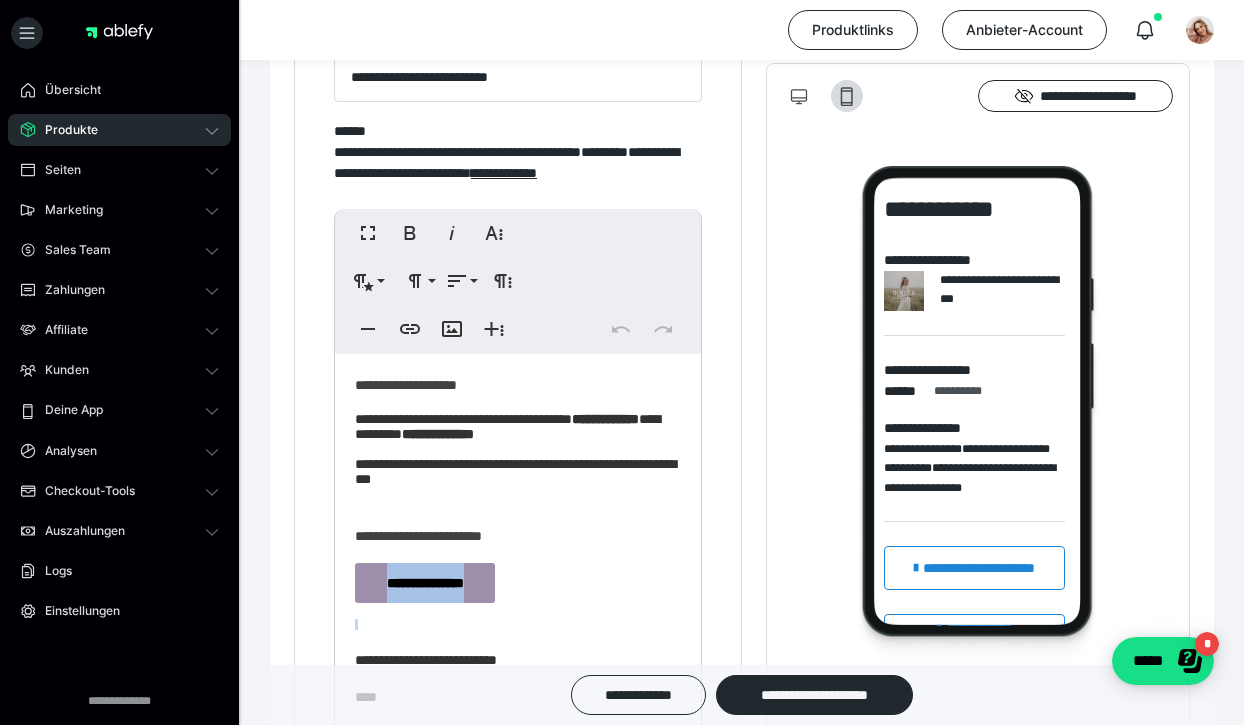 click on "**********" at bounding box center (425, 583) 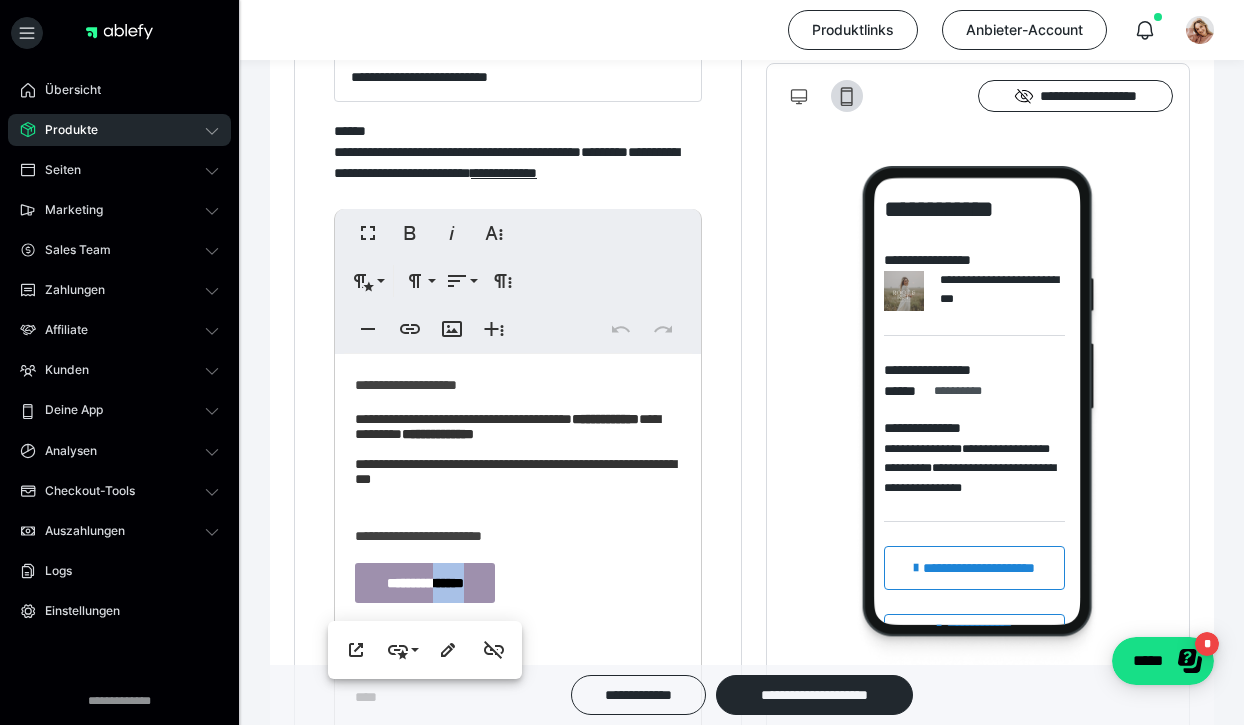 click on "**********" at bounding box center [425, 583] 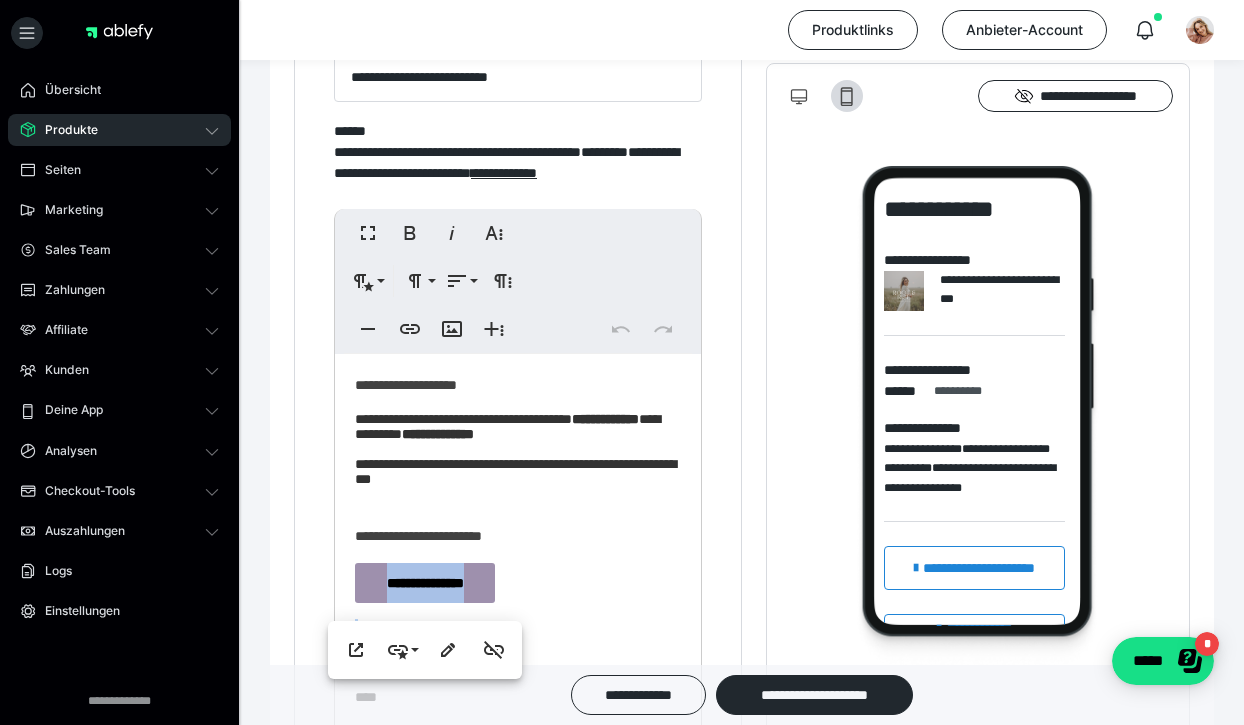 click on "**********" at bounding box center (425, 583) 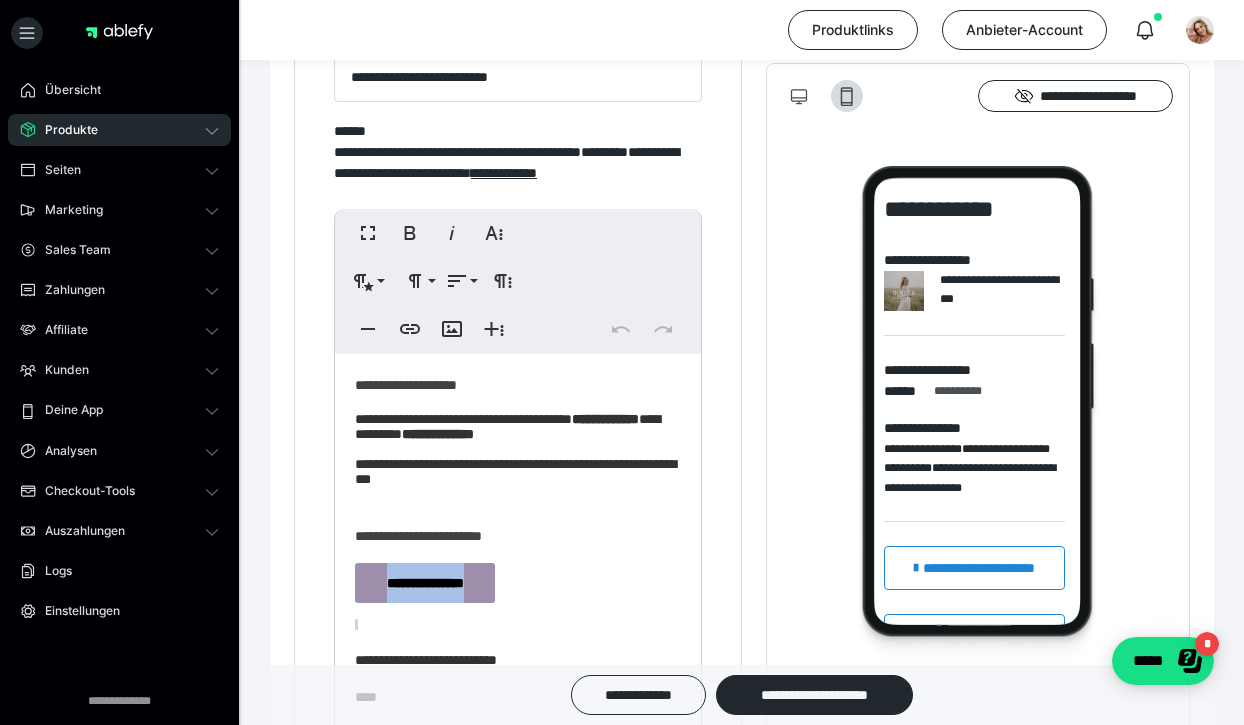 click on "**********" at bounding box center (425, 583) 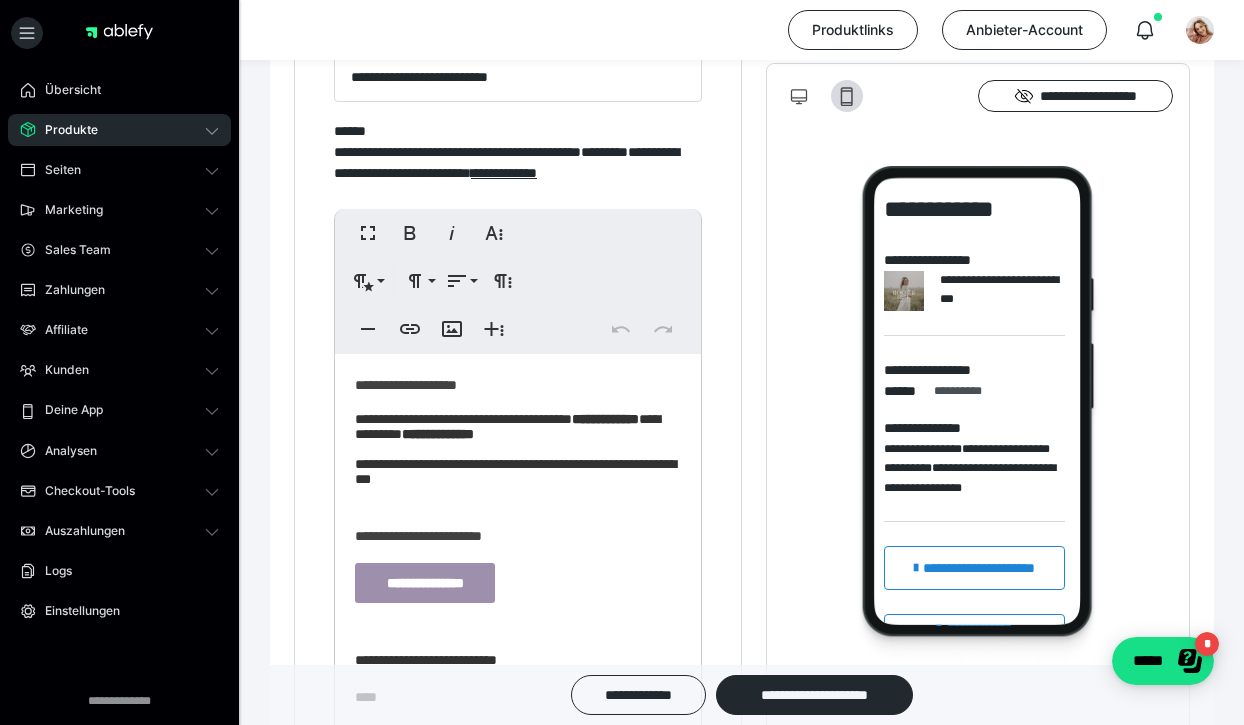 click on "**" at bounding box center (518, 517) 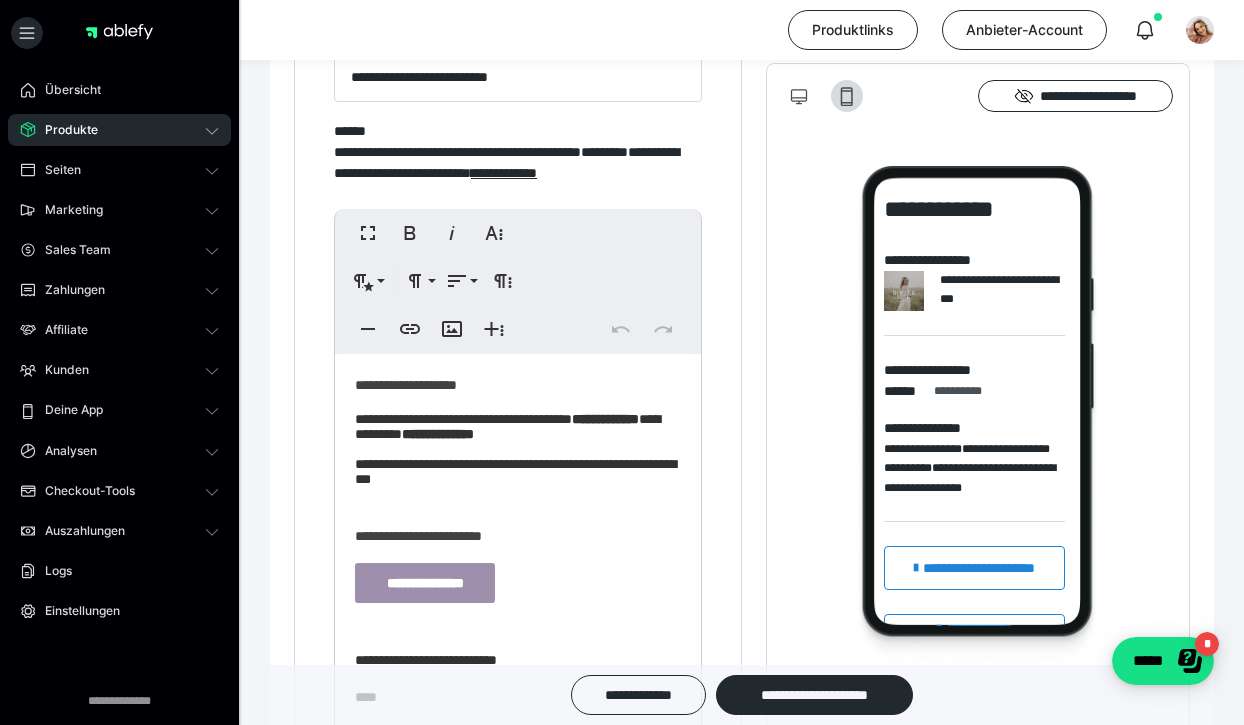 click on "**********" at bounding box center (425, 583) 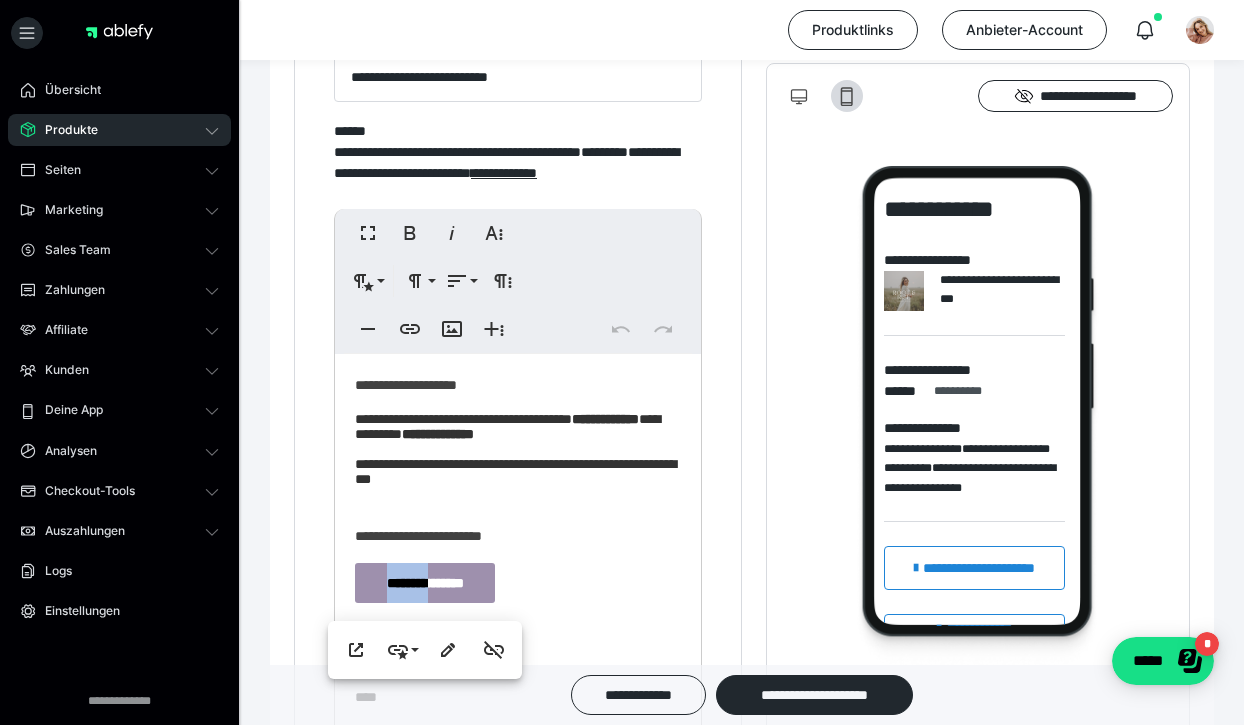 click on "**********" at bounding box center [425, 583] 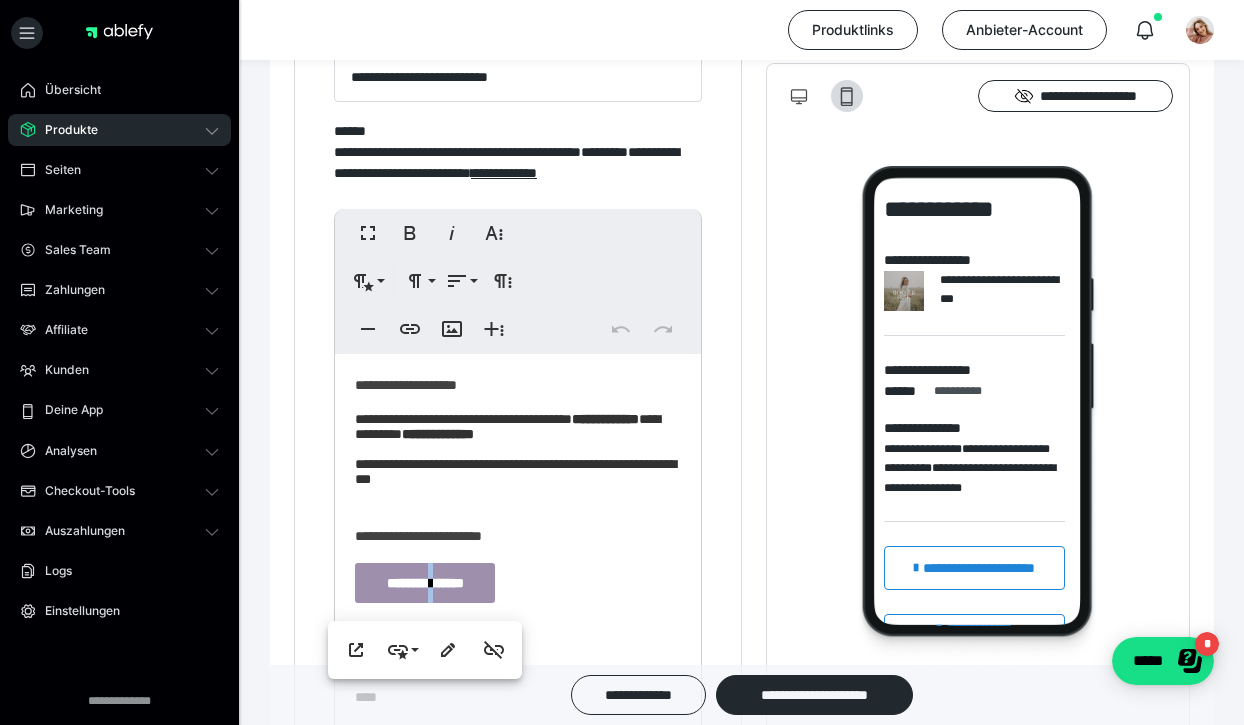 click on "**********" at bounding box center (425, 583) 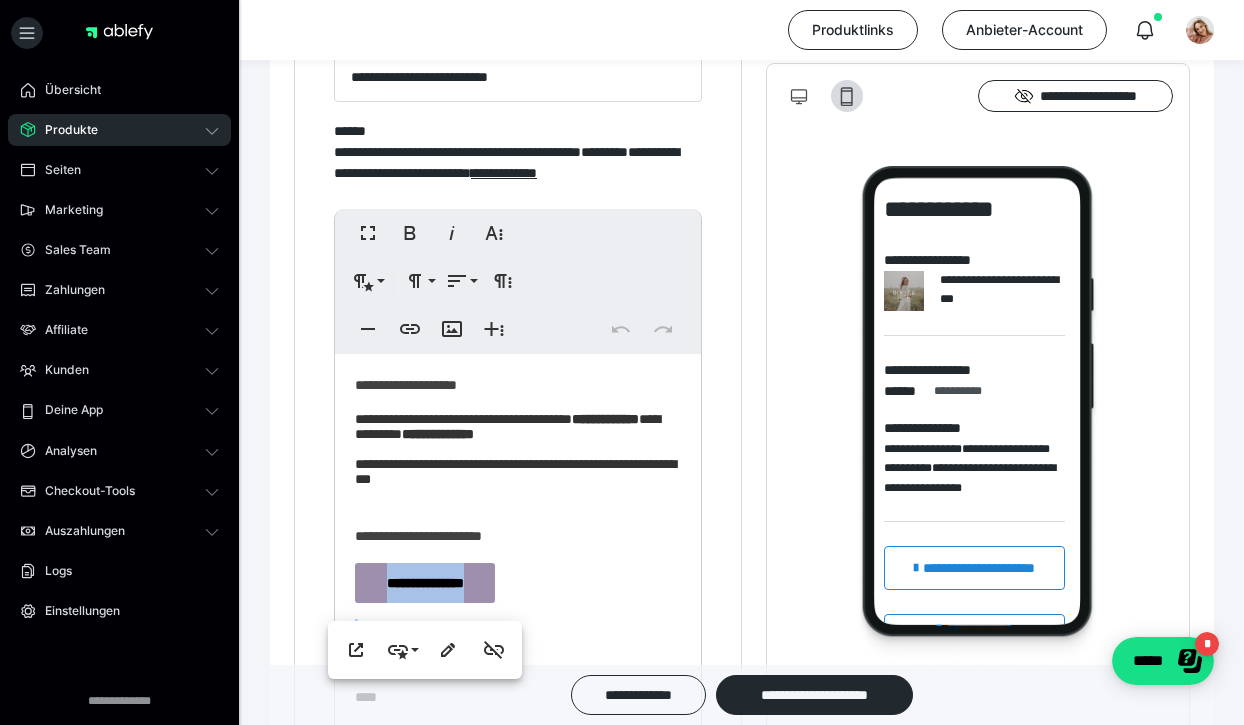 click on "**********" at bounding box center (425, 583) 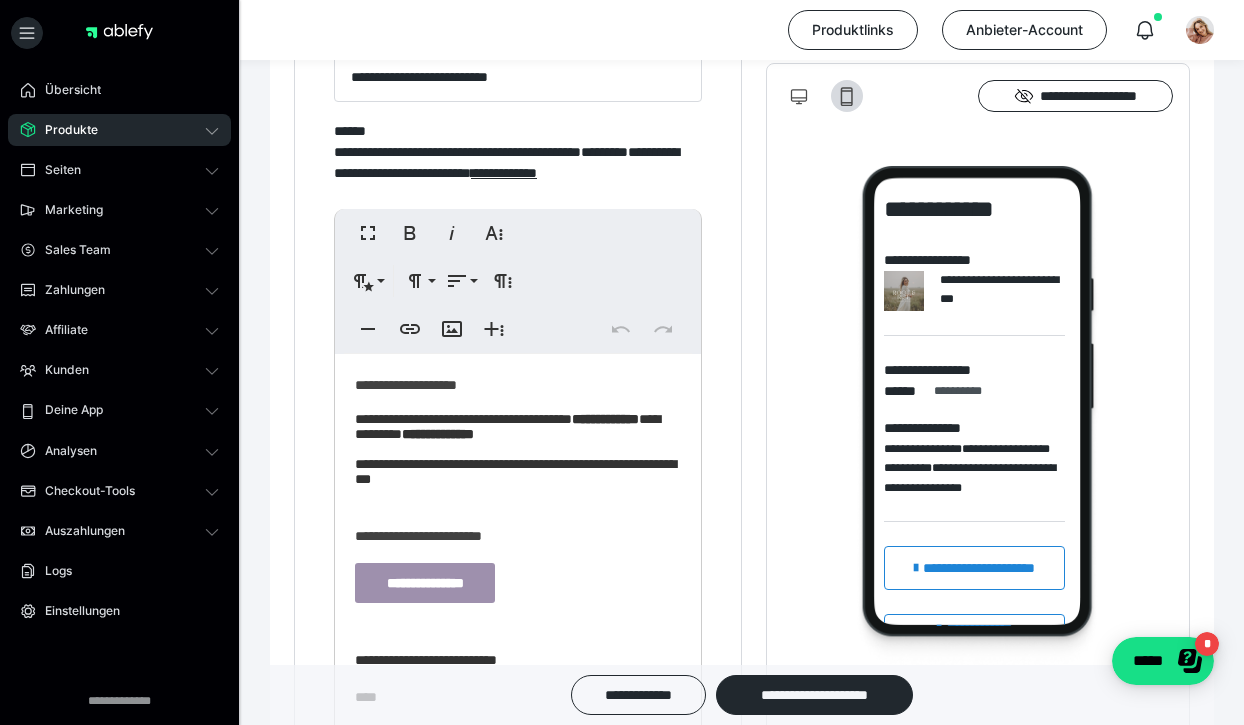click on "**********" at bounding box center [425, 583] 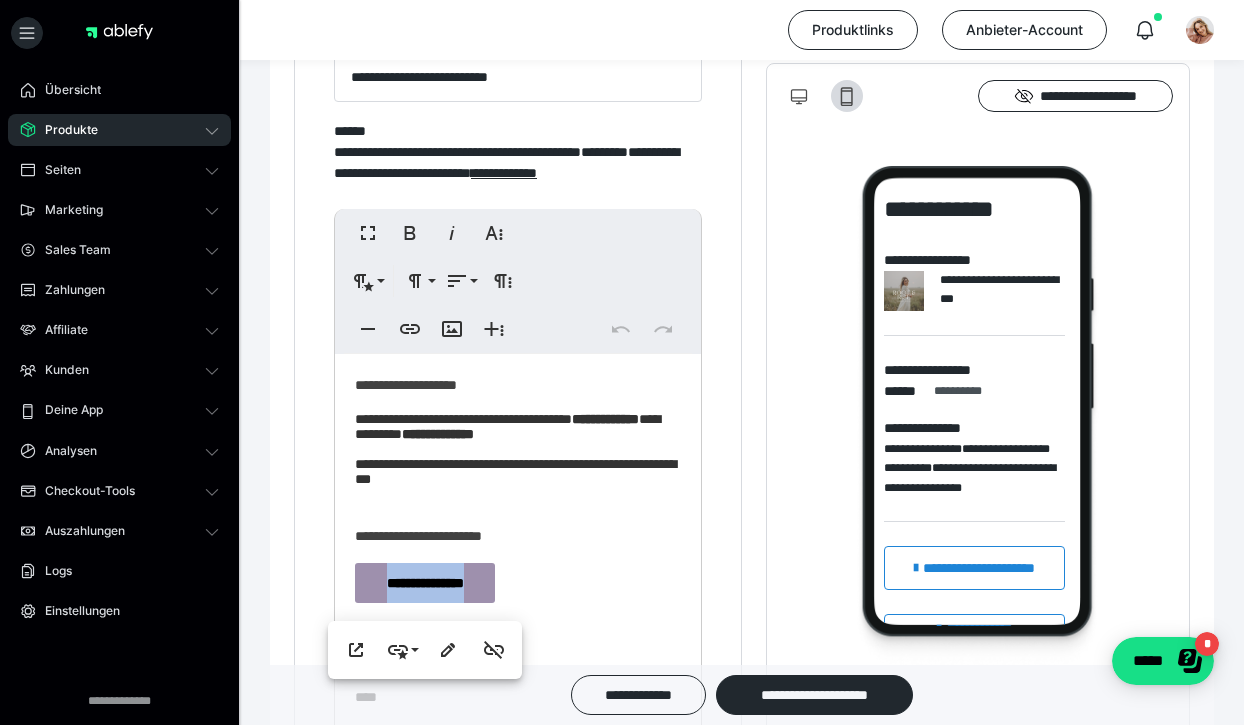 drag, startPoint x: 485, startPoint y: 592, endPoint x: 364, endPoint y: 590, distance: 121.016525 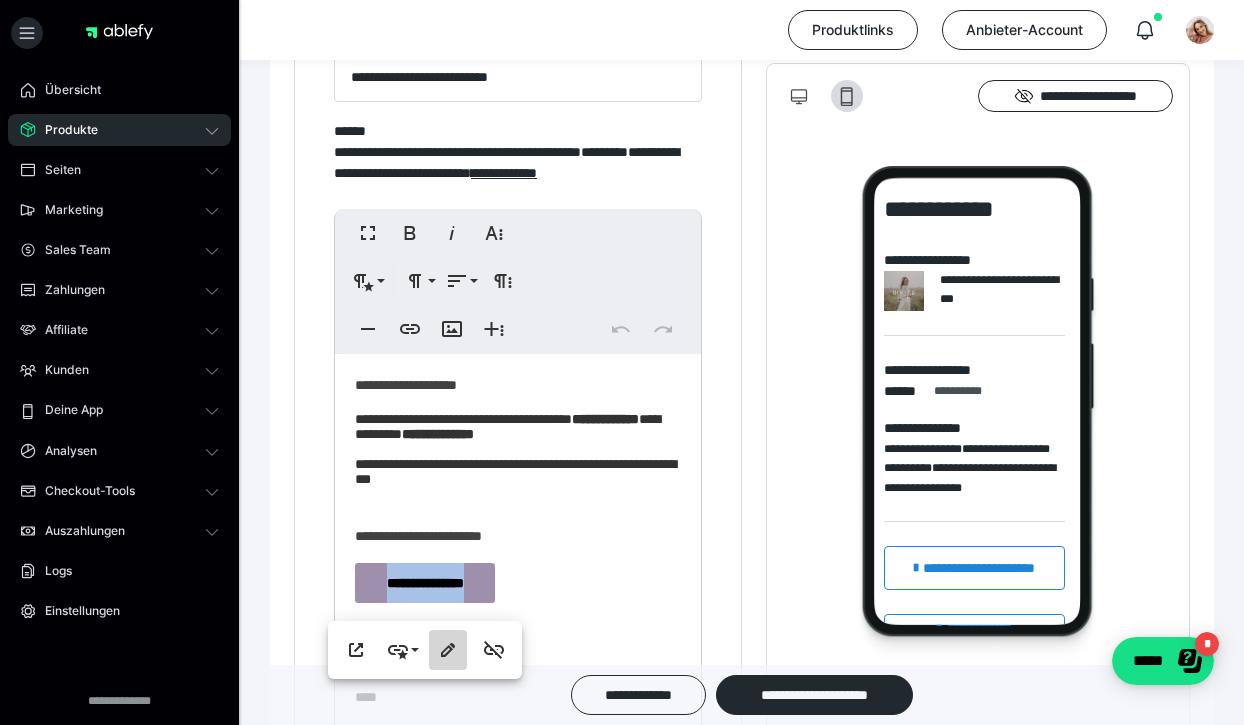 click 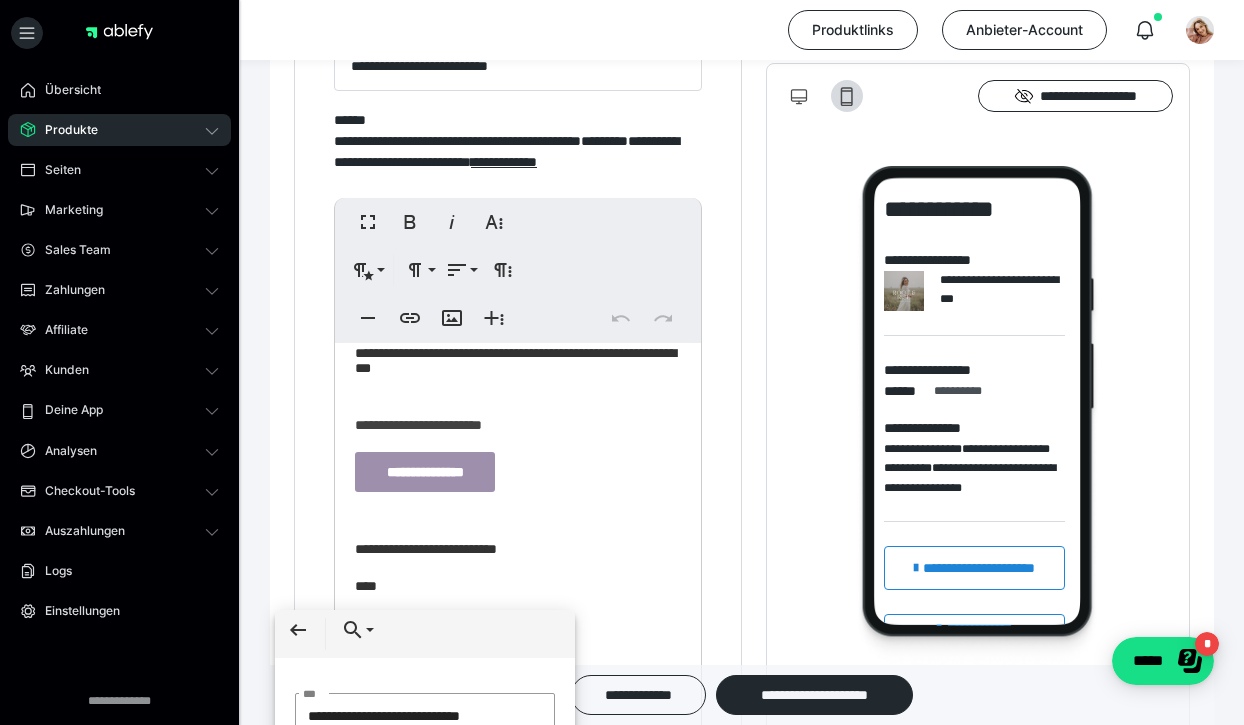 scroll, scrollTop: 114, scrollLeft: 0, axis: vertical 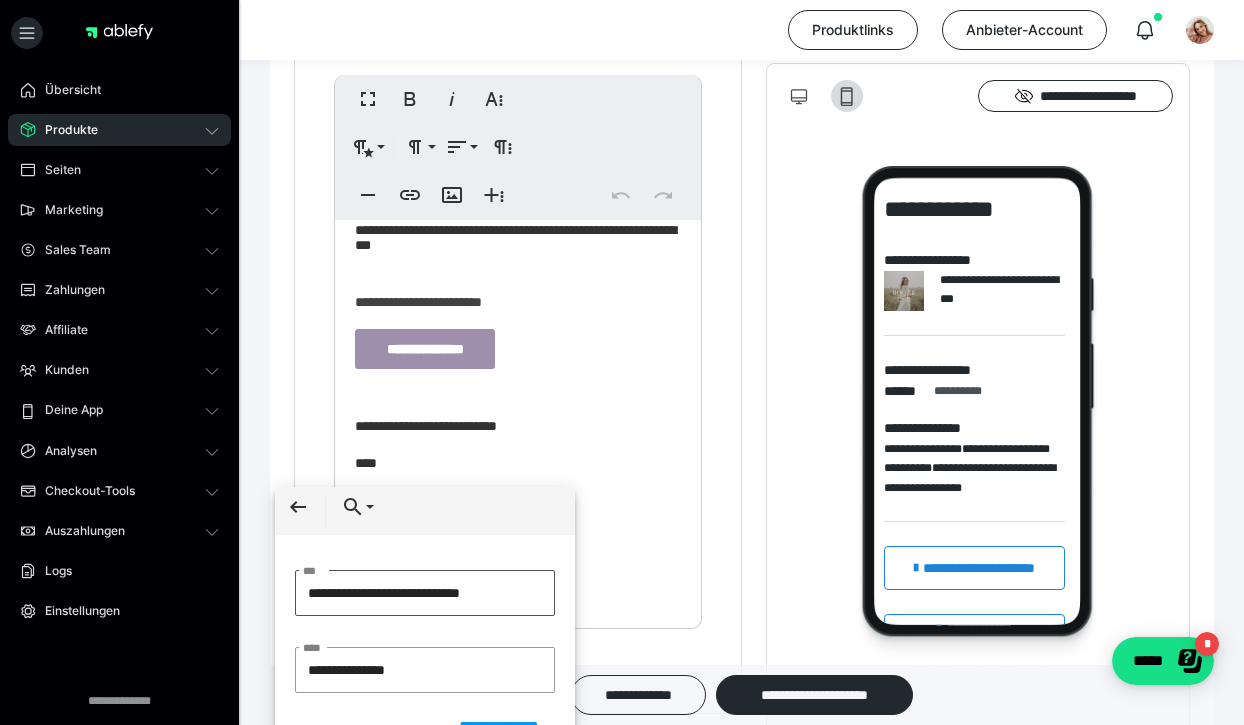 click on "**********" at bounding box center (425, 593) 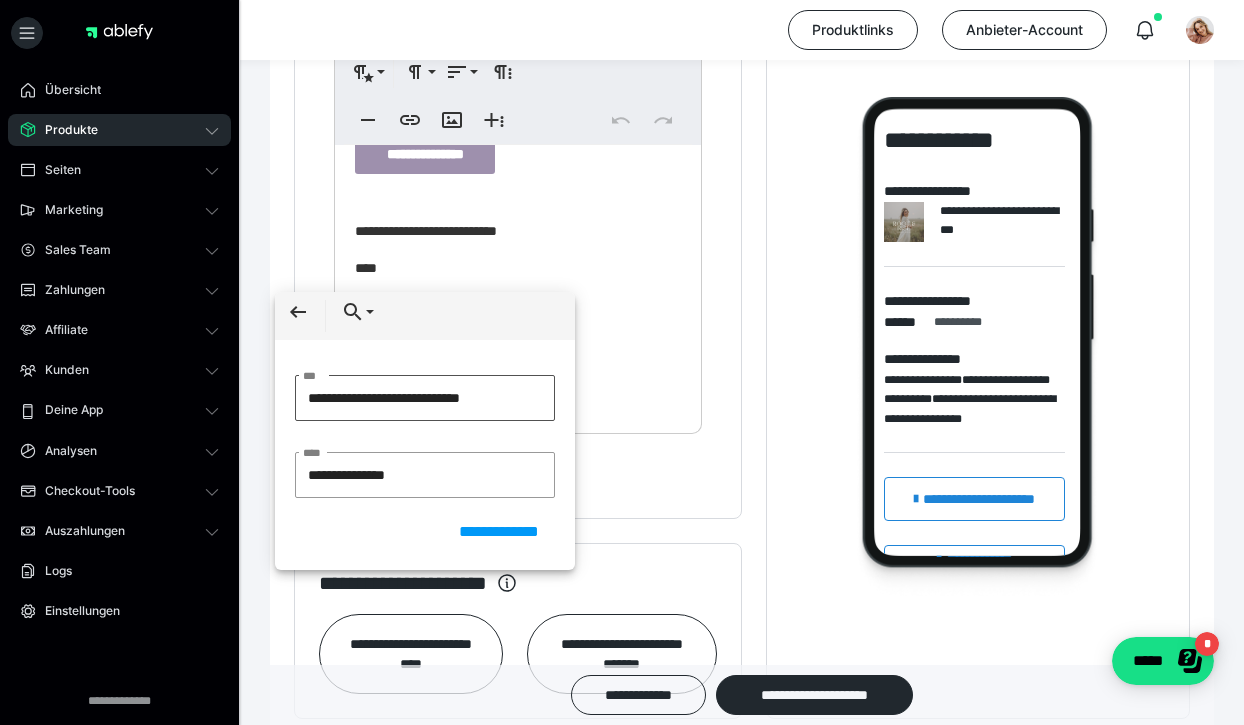 scroll, scrollTop: 1772, scrollLeft: 0, axis: vertical 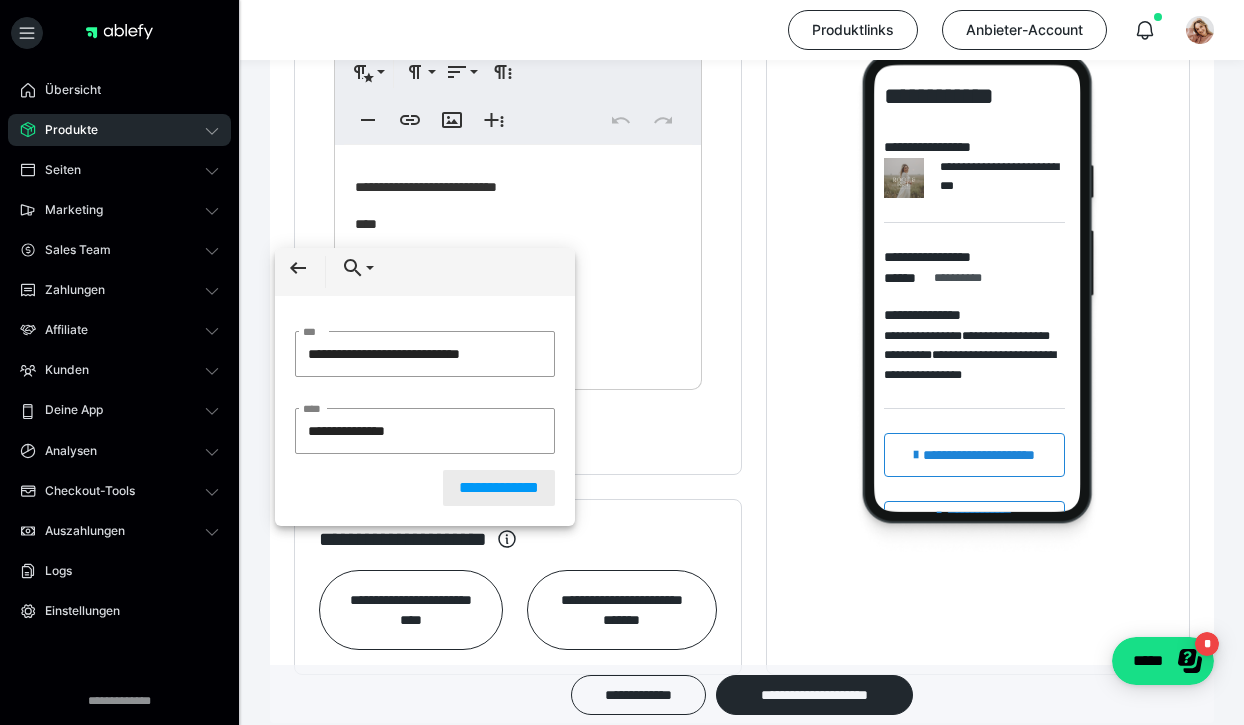 click on "**********" at bounding box center [499, 488] 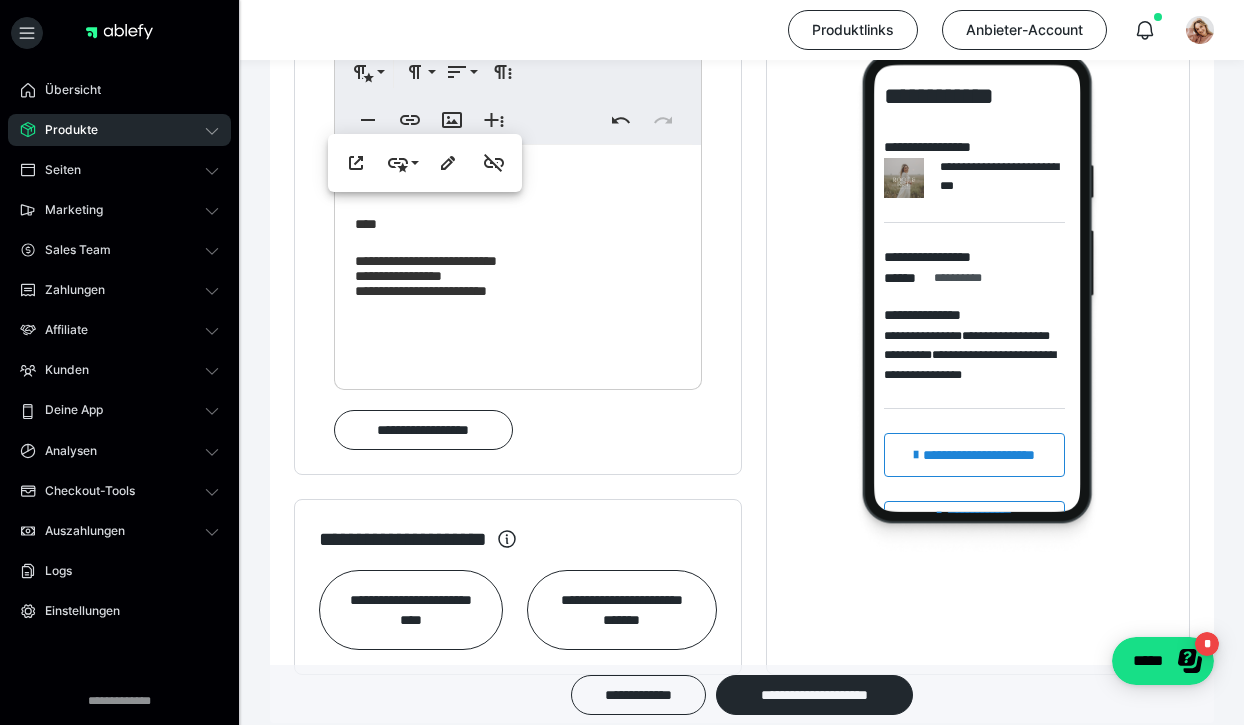 click at bounding box center (518, 430) 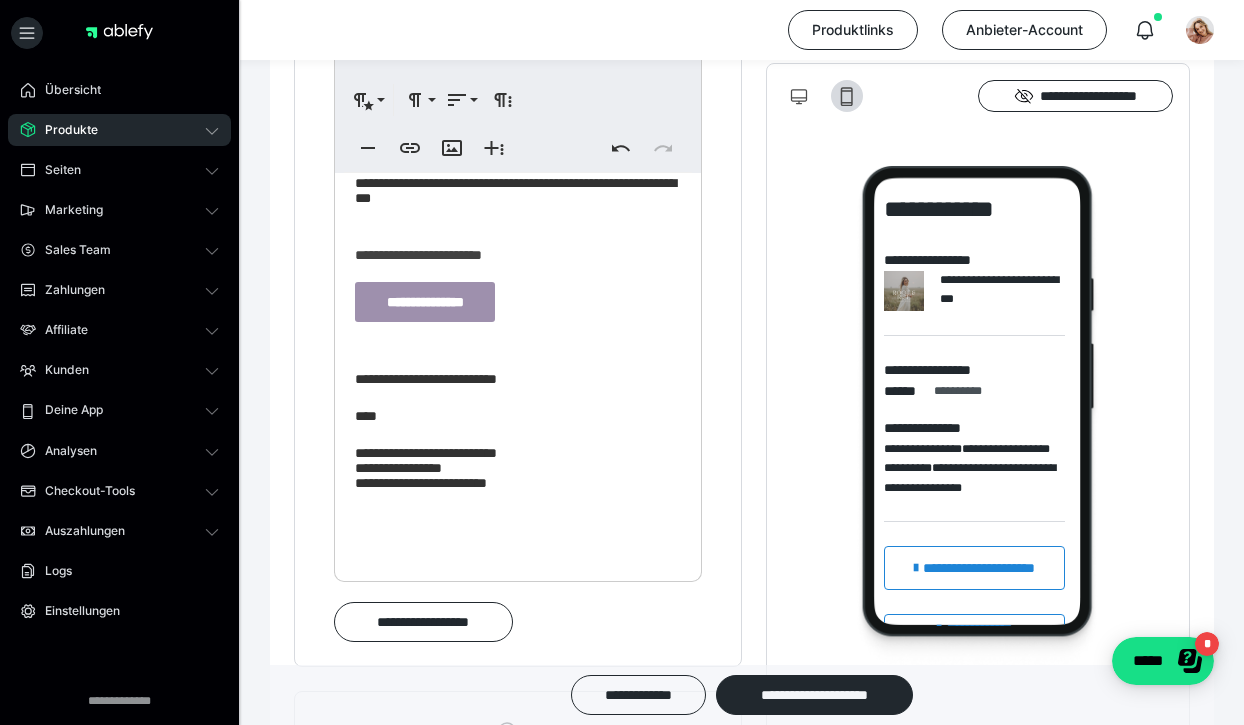 scroll, scrollTop: 1503, scrollLeft: 0, axis: vertical 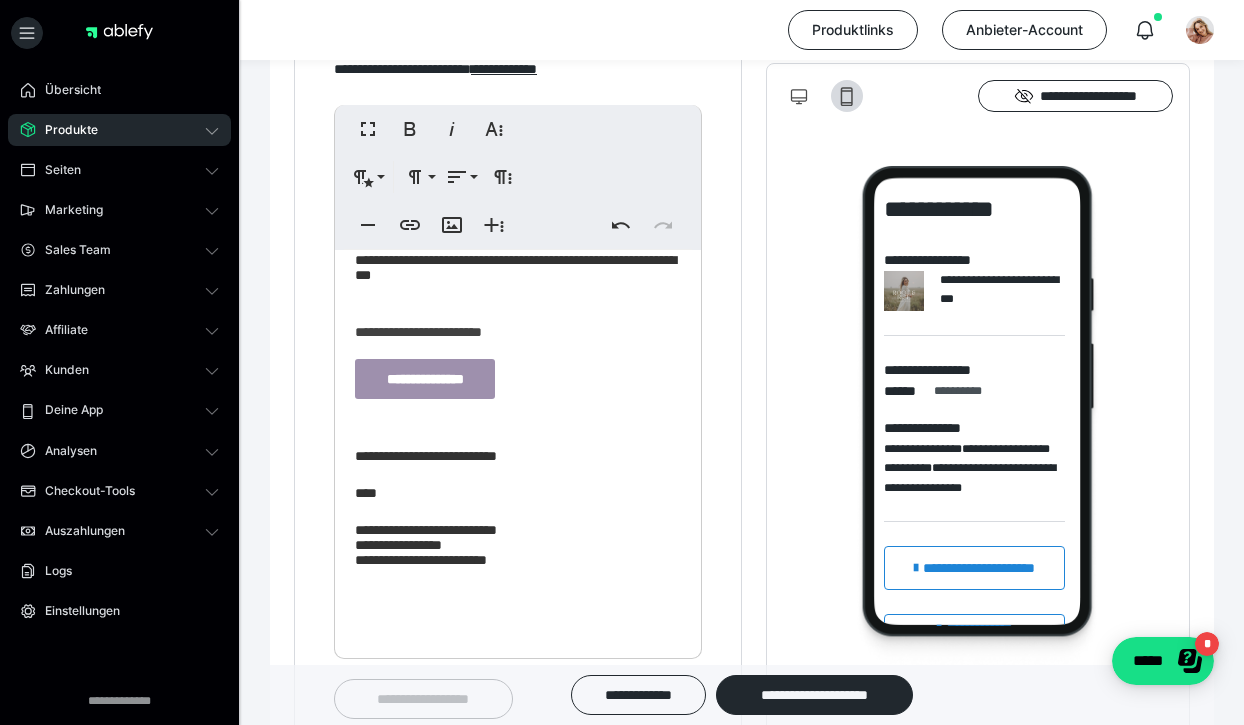 click on "**********" at bounding box center (425, 379) 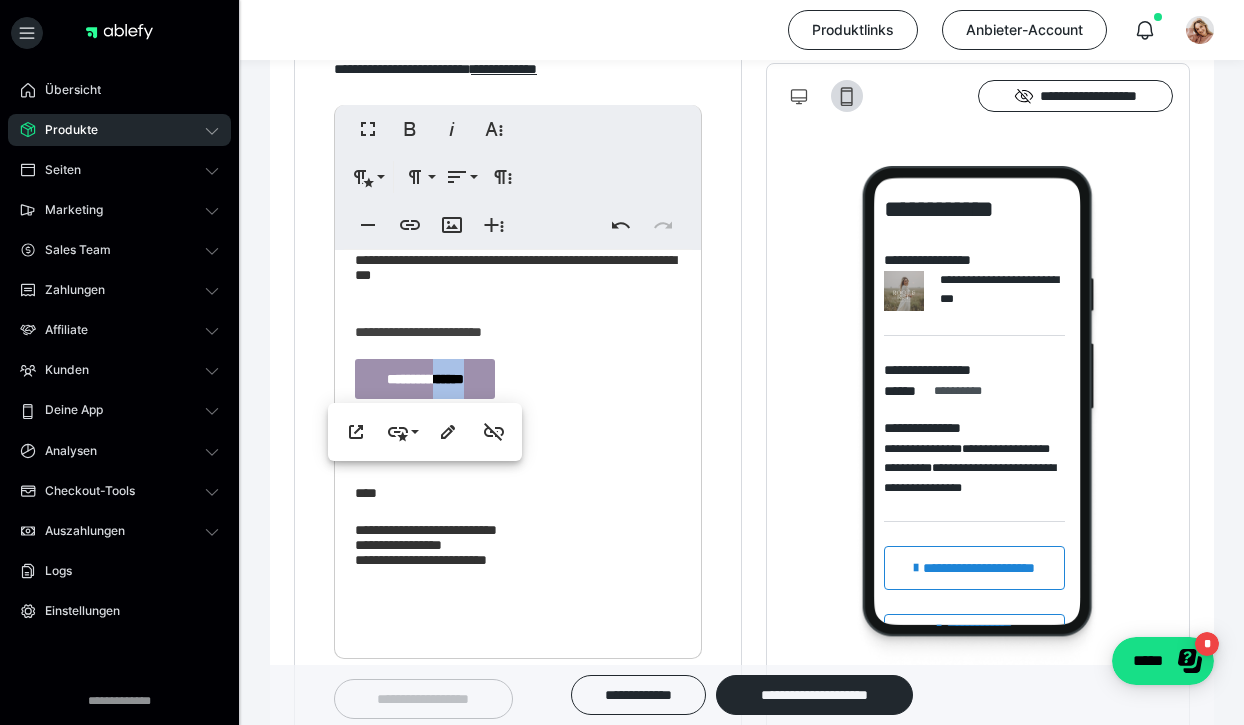 click on "**********" at bounding box center (425, 379) 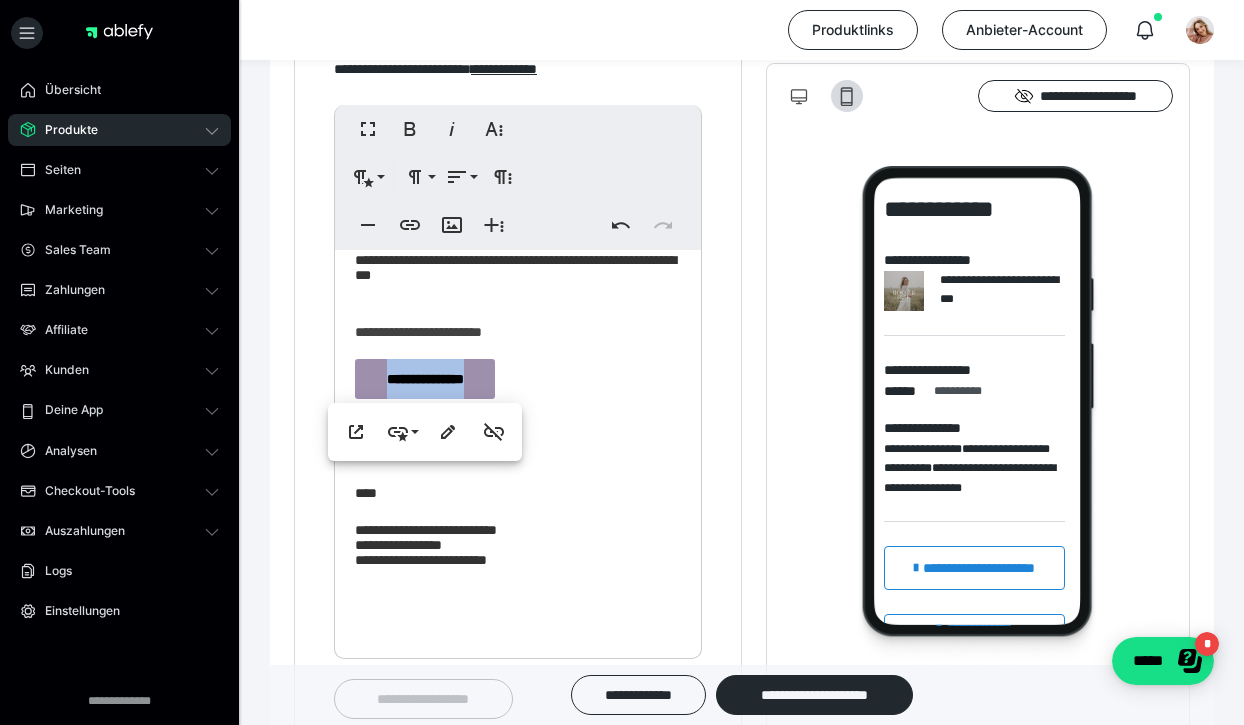 click on "**********" at bounding box center [425, 379] 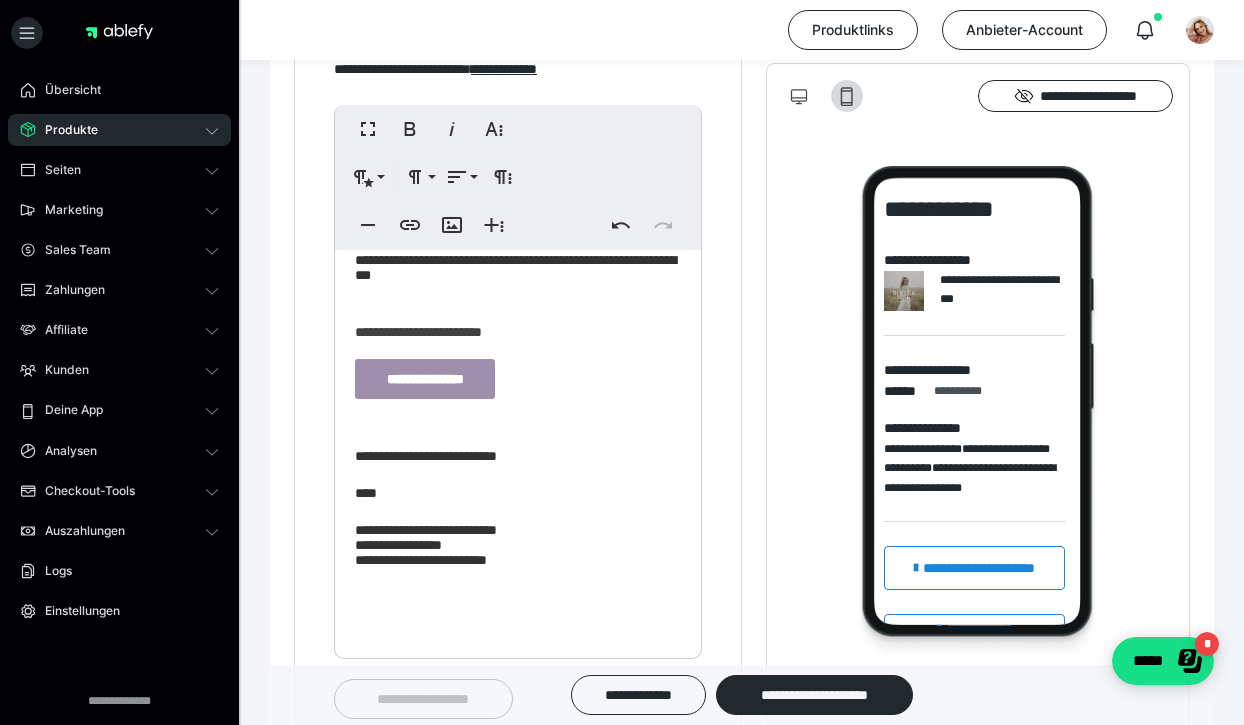 click on "**********" at bounding box center [425, 379] 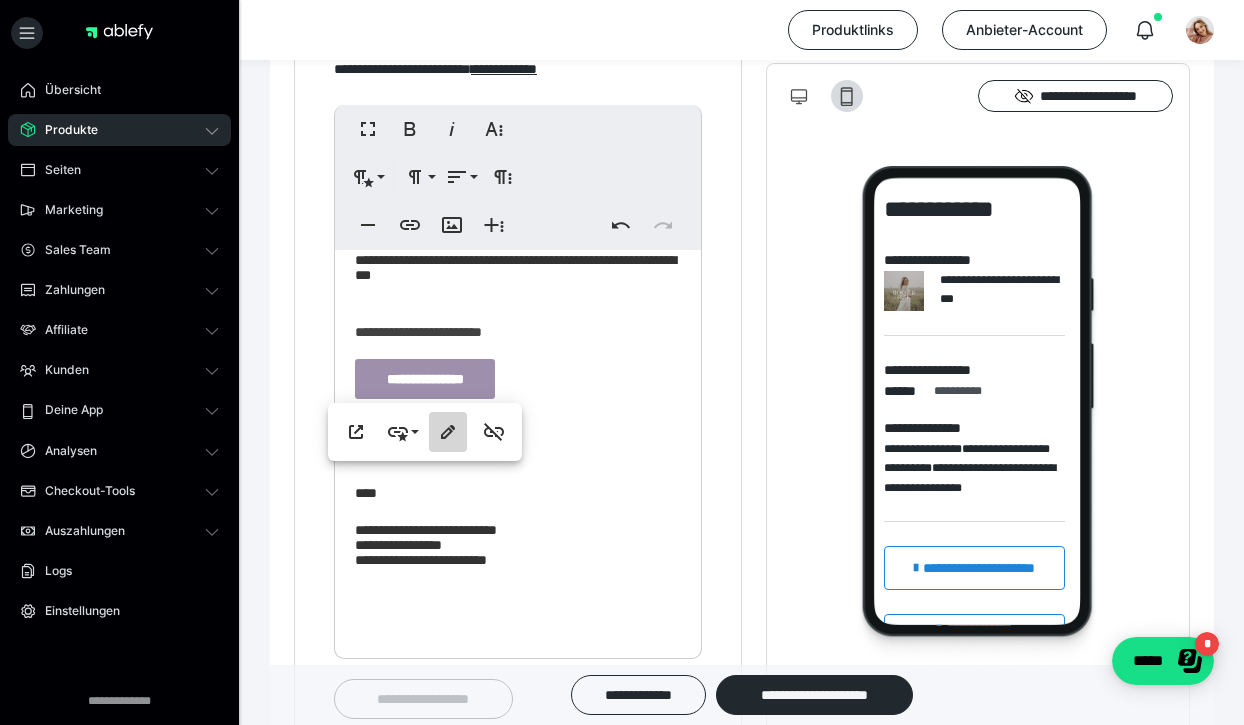 click 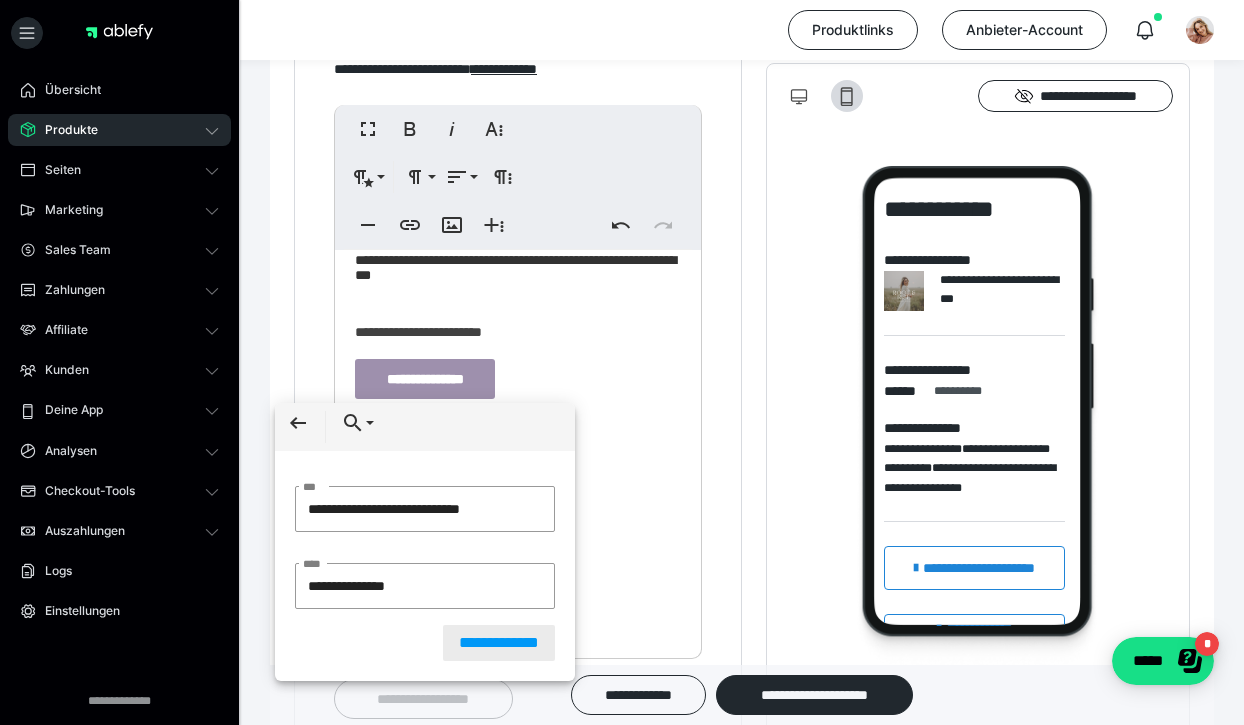 click on "**********" at bounding box center (499, 643) 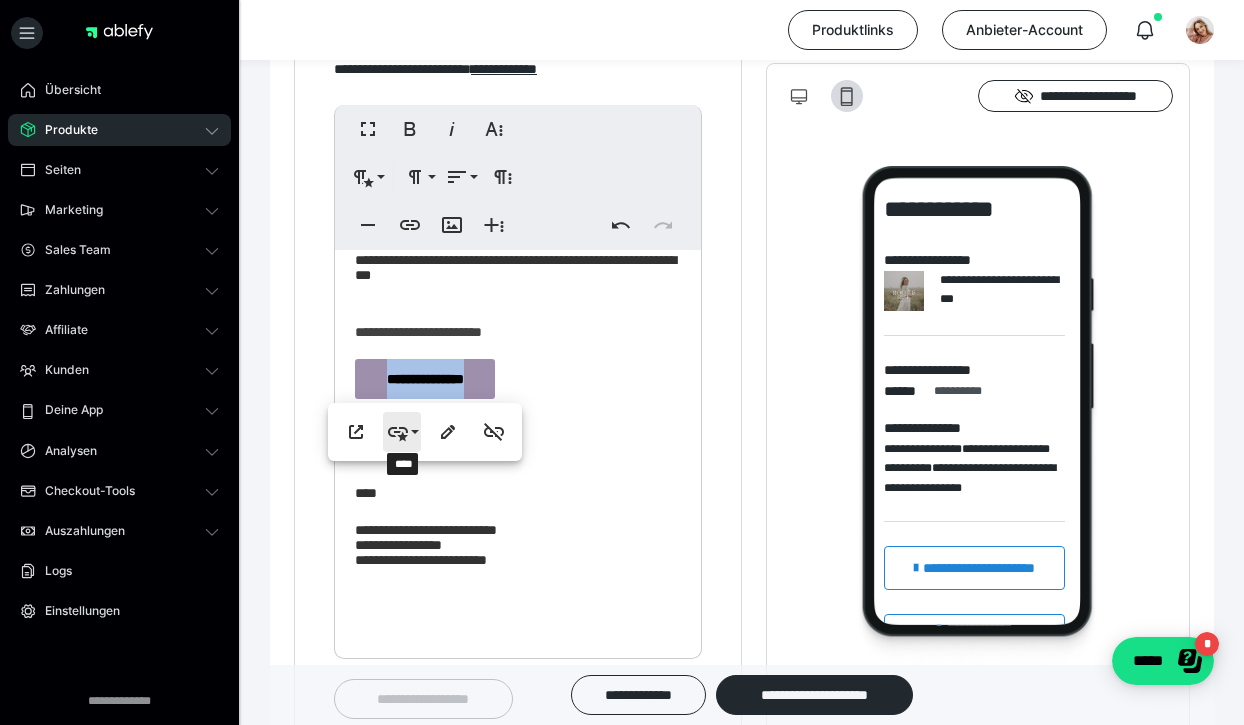 click 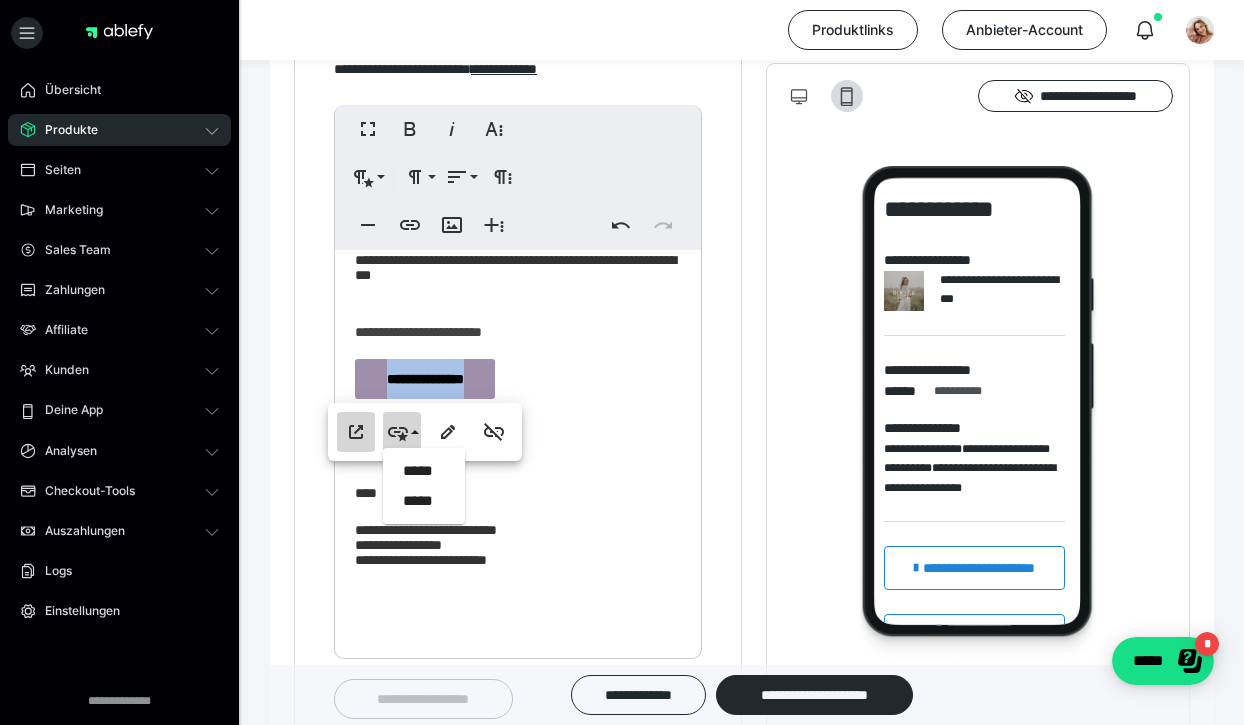 click on "**********" at bounding box center (356, 432) 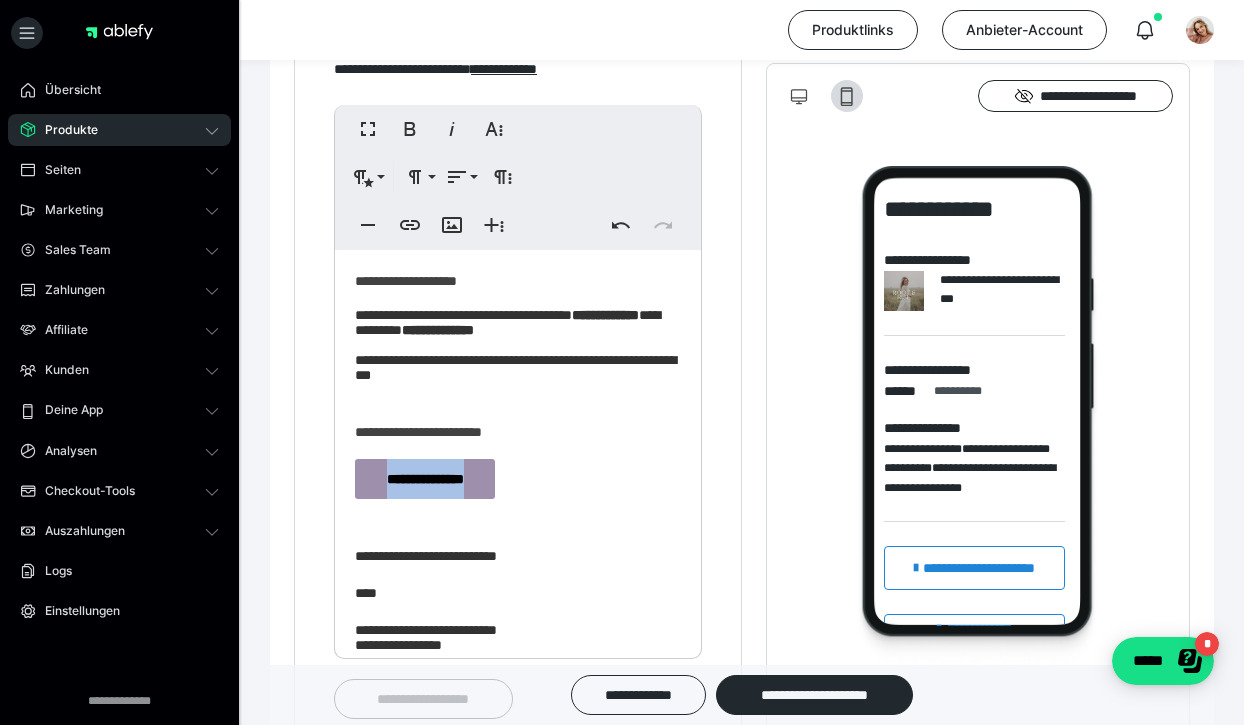 scroll, scrollTop: 0, scrollLeft: 0, axis: both 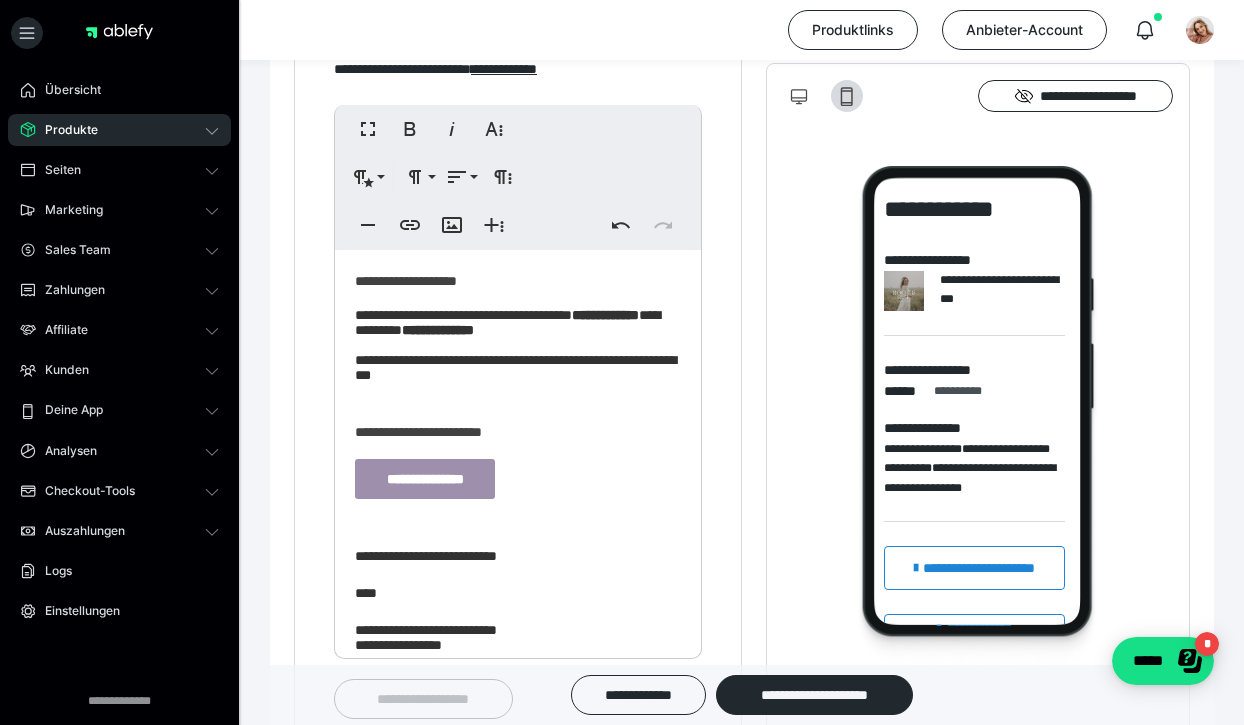 click at bounding box center (518, 345) 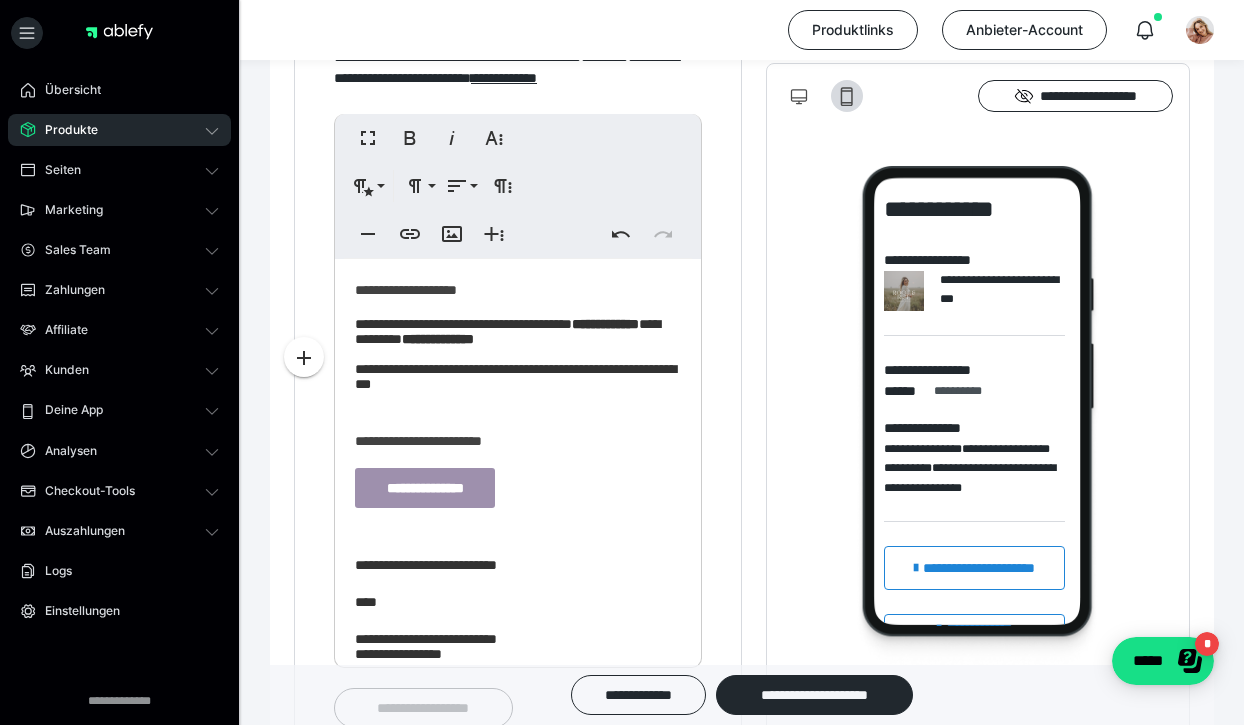 scroll, scrollTop: 1493, scrollLeft: 0, axis: vertical 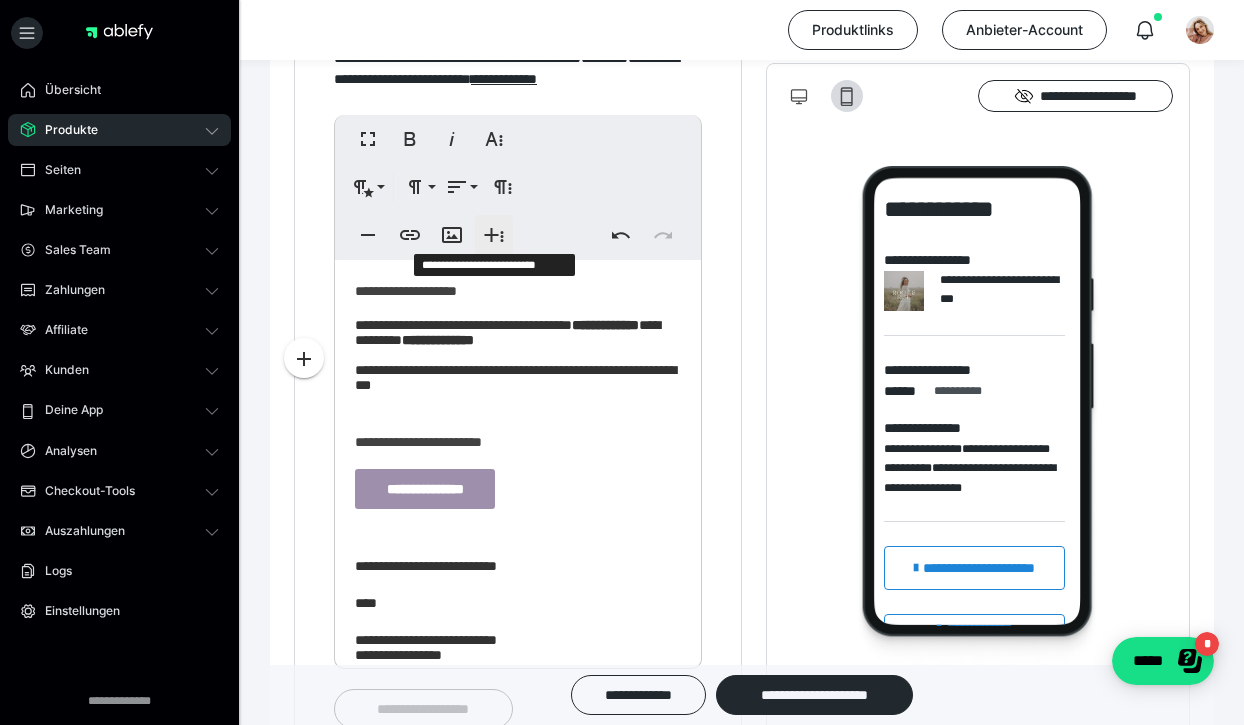 click 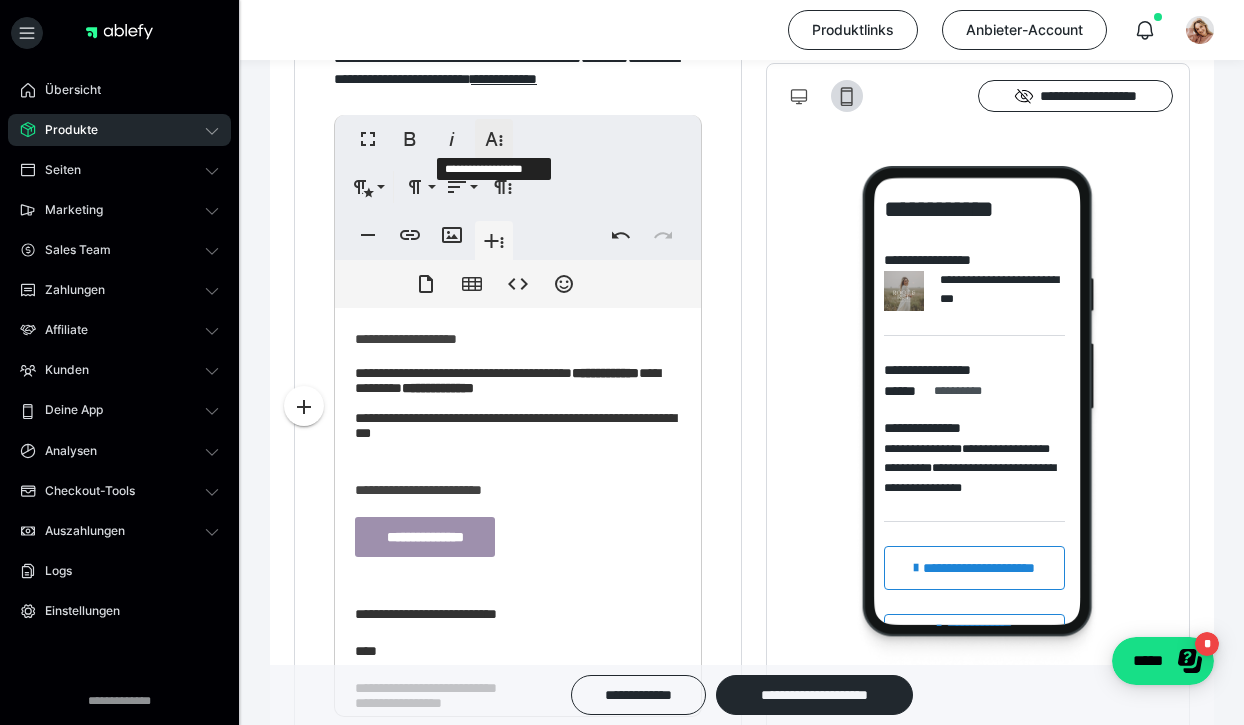 click 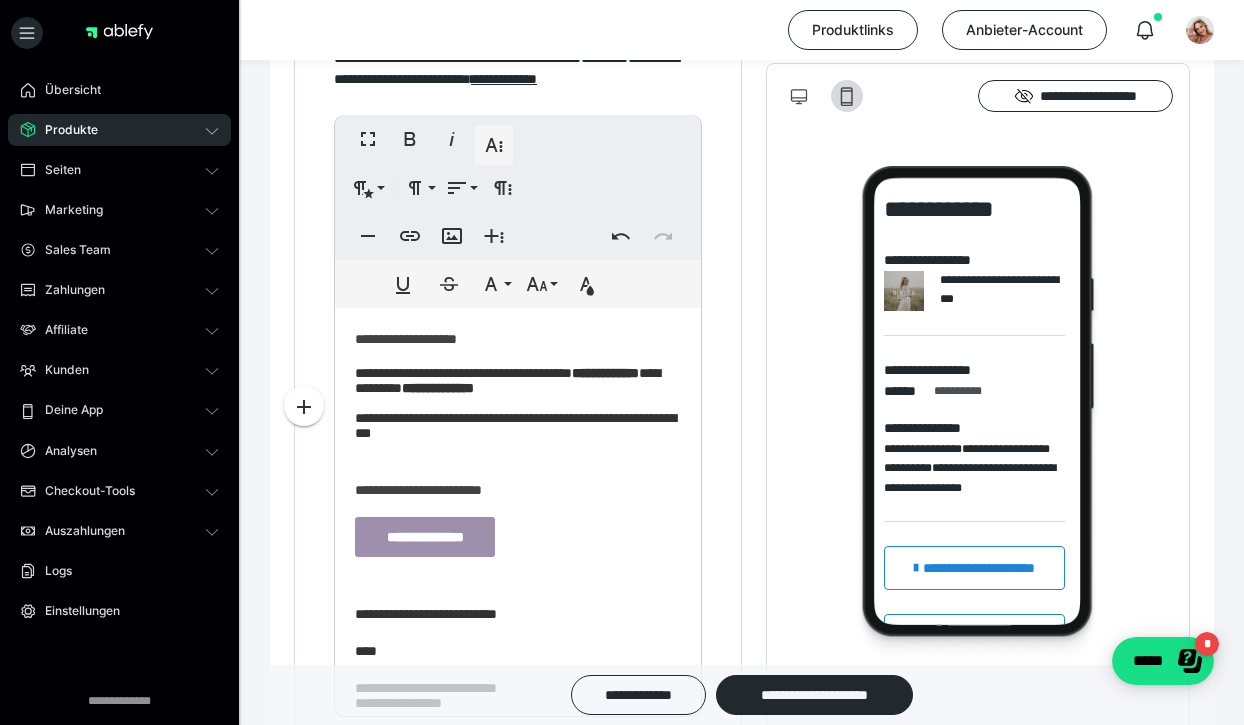 click on "**********" at bounding box center (425, 537) 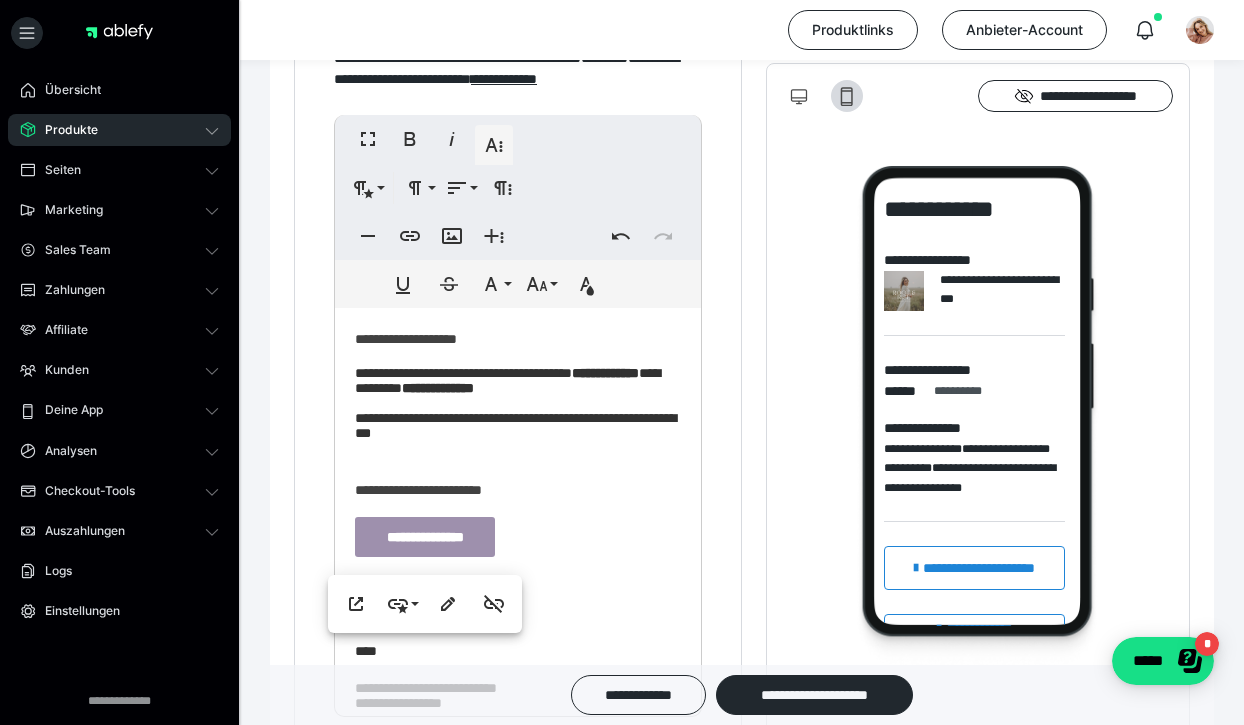 click on "**********" at bounding box center [425, 537] 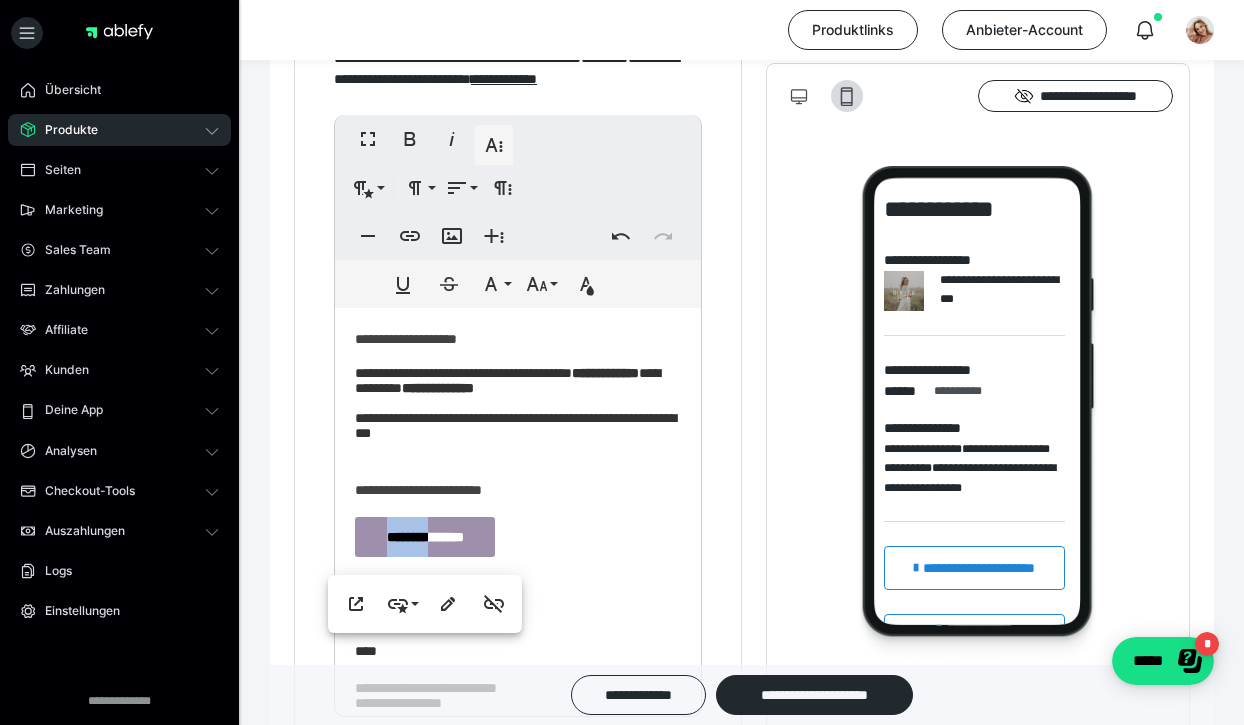 click on "**********" at bounding box center (425, 537) 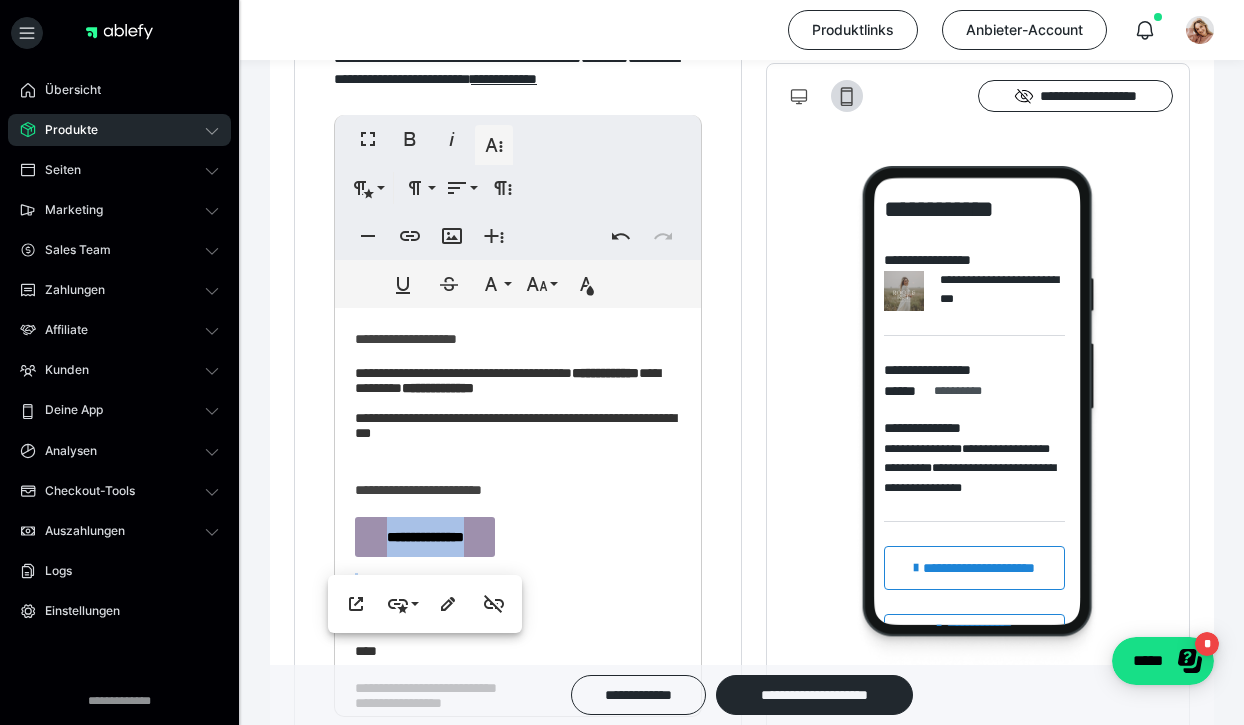 click on "**********" at bounding box center (425, 537) 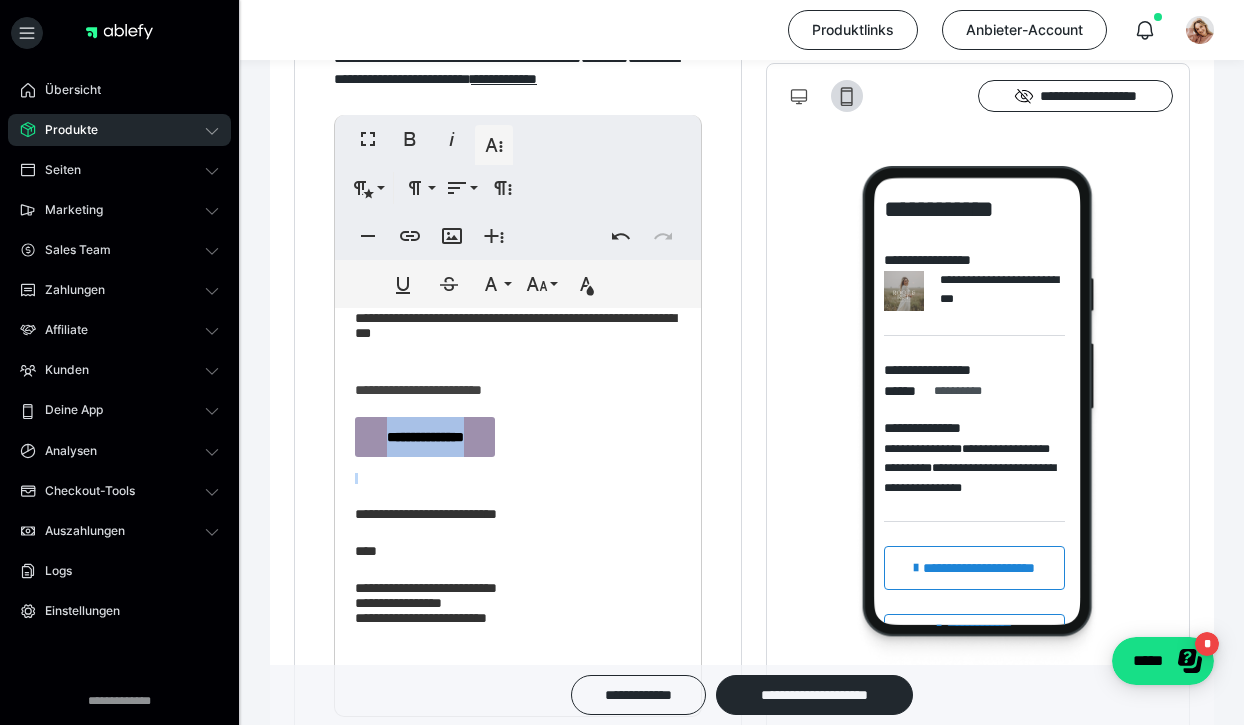scroll, scrollTop: 114, scrollLeft: 0, axis: vertical 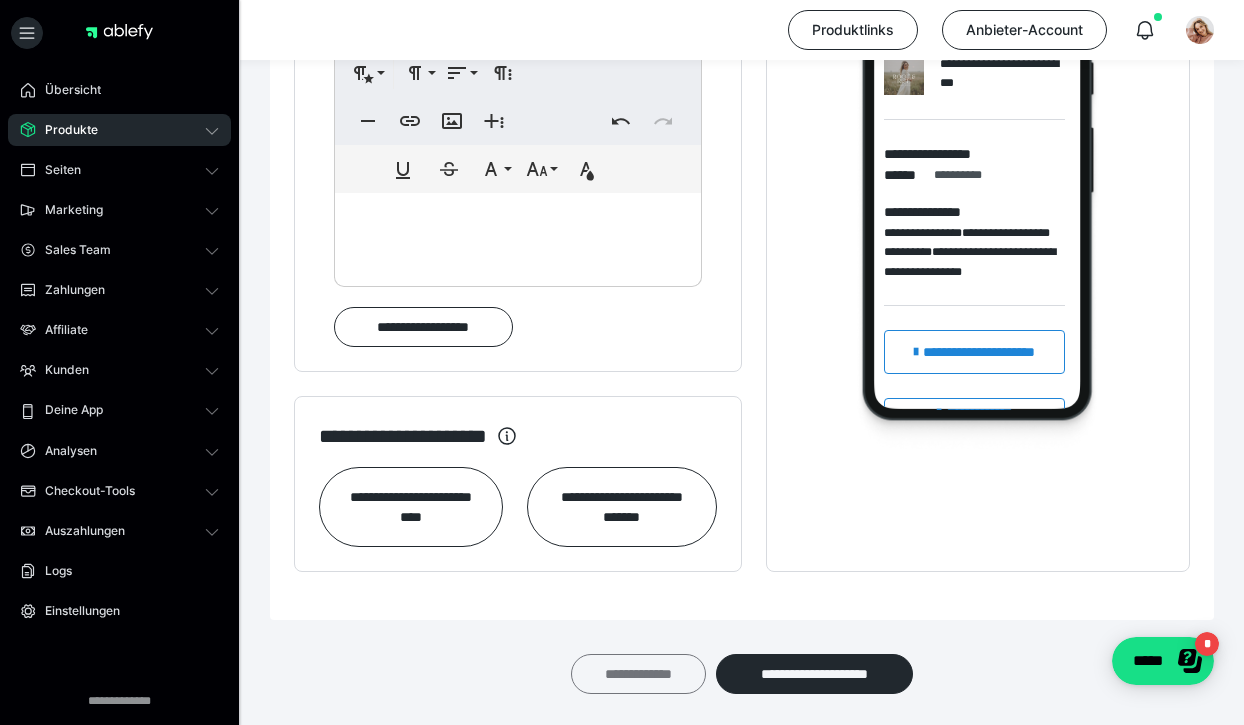 click on "**********" at bounding box center [638, 674] 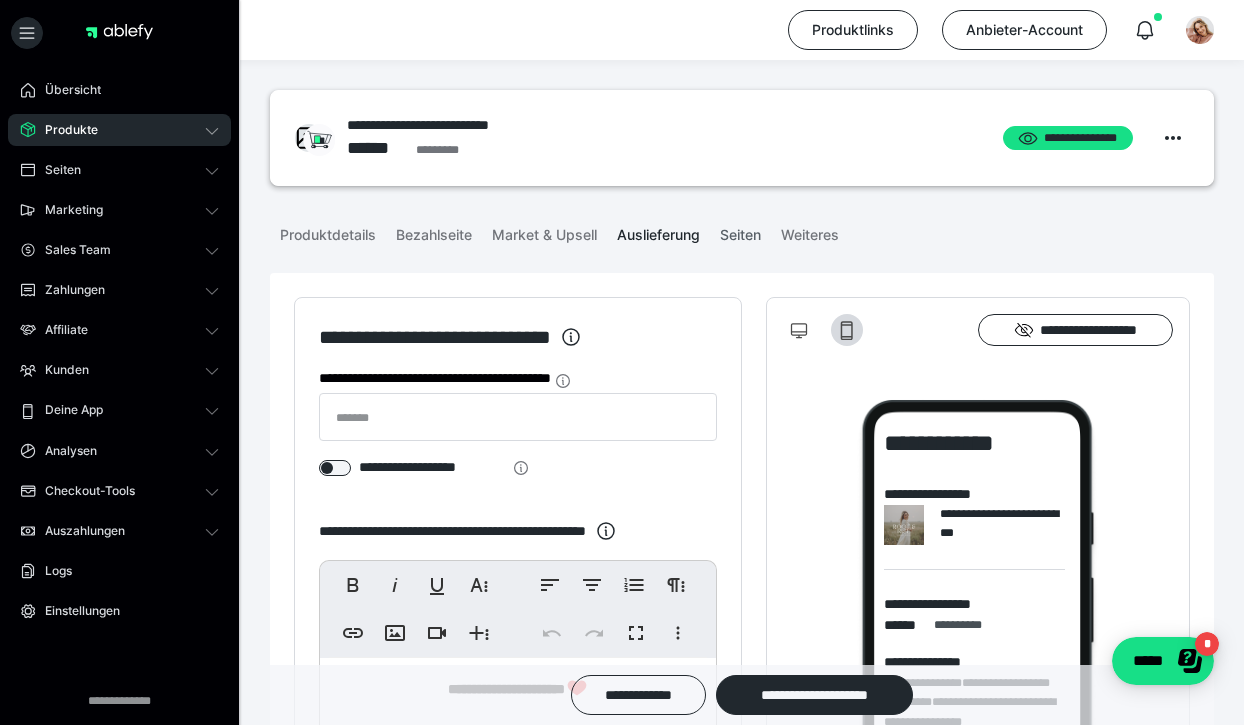 scroll, scrollTop: 0, scrollLeft: 0, axis: both 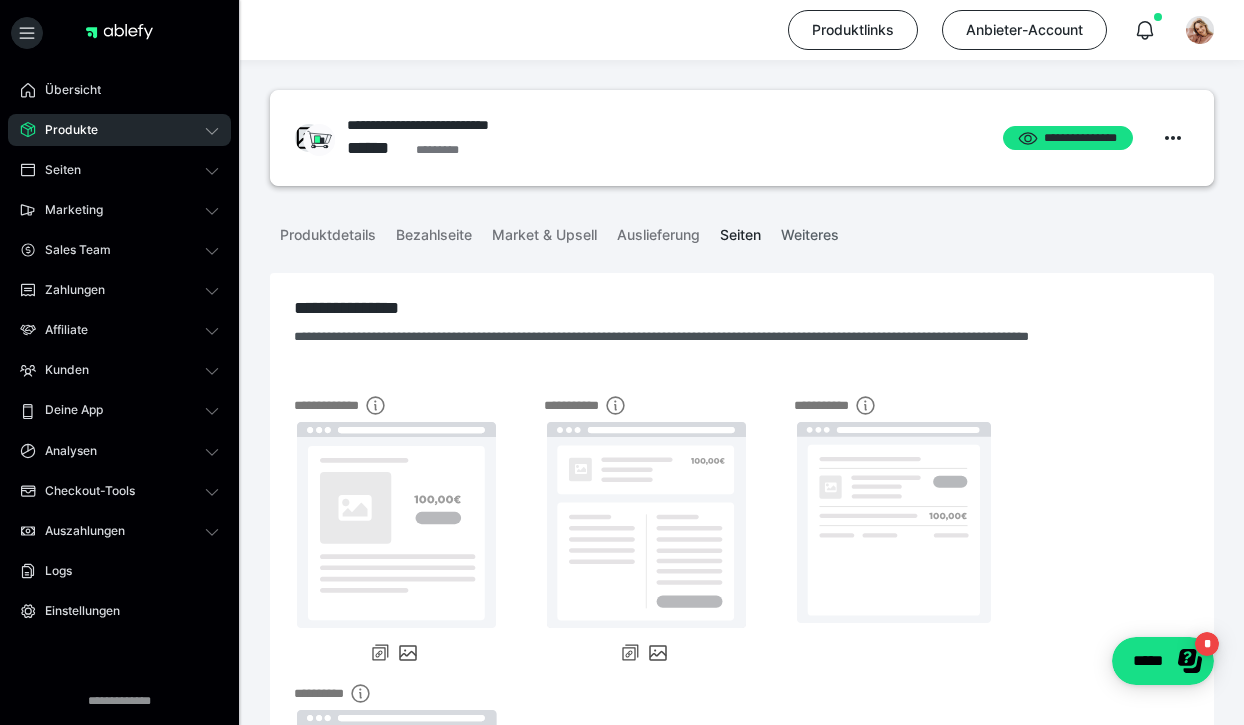 click on "Weiteres" at bounding box center [810, 231] 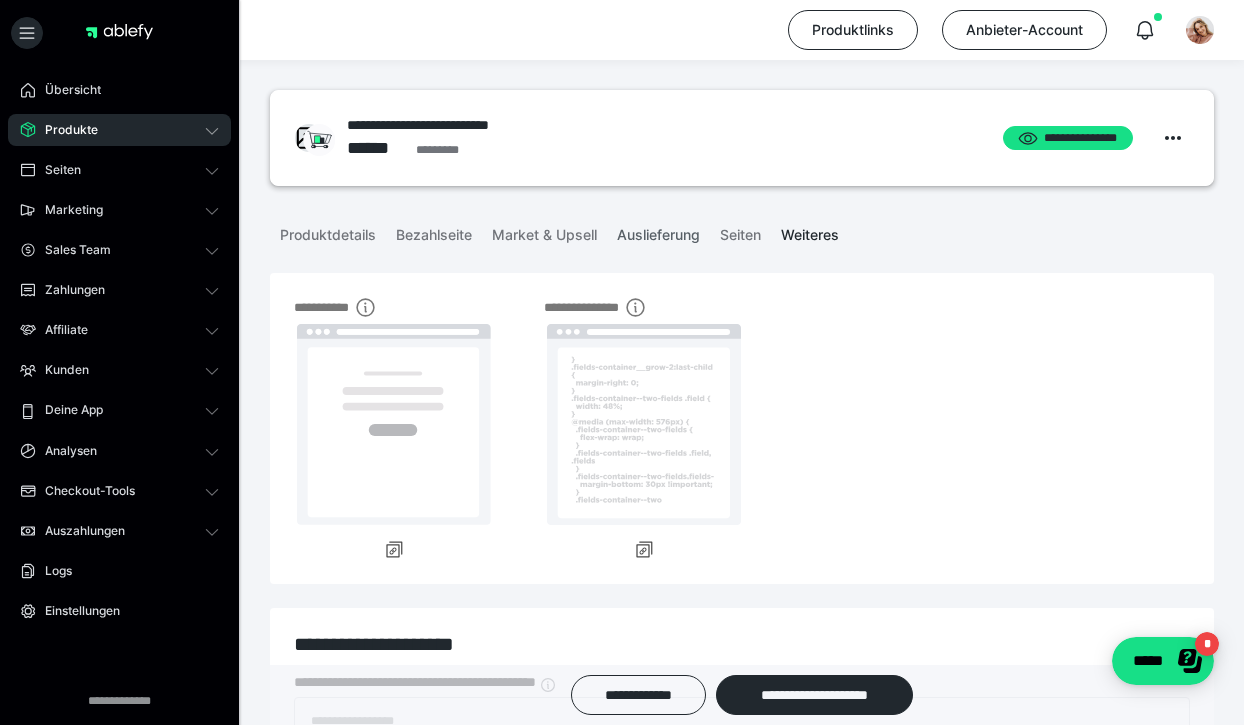 click on "Auslieferung" at bounding box center (658, 231) 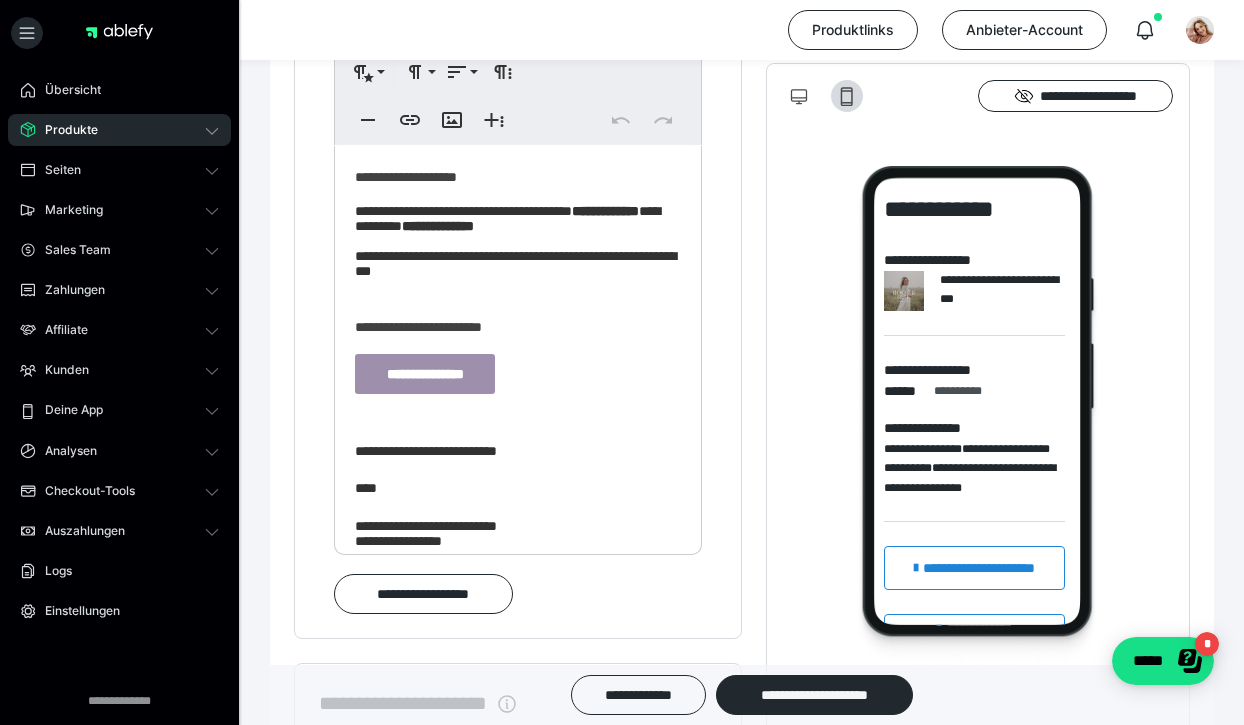 scroll, scrollTop: 1469, scrollLeft: 0, axis: vertical 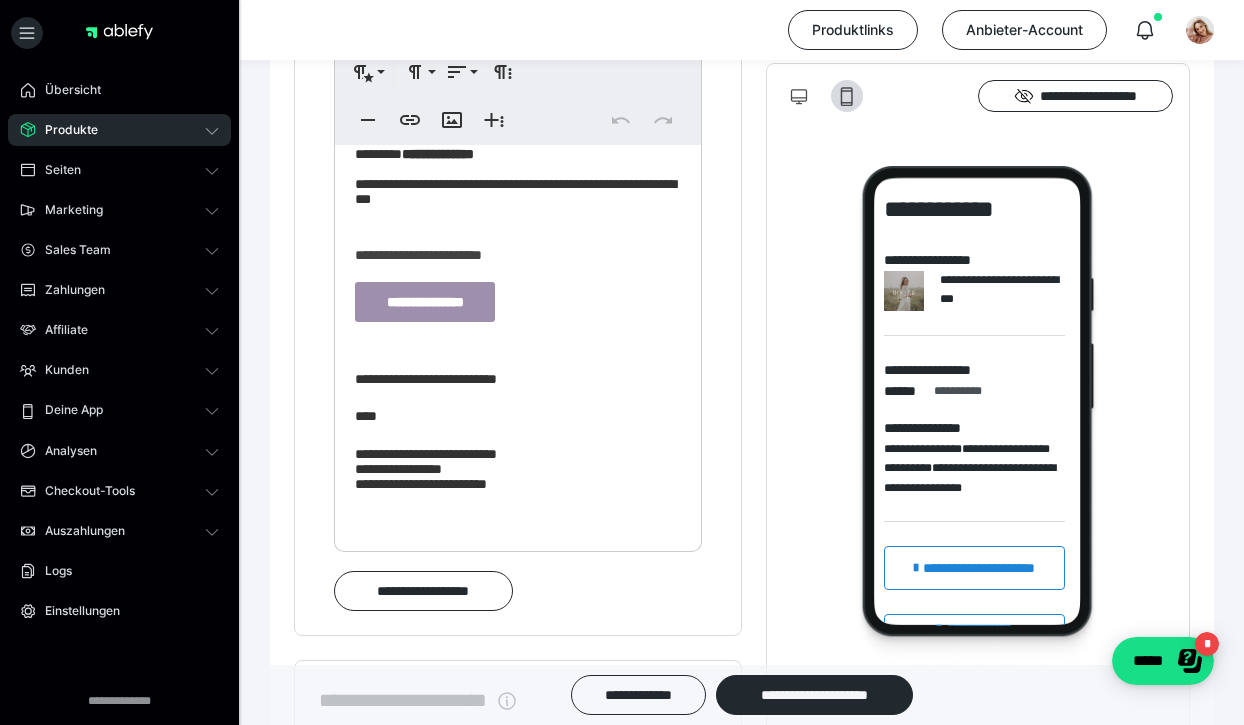 click on "**********" at bounding box center (426, 379) 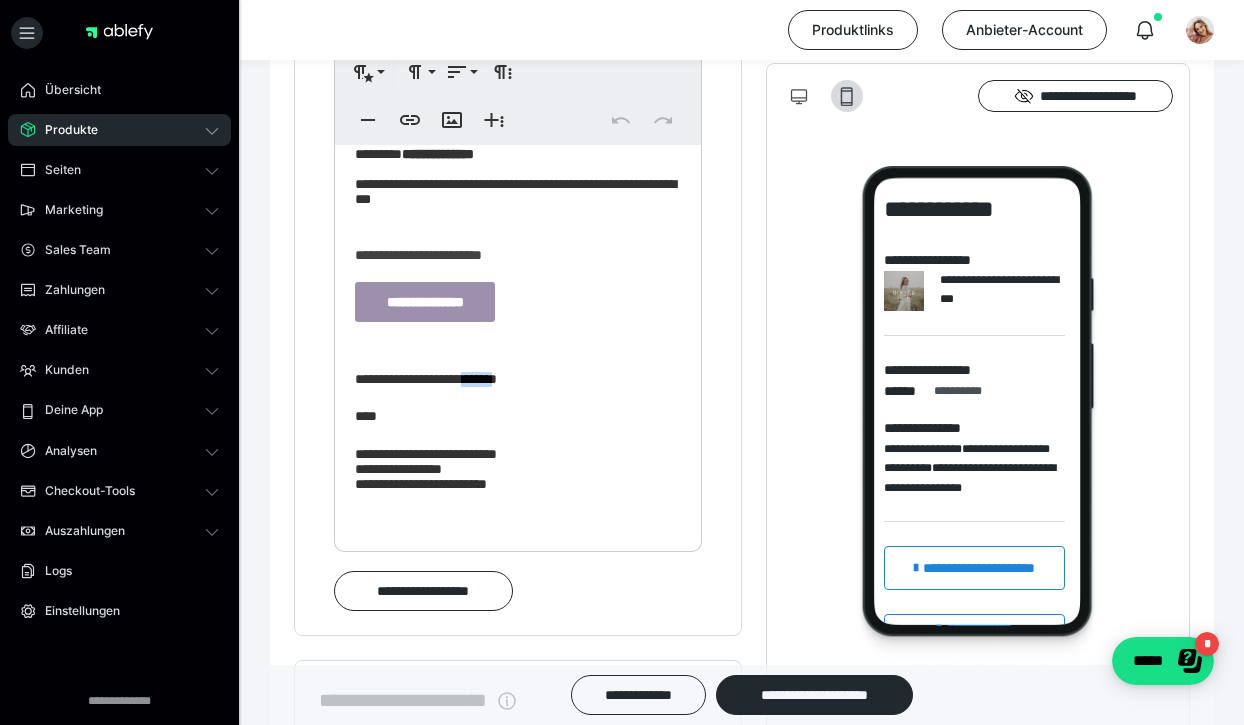 click on "**********" at bounding box center (426, 379) 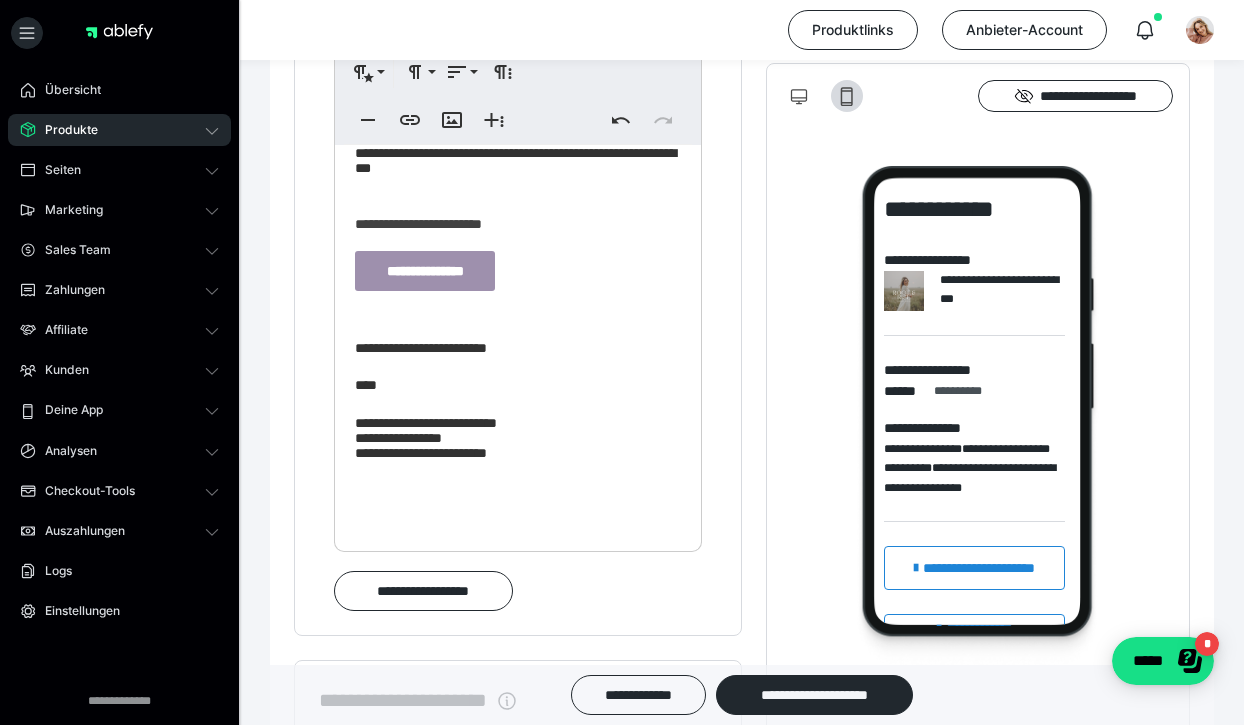 scroll, scrollTop: 114, scrollLeft: 0, axis: vertical 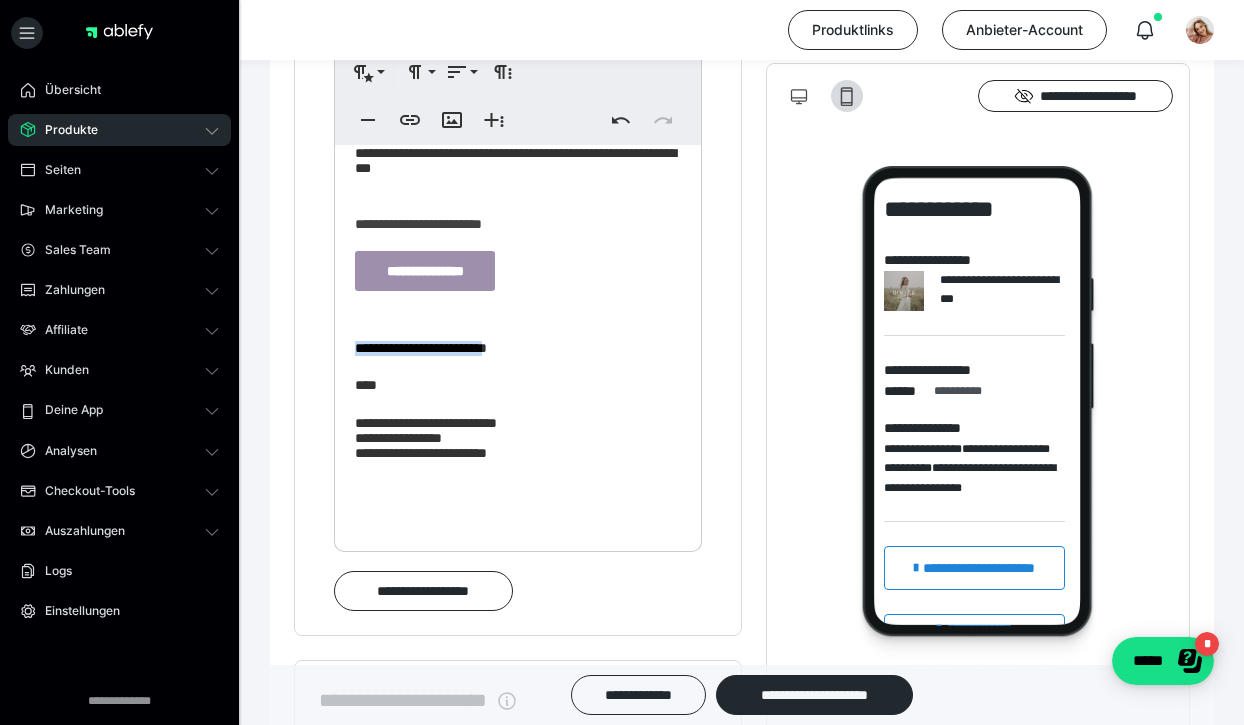 drag, startPoint x: 515, startPoint y: 343, endPoint x: 351, endPoint y: 342, distance: 164.00305 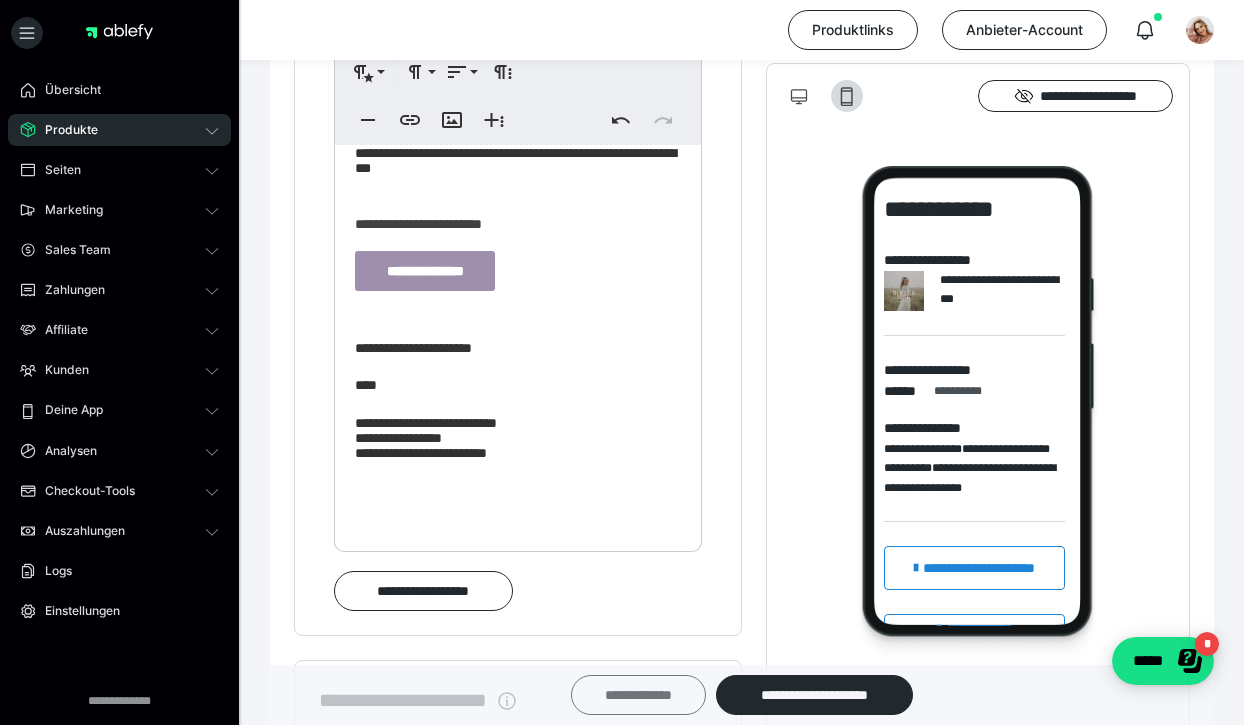 click on "**********" at bounding box center (638, 695) 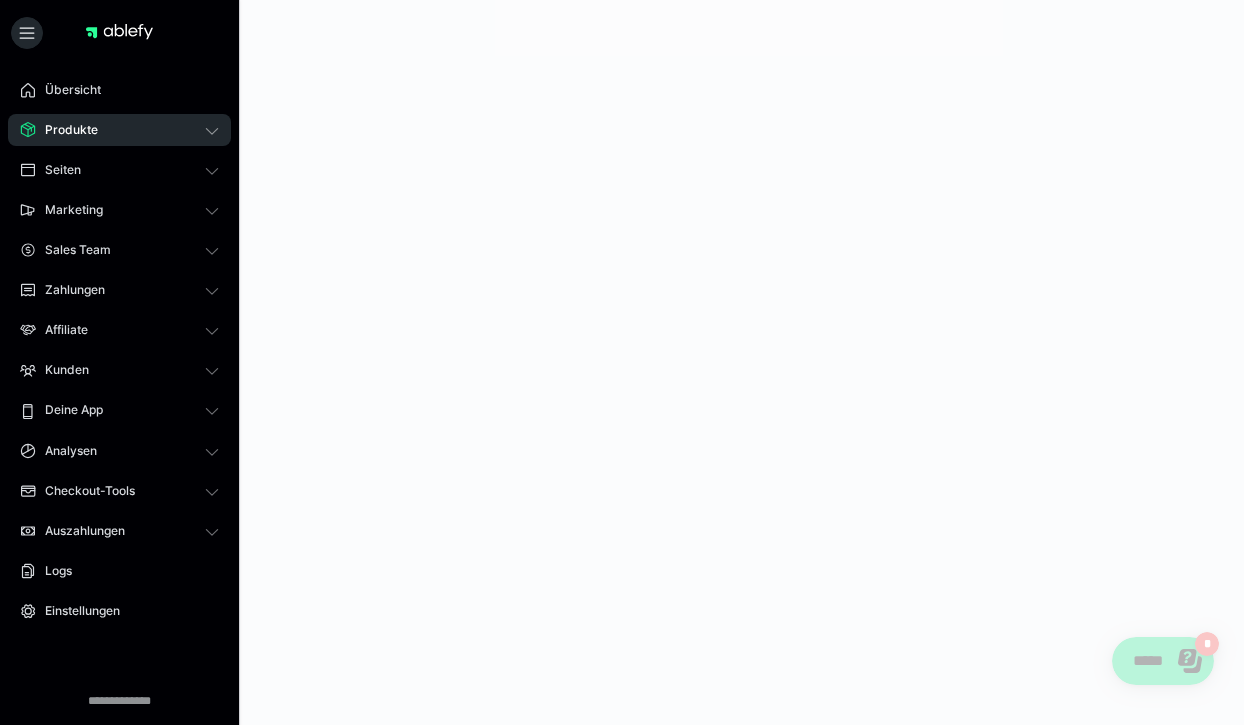 scroll, scrollTop: 0, scrollLeft: 0, axis: both 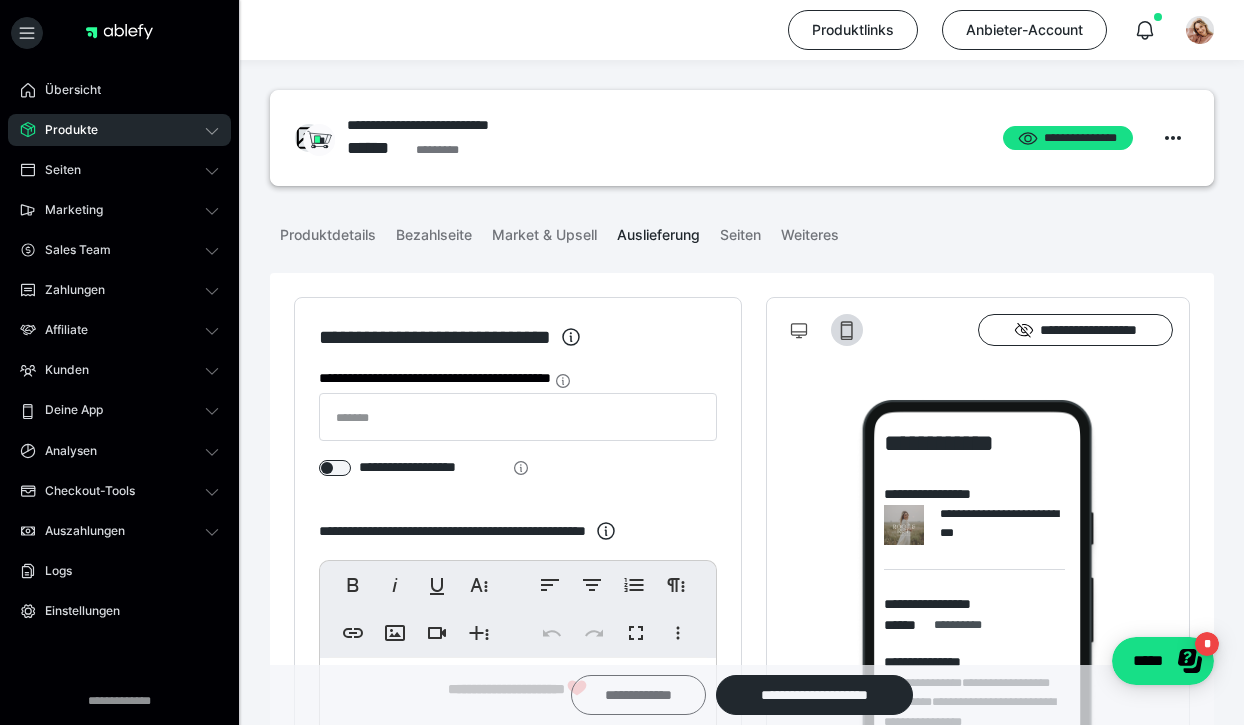 click on "**********" at bounding box center [638, 695] 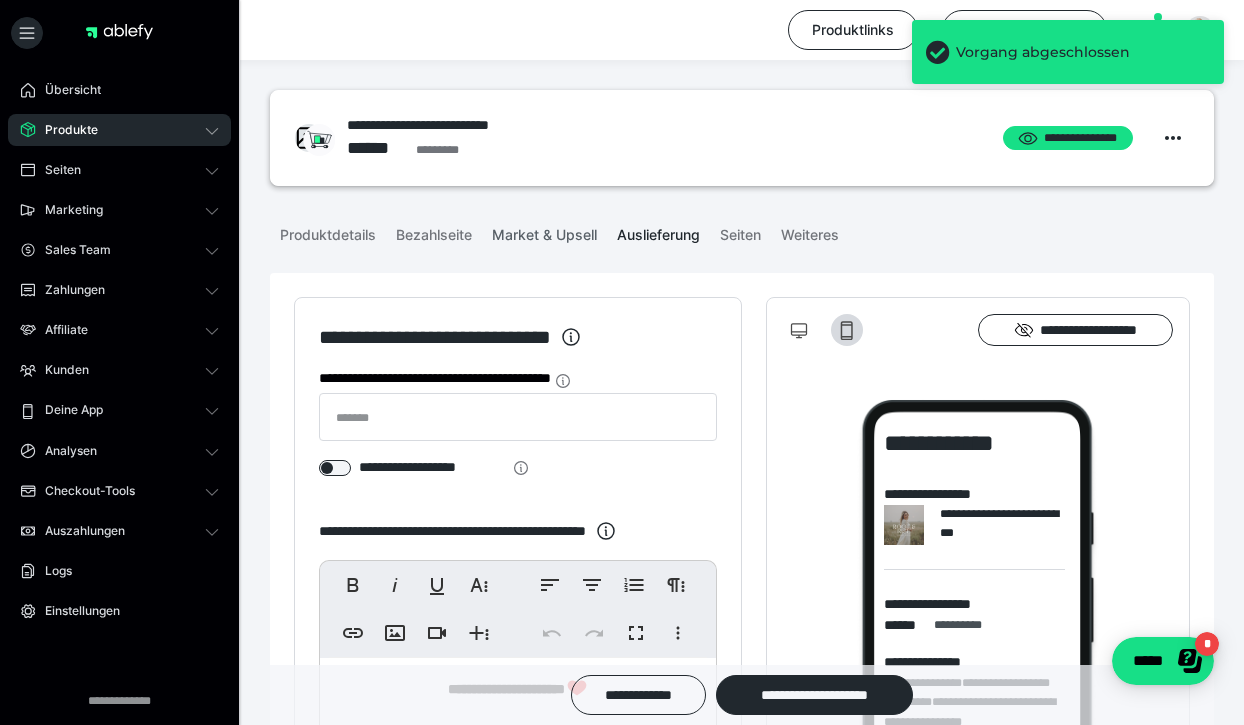 click on "Market & Upsell" at bounding box center (544, 231) 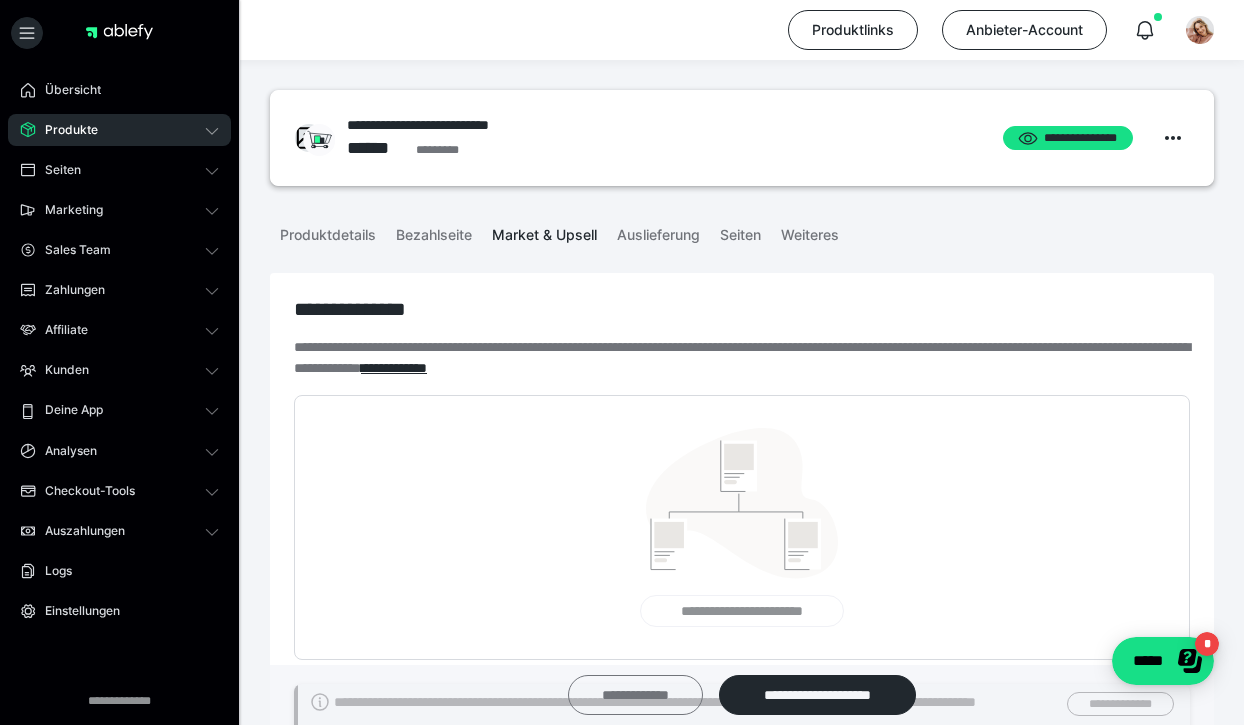click on "**********" at bounding box center [635, 695] 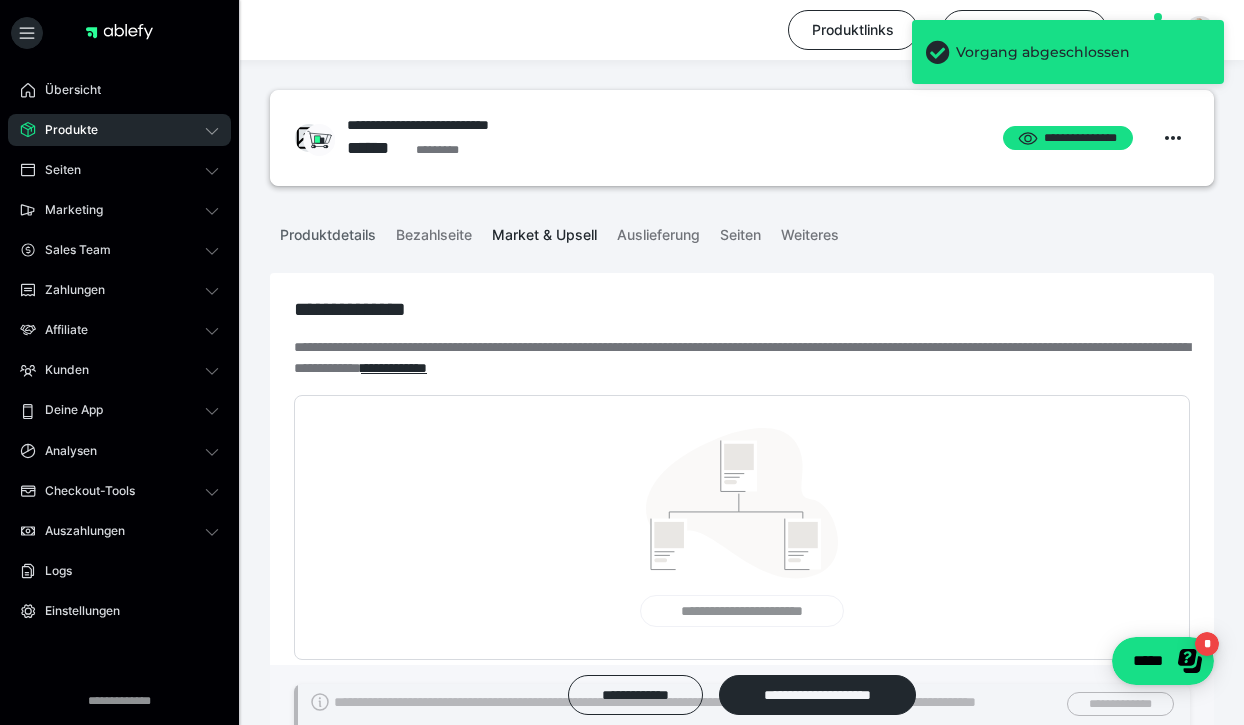 click on "Produktdetails" at bounding box center [328, 231] 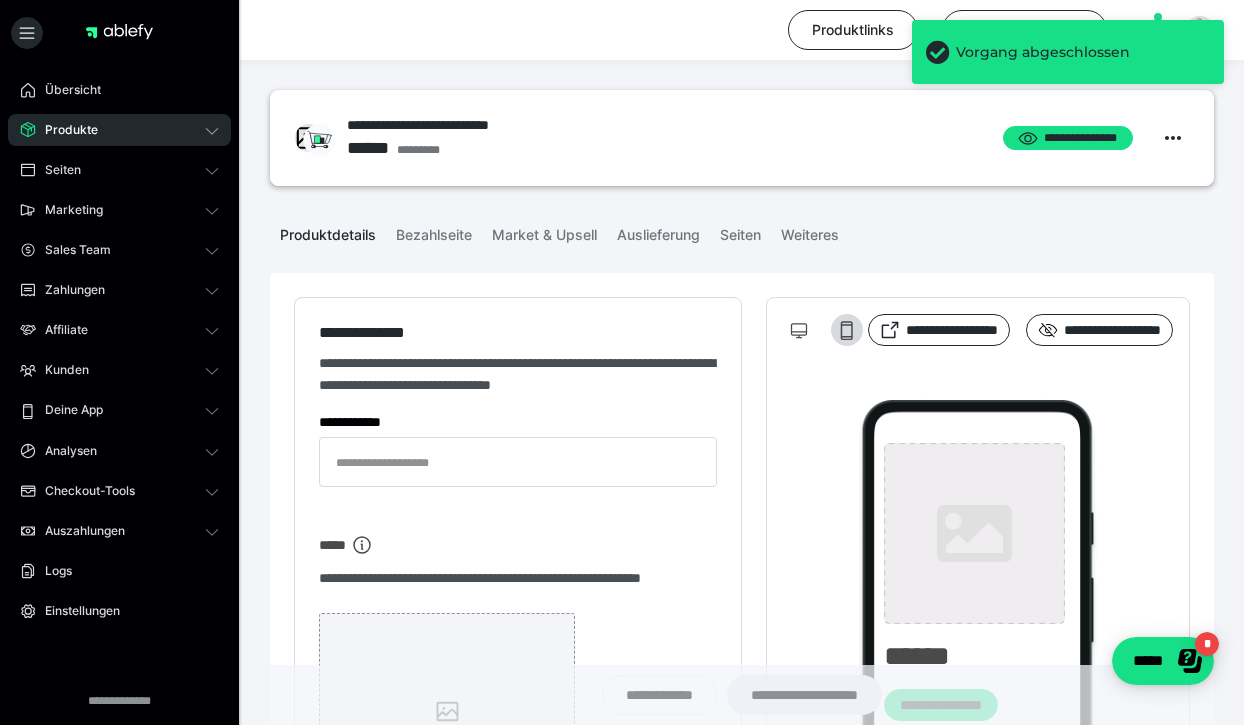 type on "**********" 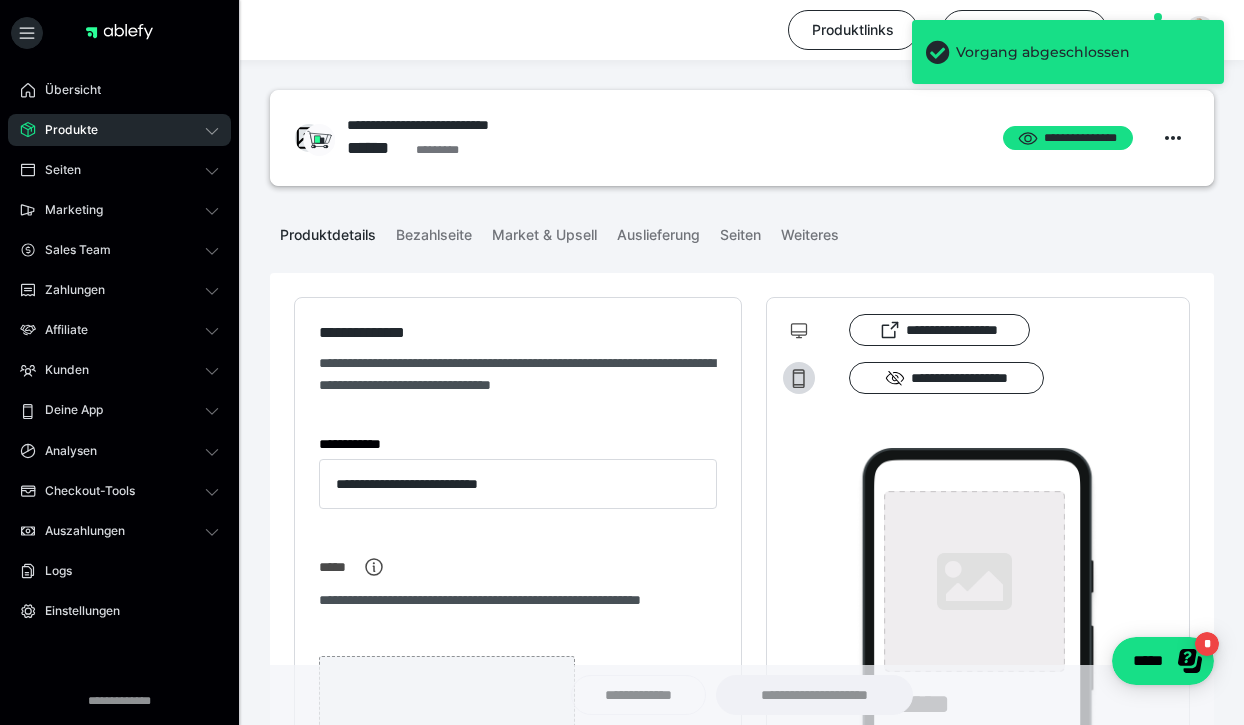 type on "**********" 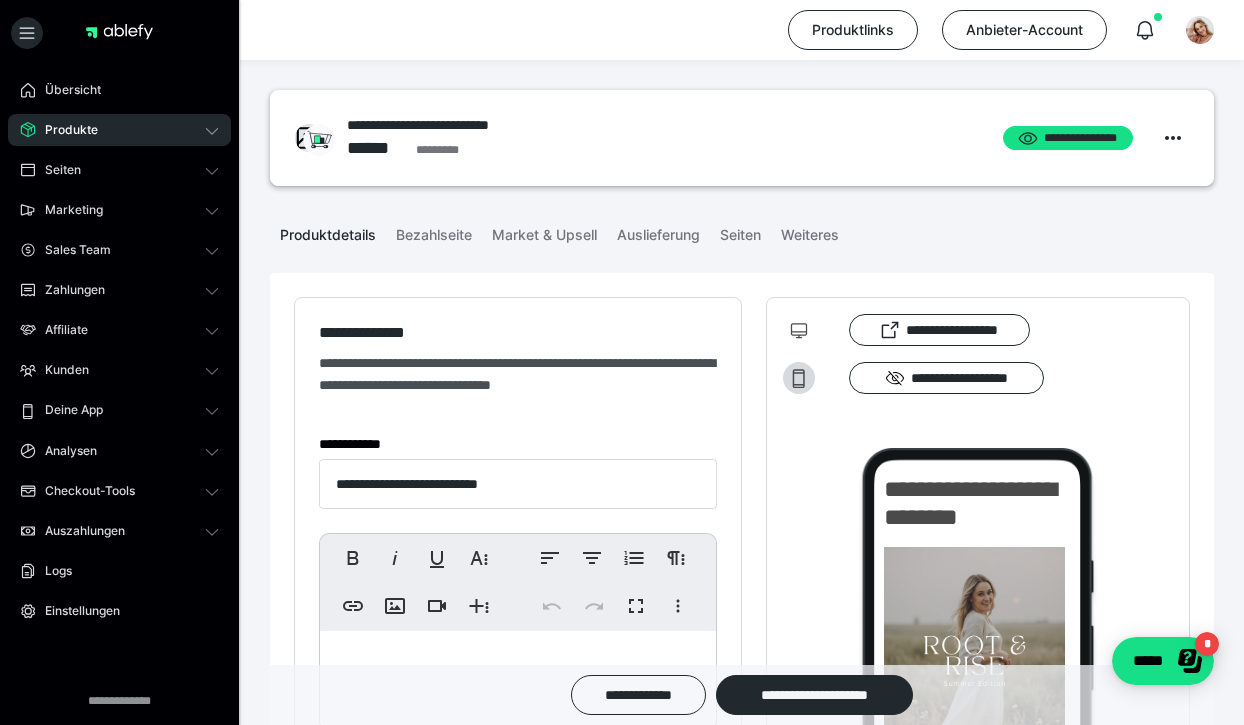 scroll, scrollTop: 0, scrollLeft: 0, axis: both 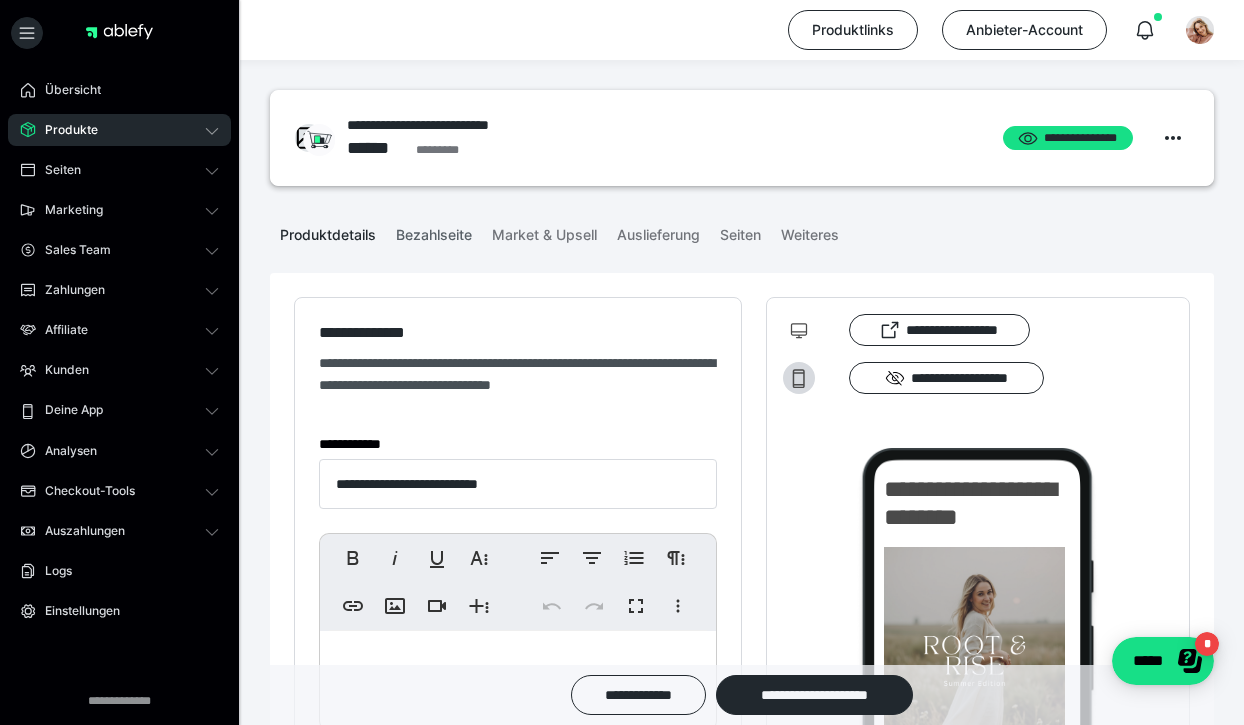 click on "Bezahlseite" at bounding box center [434, 231] 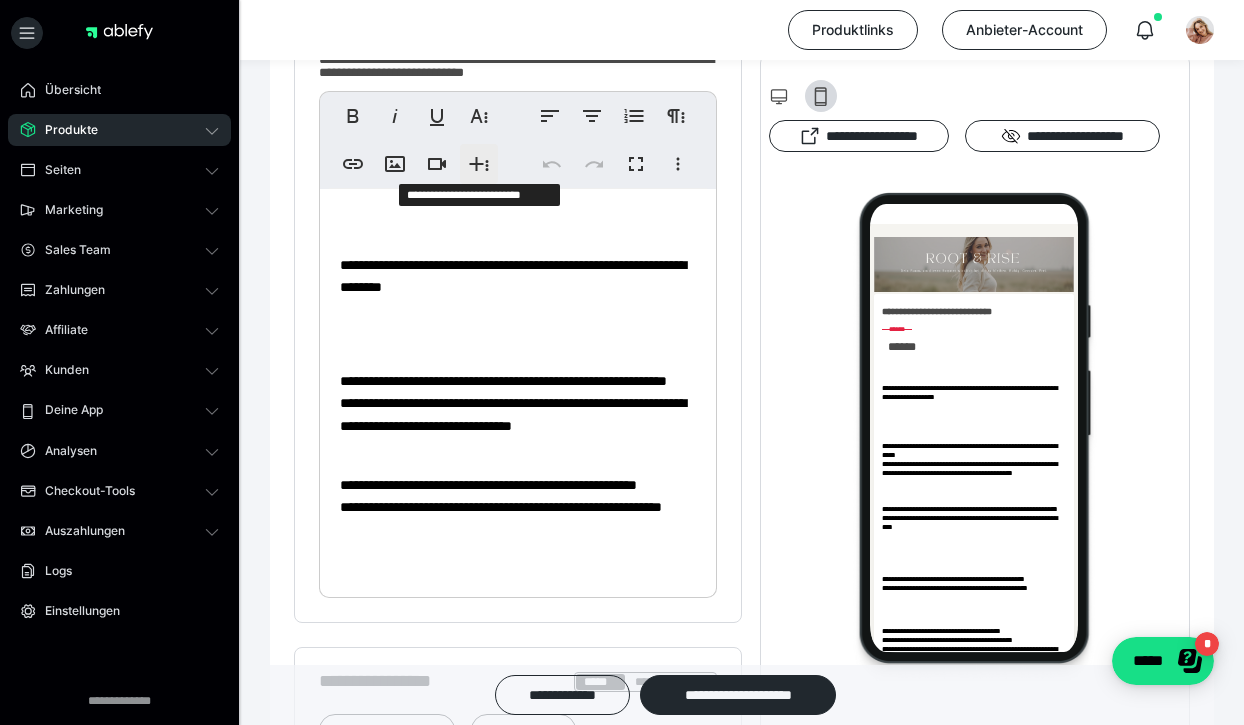 scroll, scrollTop: 550, scrollLeft: 0, axis: vertical 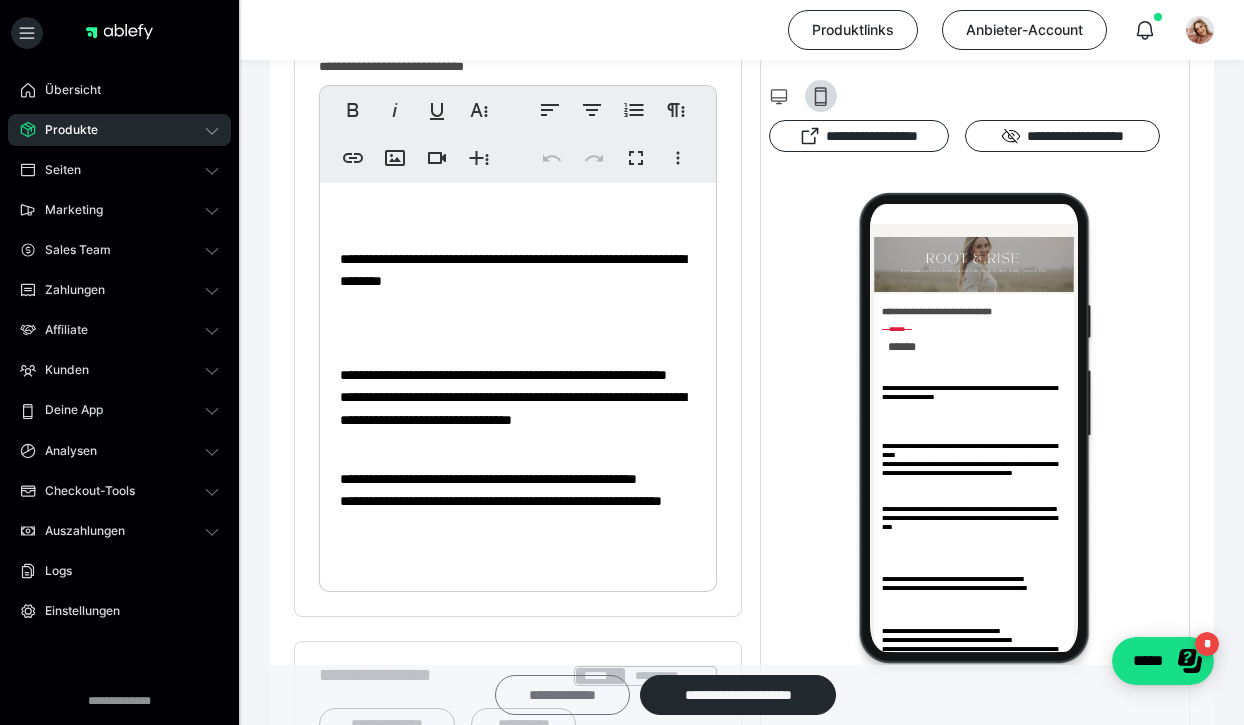 click on "**********" at bounding box center (562, 695) 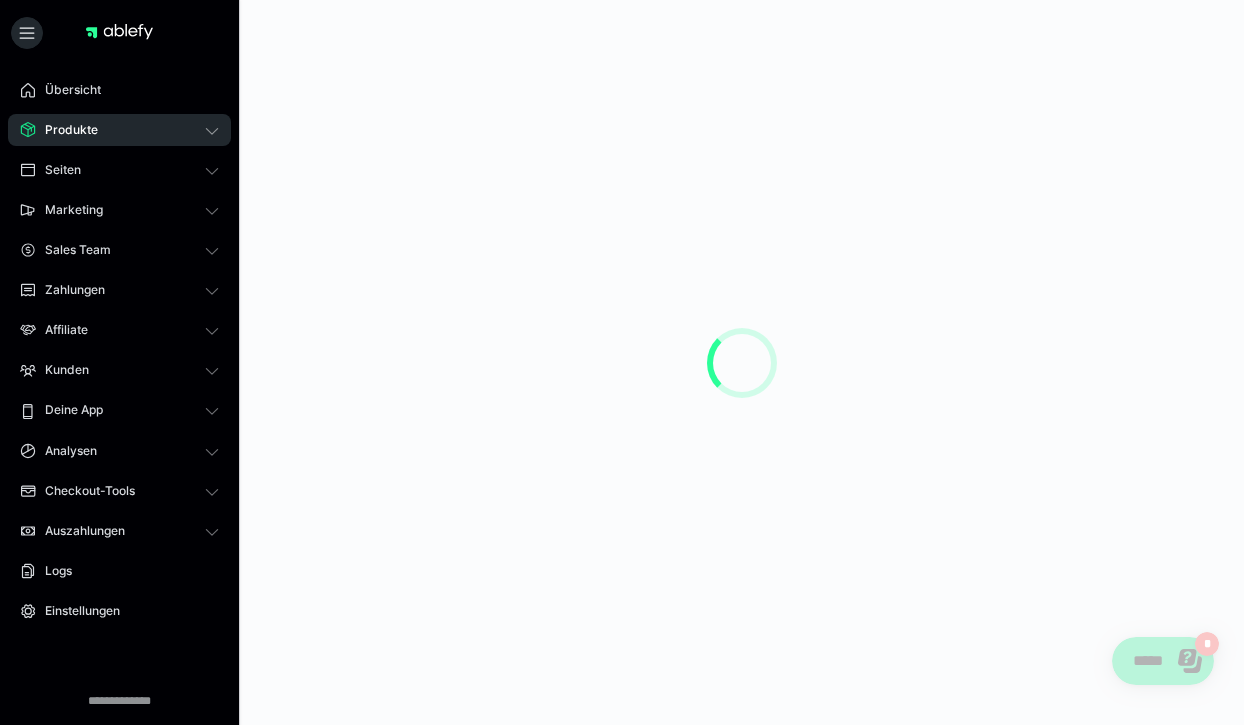 scroll, scrollTop: 0, scrollLeft: 0, axis: both 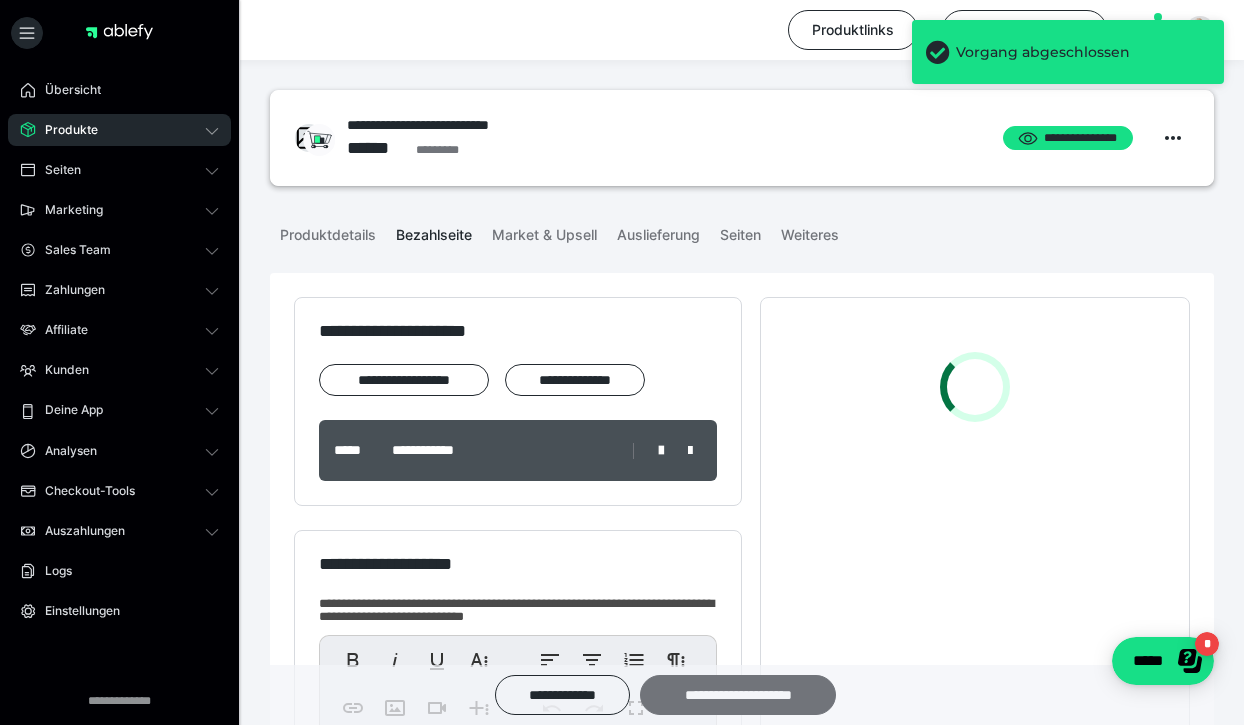 click on "**********" at bounding box center (738, 695) 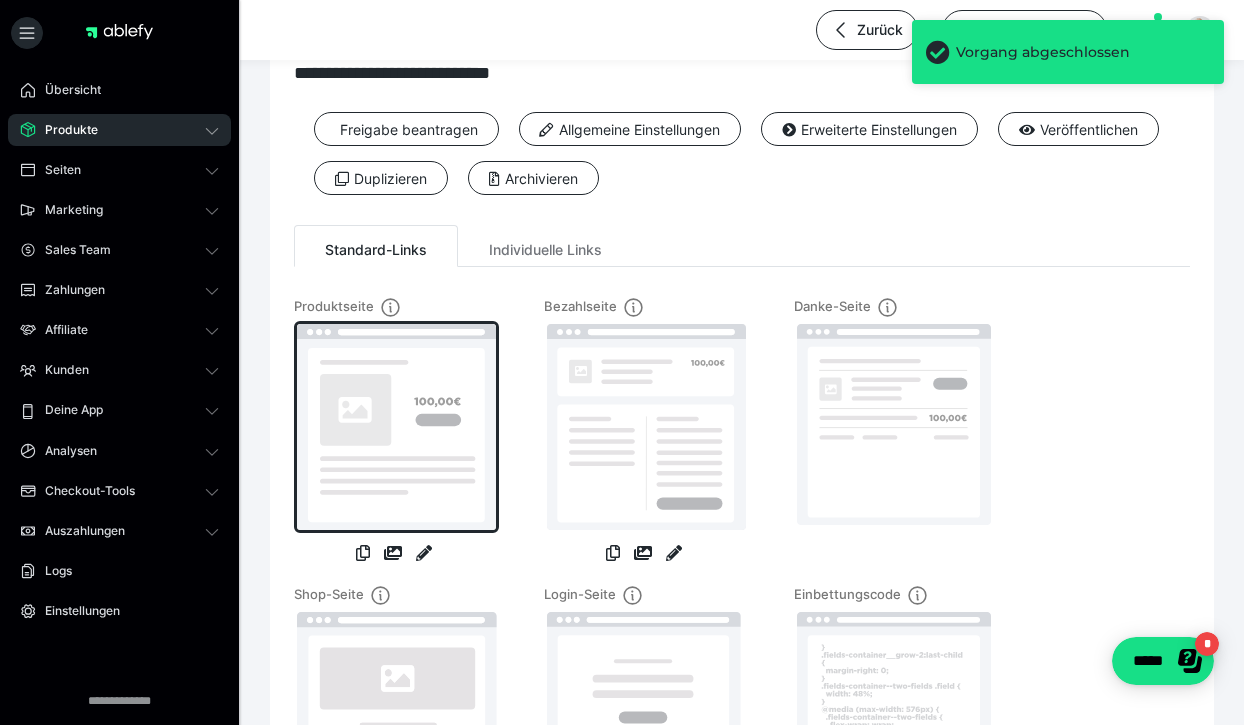 scroll, scrollTop: 34, scrollLeft: 0, axis: vertical 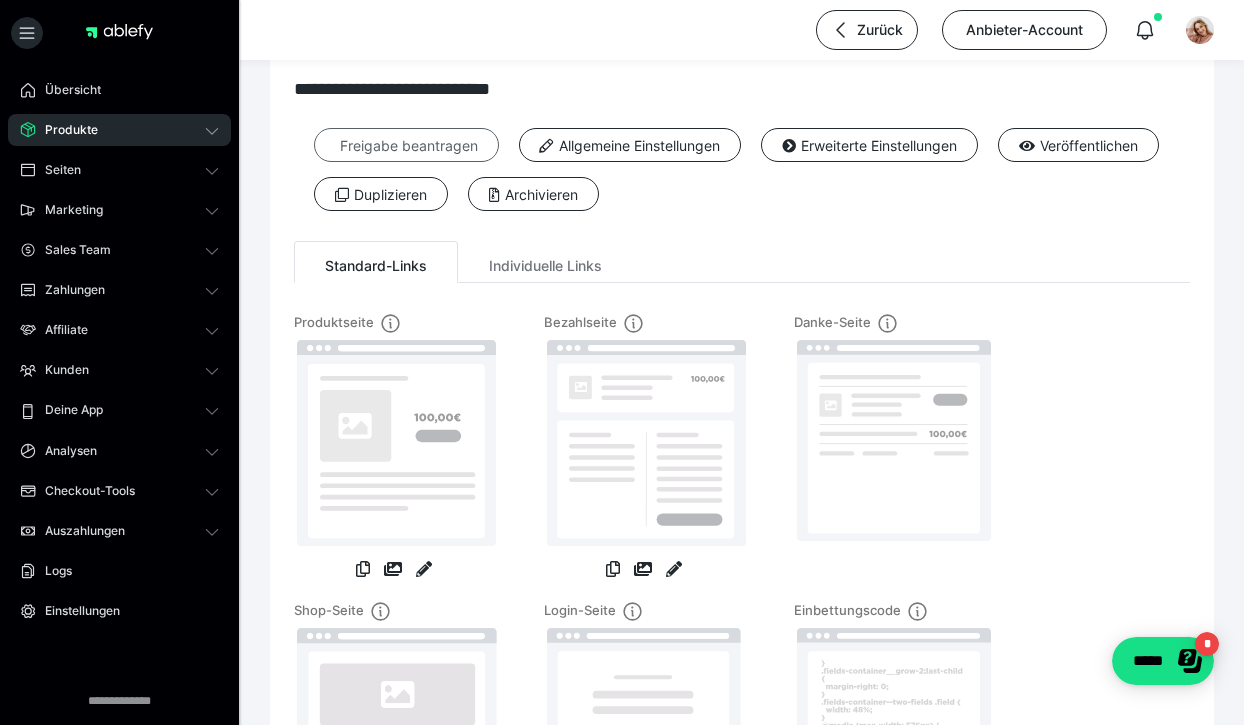 click on "Freigabe beantragen" at bounding box center (406, 145) 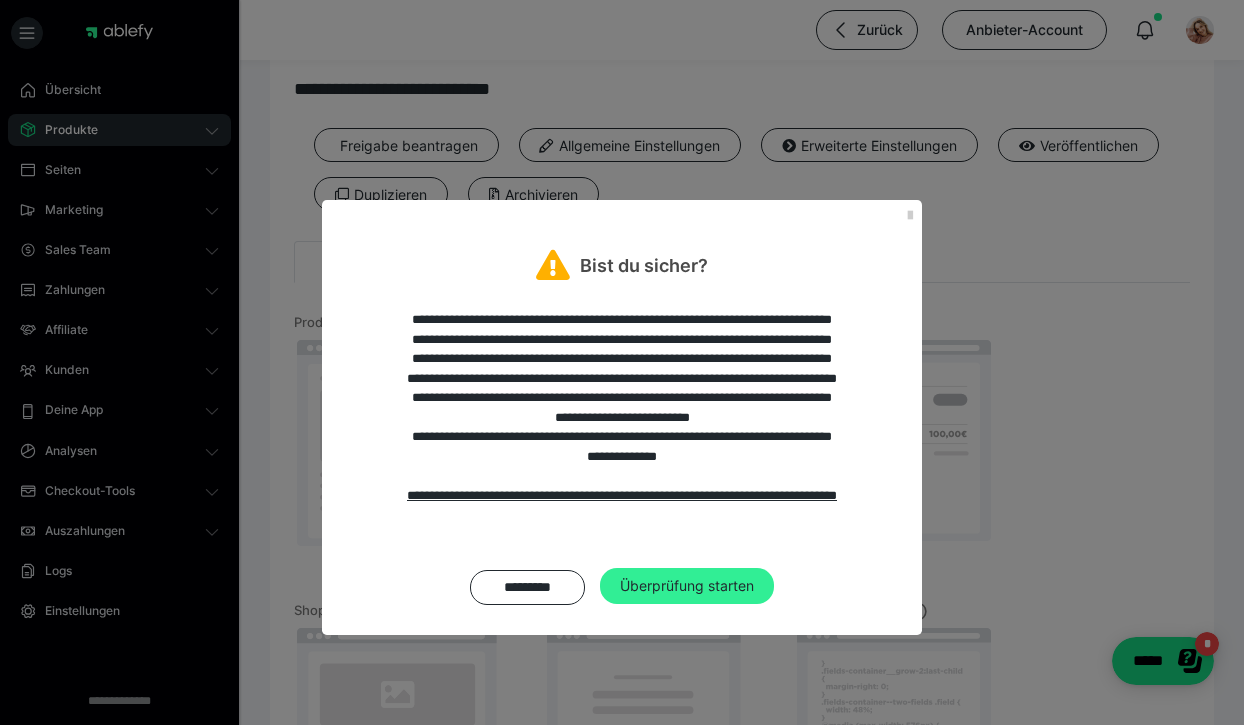 click on "Überprüfung starten" at bounding box center [687, 586] 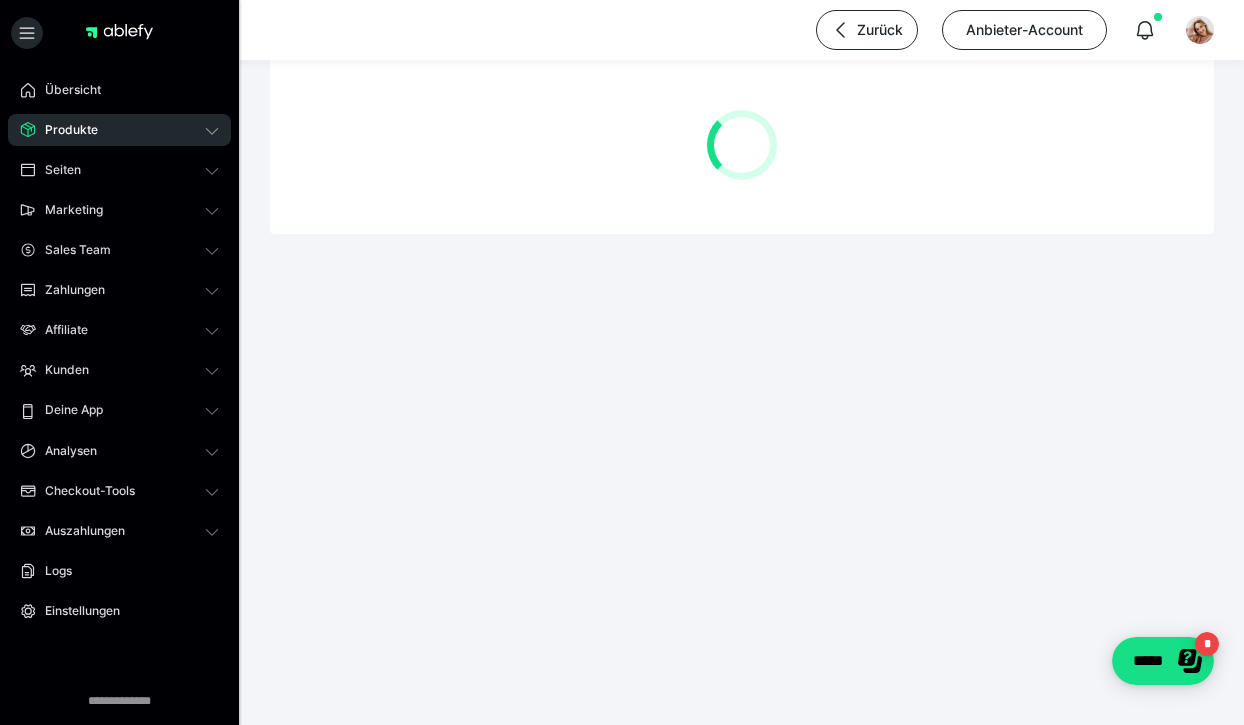 scroll, scrollTop: 0, scrollLeft: 0, axis: both 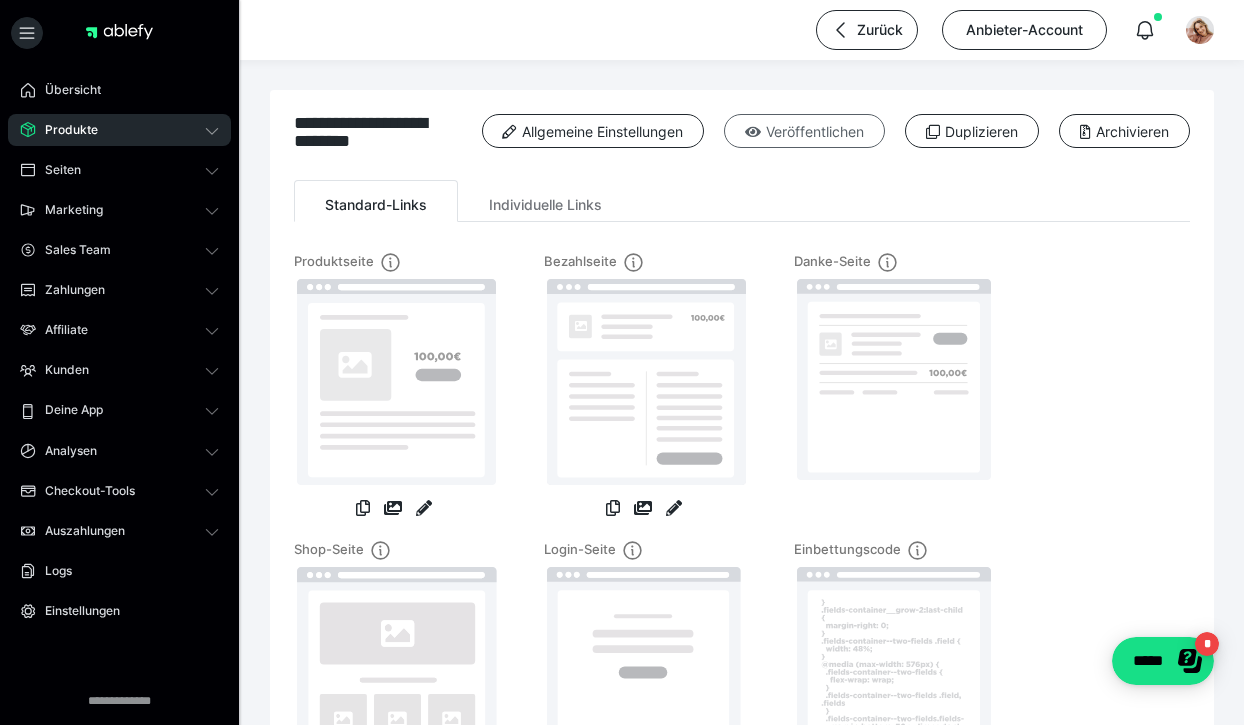 click on "Veröffentlichen" at bounding box center (804, 131) 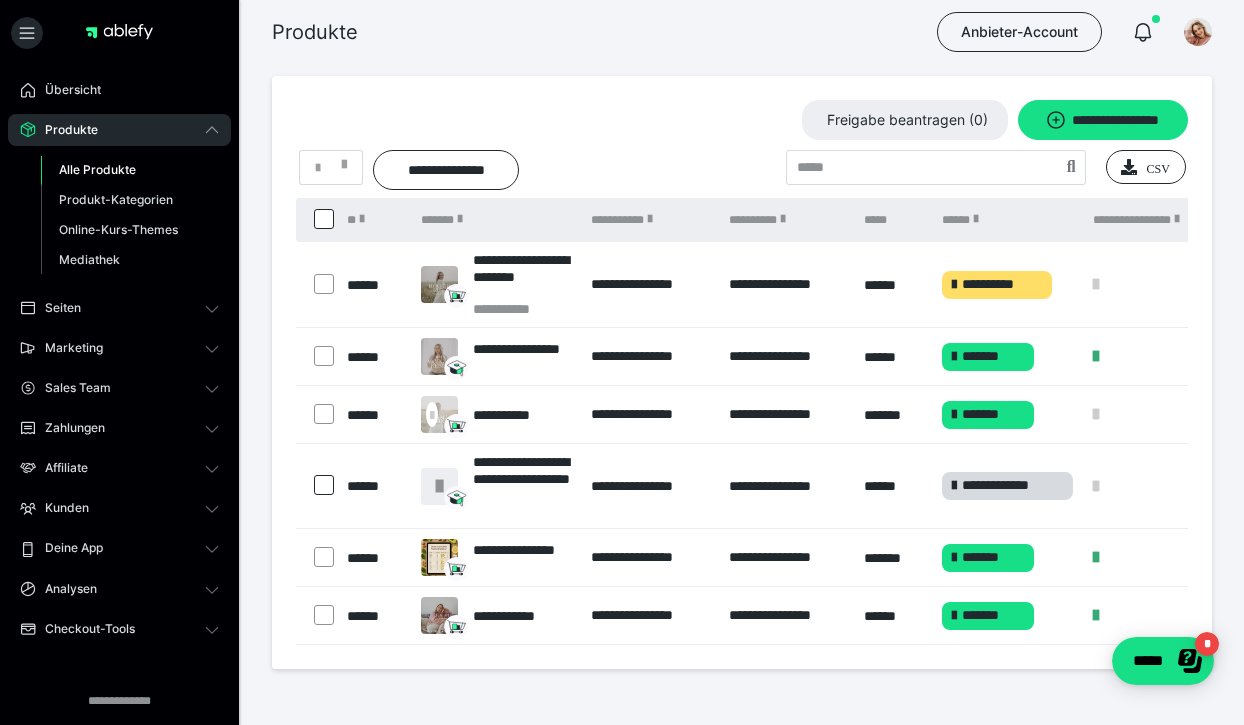click on "Alle Produkte" at bounding box center [97, 169] 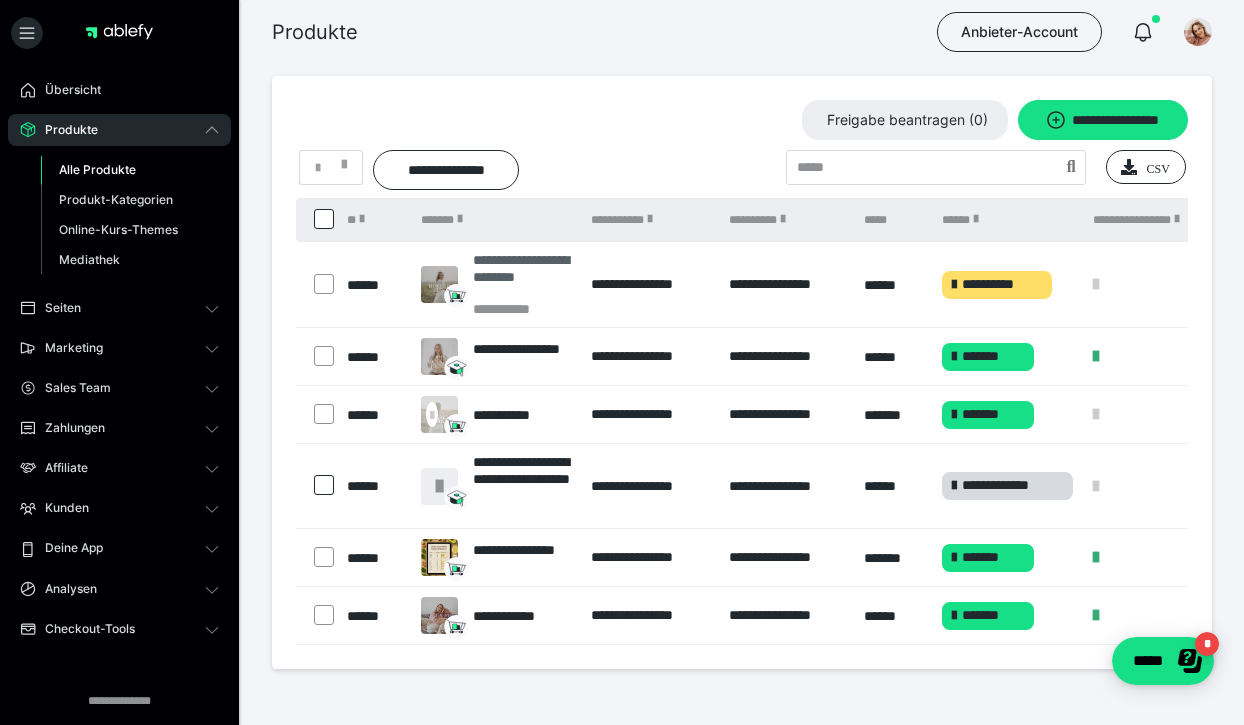 click on "**********" at bounding box center (522, 276) 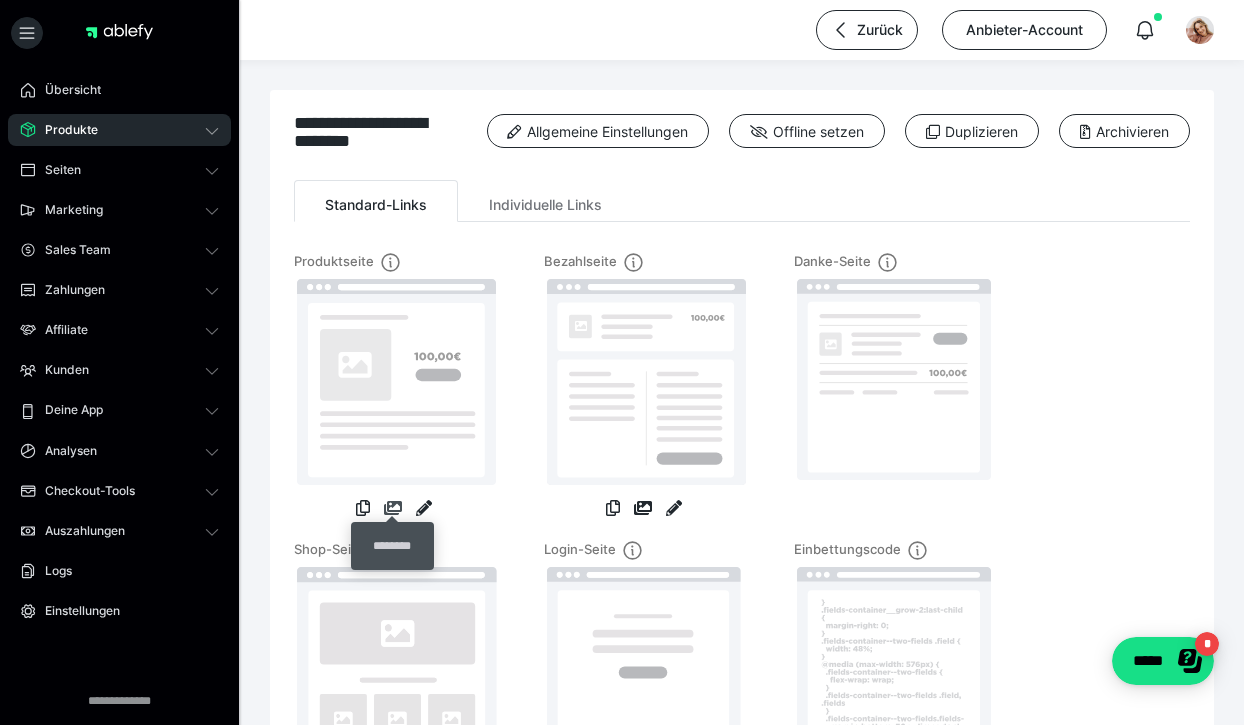 click at bounding box center [393, 508] 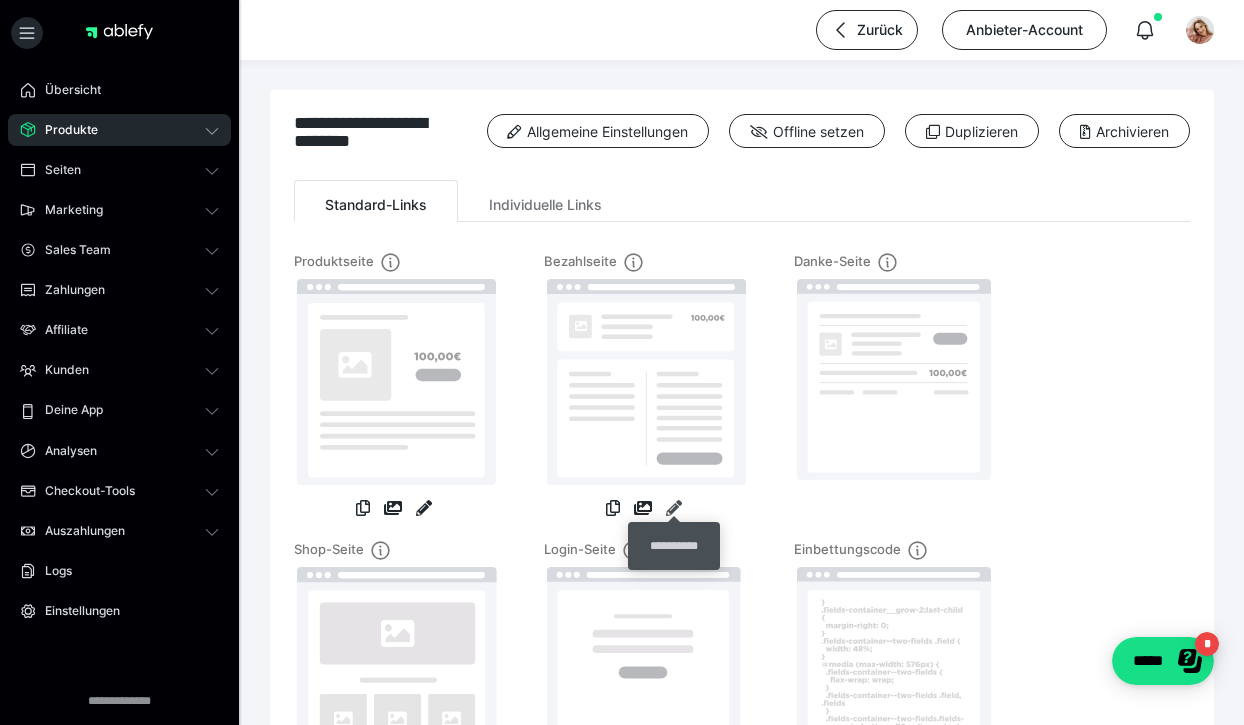 click at bounding box center [674, 508] 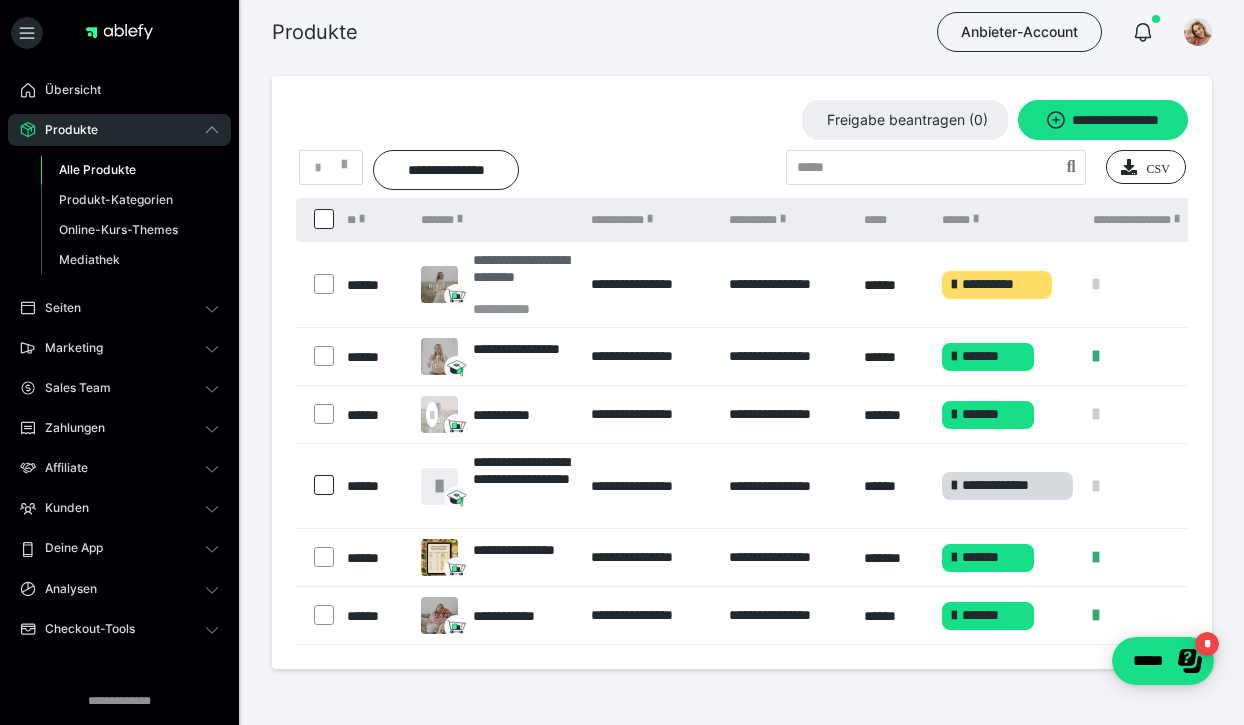 click on "**********" at bounding box center (522, 276) 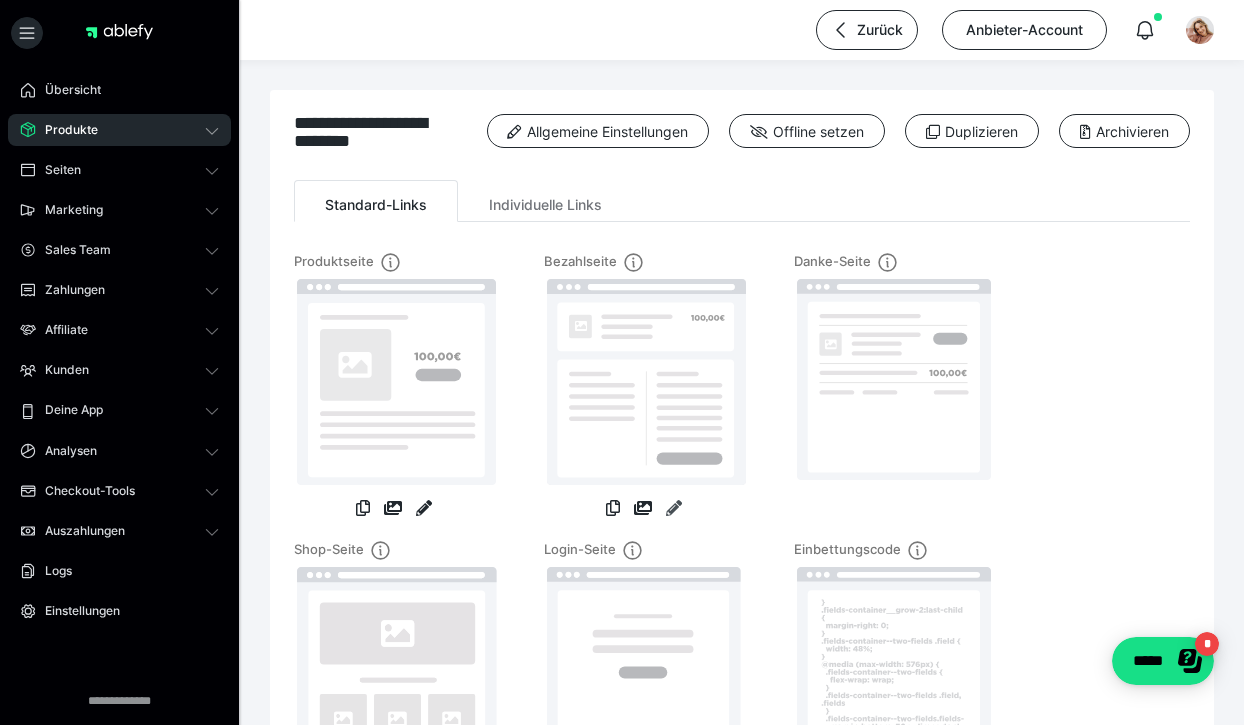 click at bounding box center (674, 508) 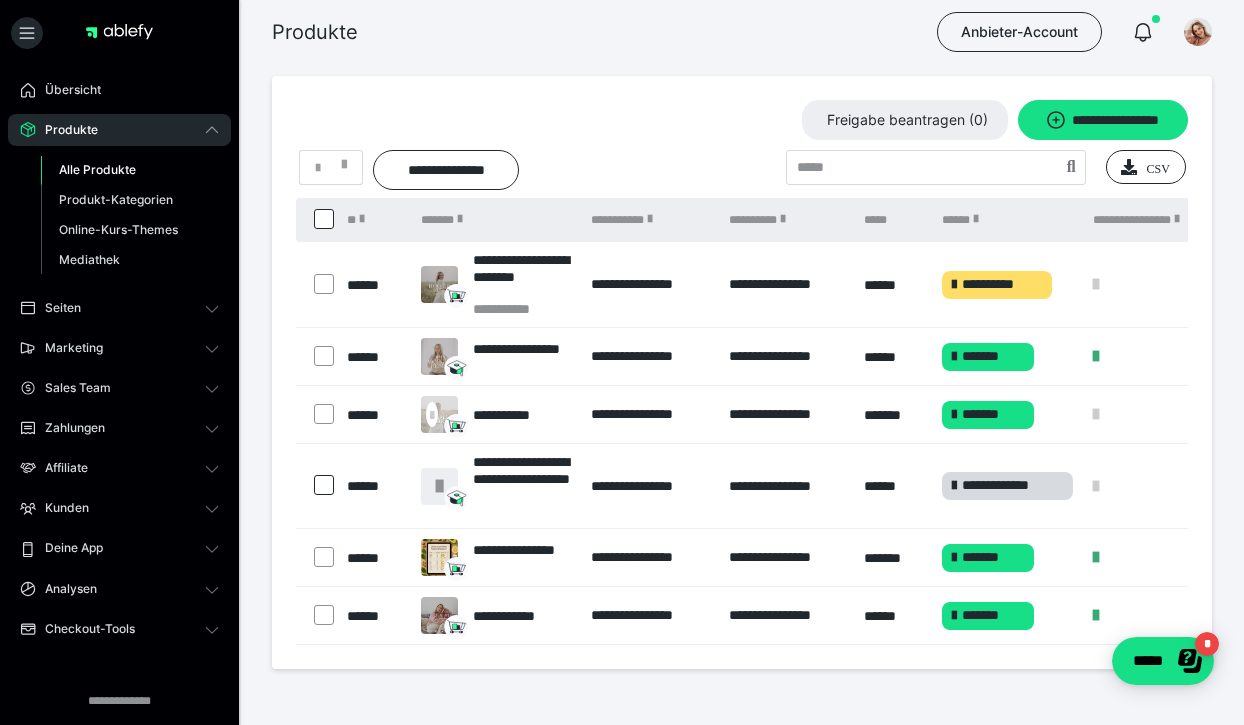 scroll, scrollTop: 0, scrollLeft: 0, axis: both 